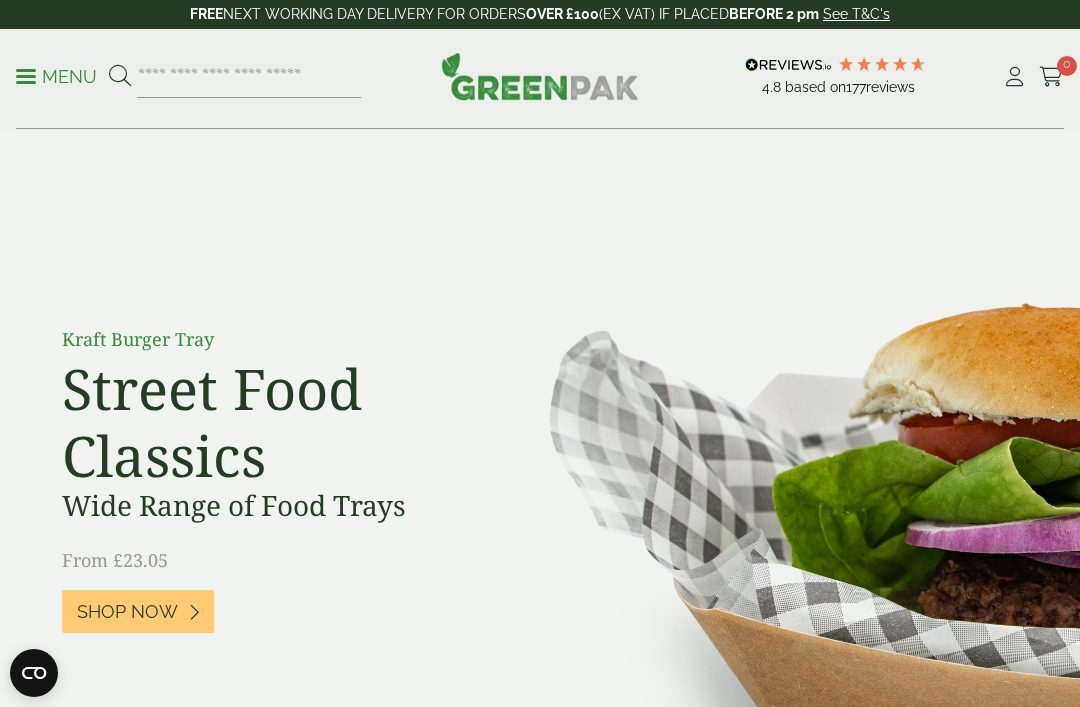 scroll, scrollTop: 32, scrollLeft: 0, axis: vertical 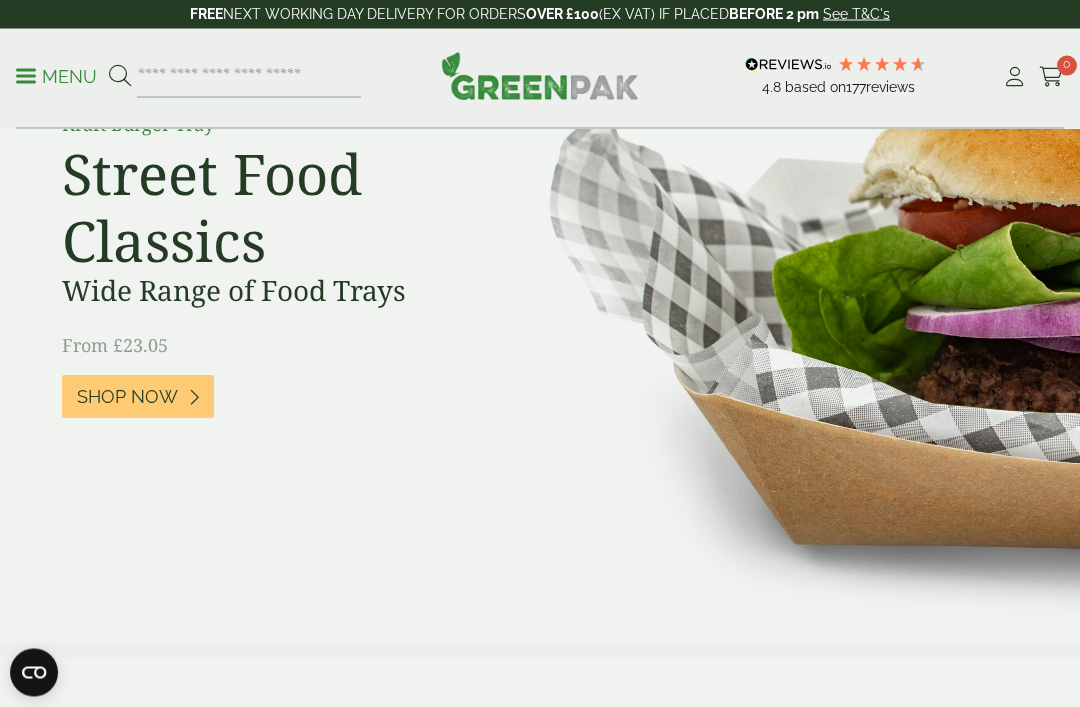 click on "Shop Now" at bounding box center [127, 398] 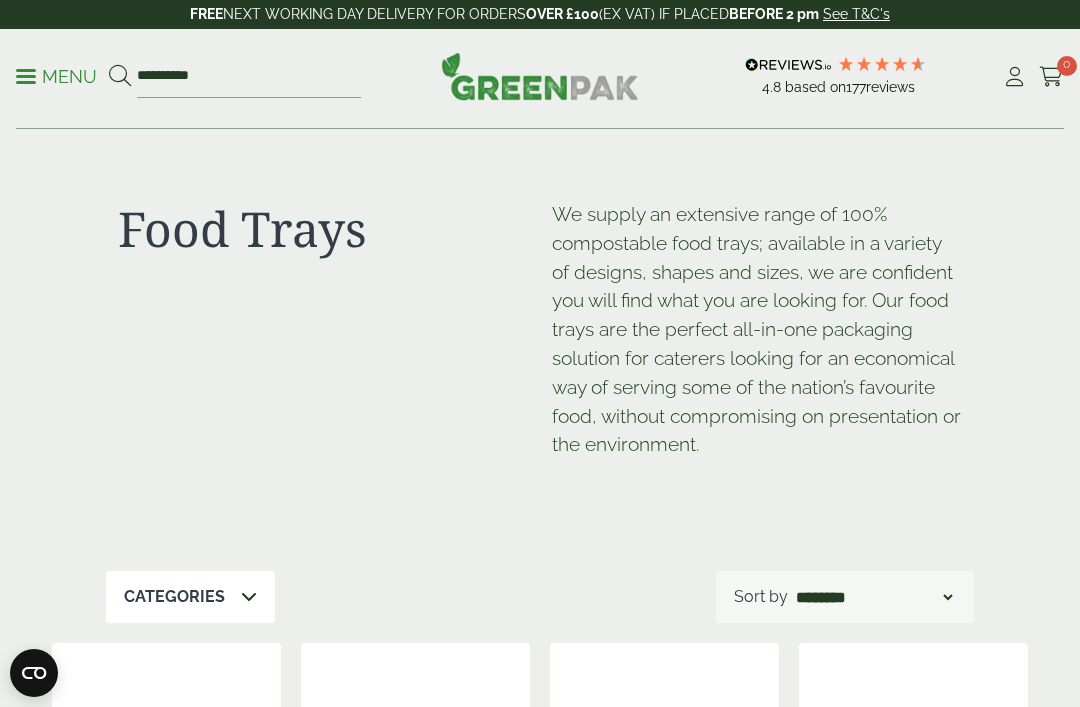 scroll, scrollTop: 0, scrollLeft: 0, axis: both 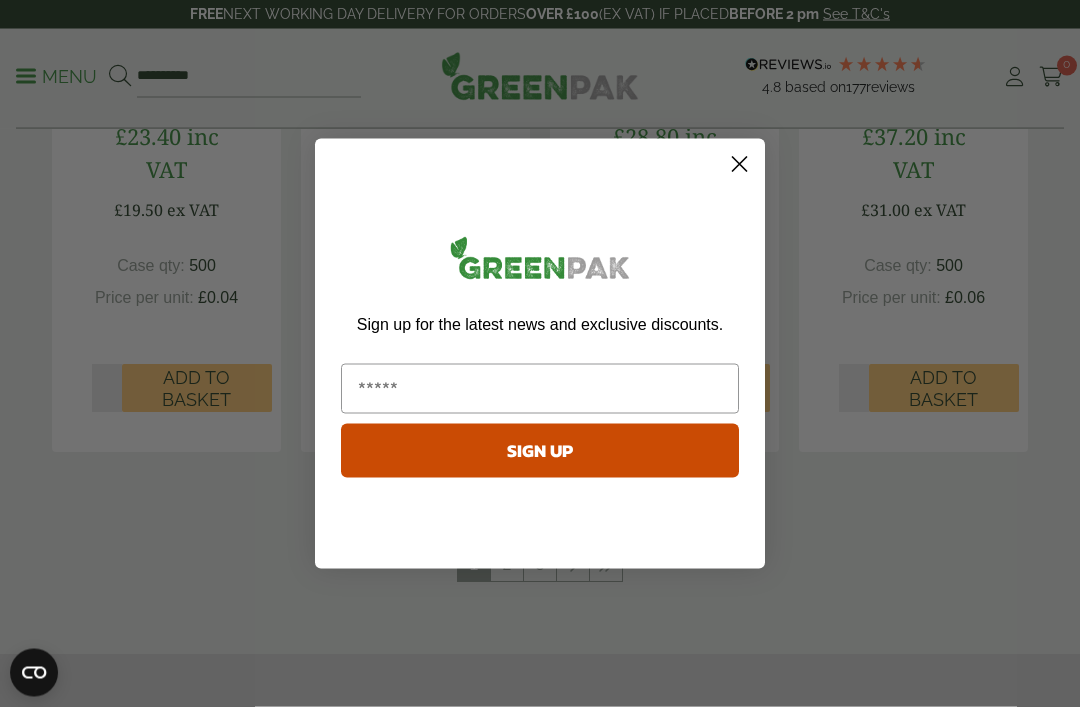 click on "Close dialog" 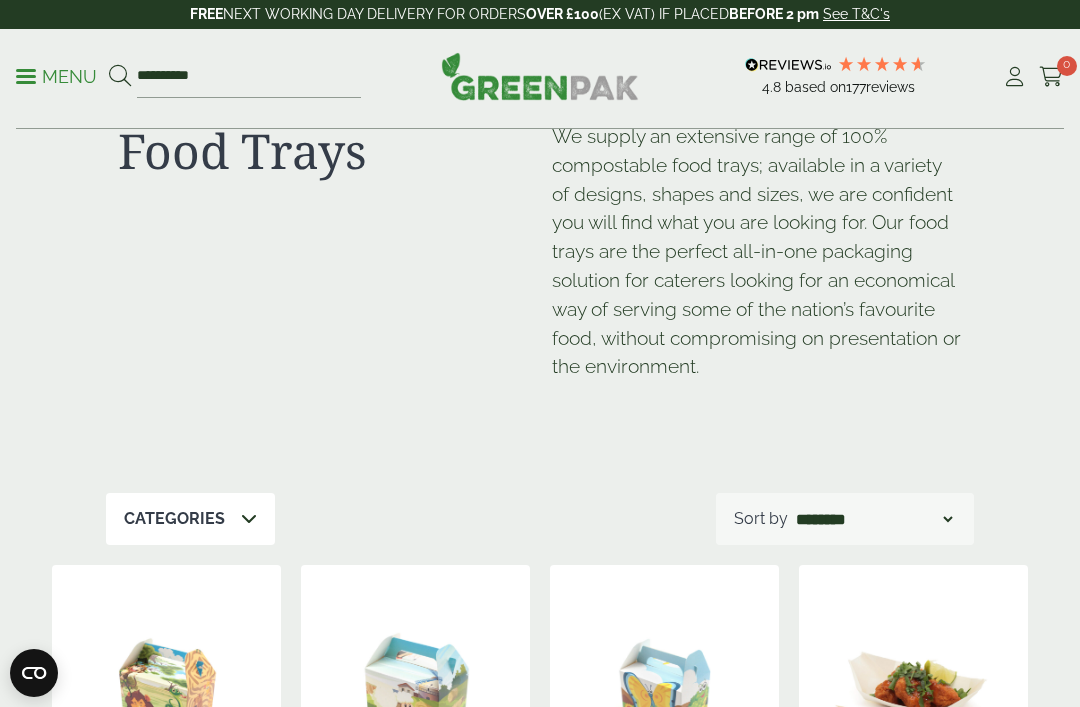 scroll, scrollTop: 0, scrollLeft: 0, axis: both 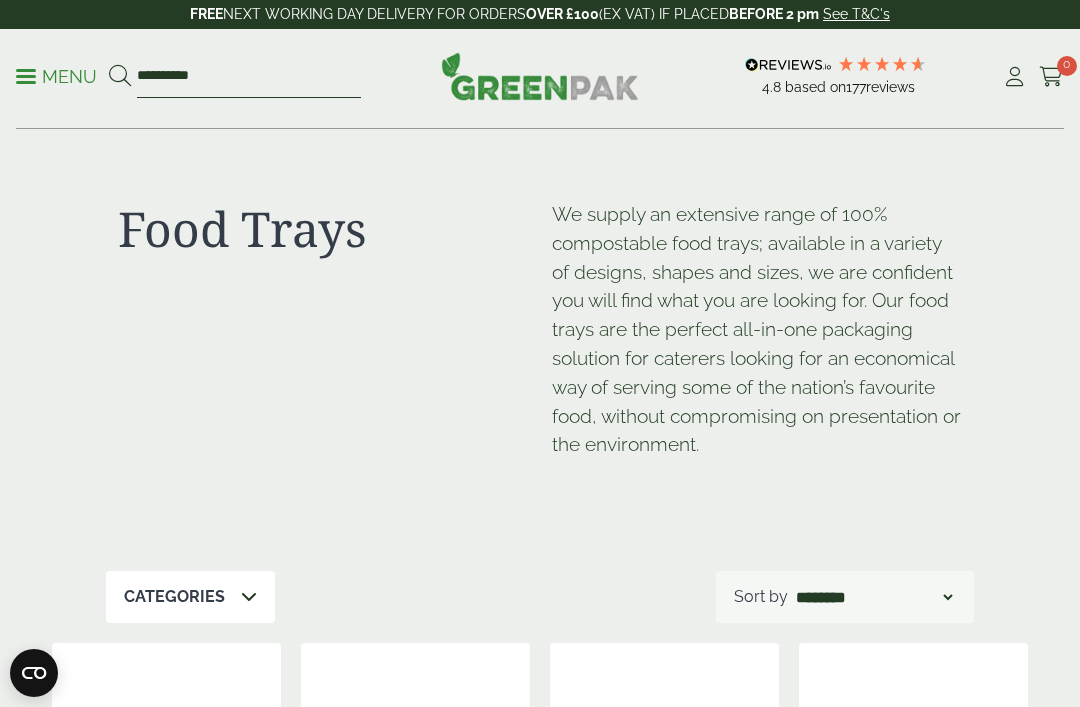 click on "**********" at bounding box center [249, 77] 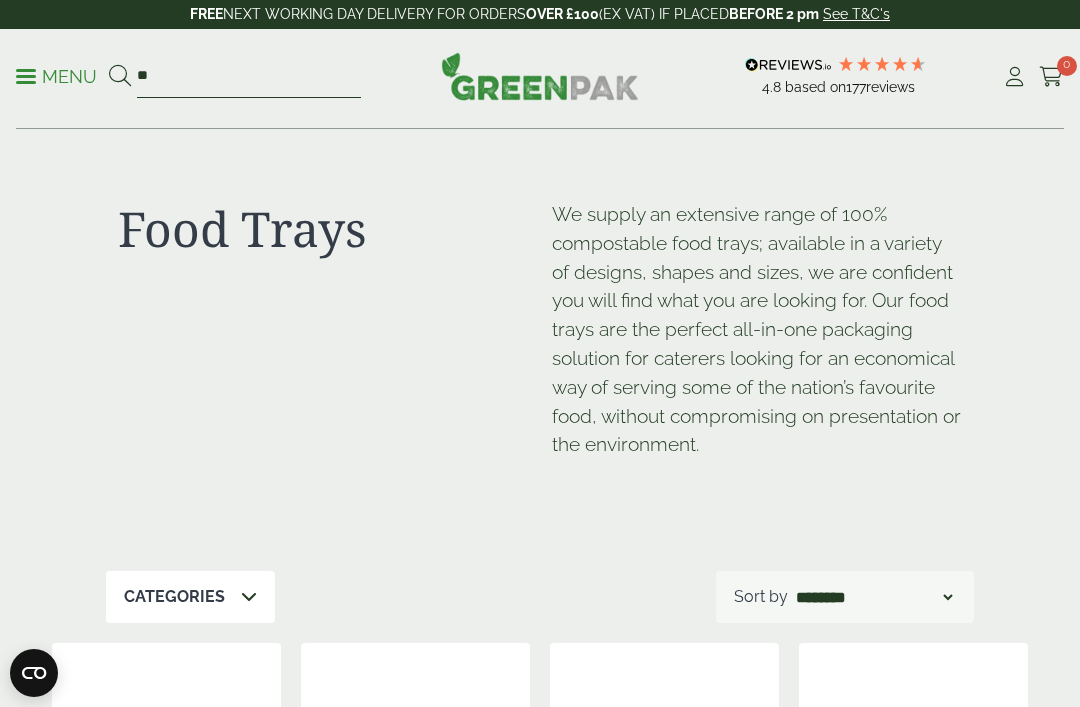 type on "*" 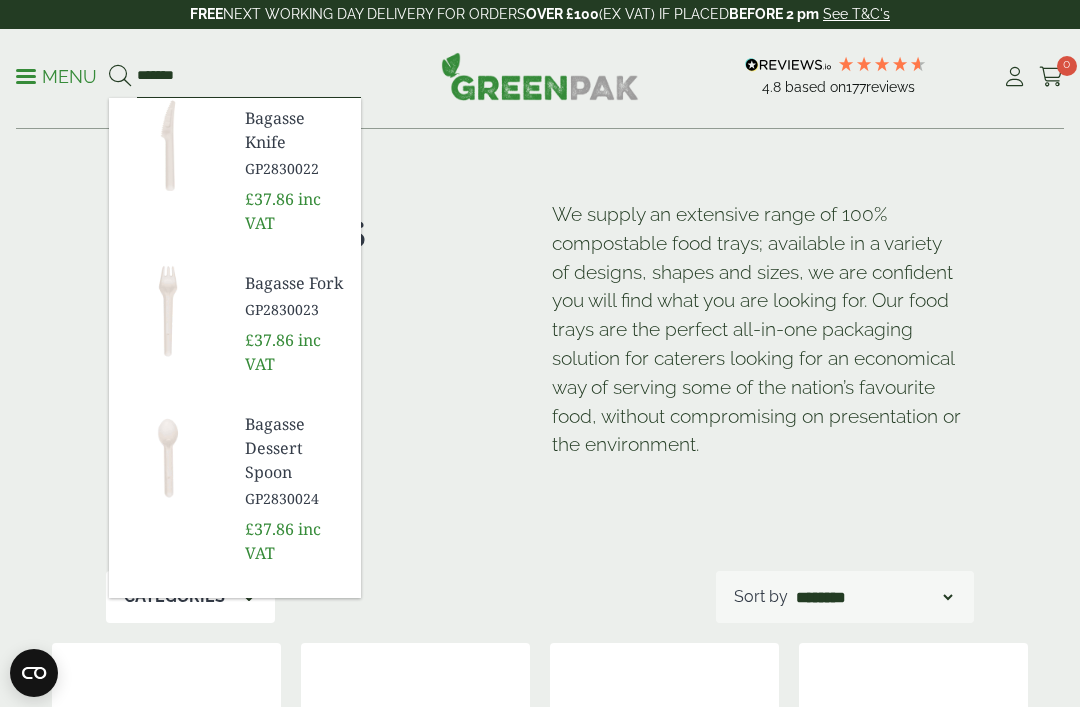 type on "*******" 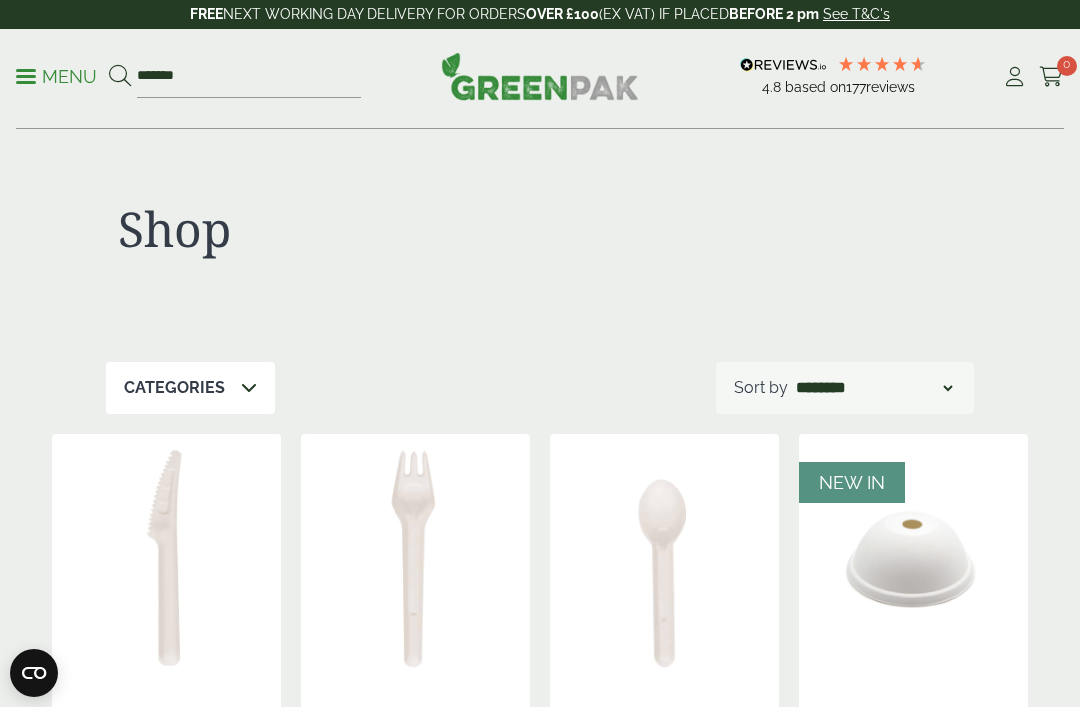 scroll, scrollTop: 0, scrollLeft: 0, axis: both 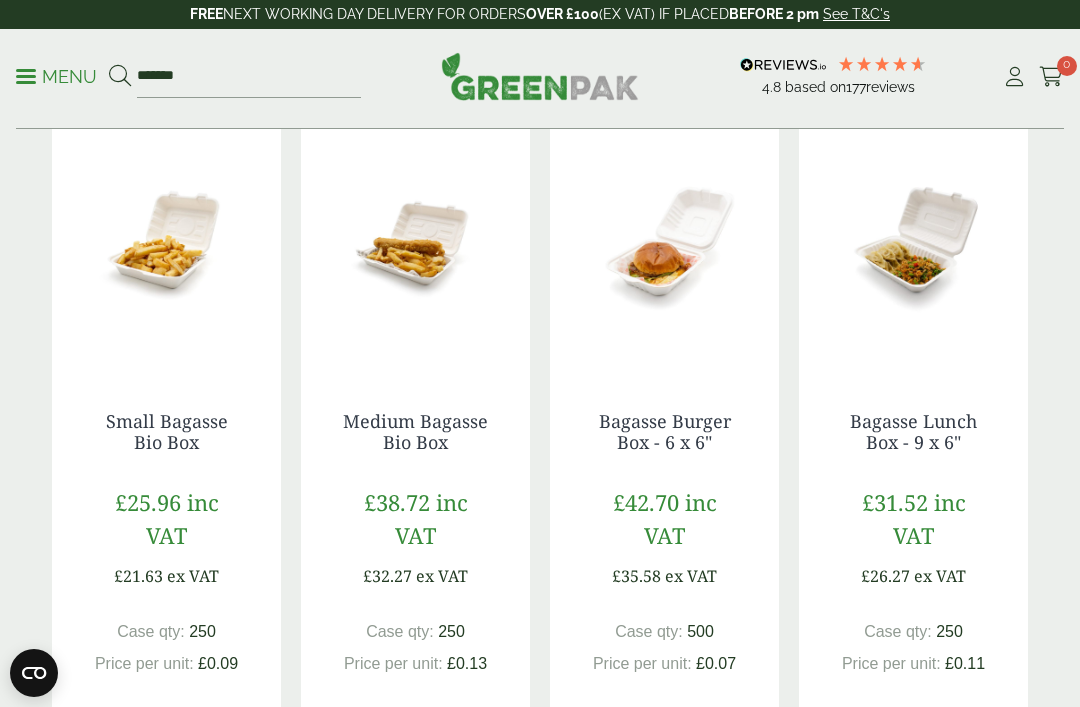 click on "Add to Basket" at bounding box center (695, 732) 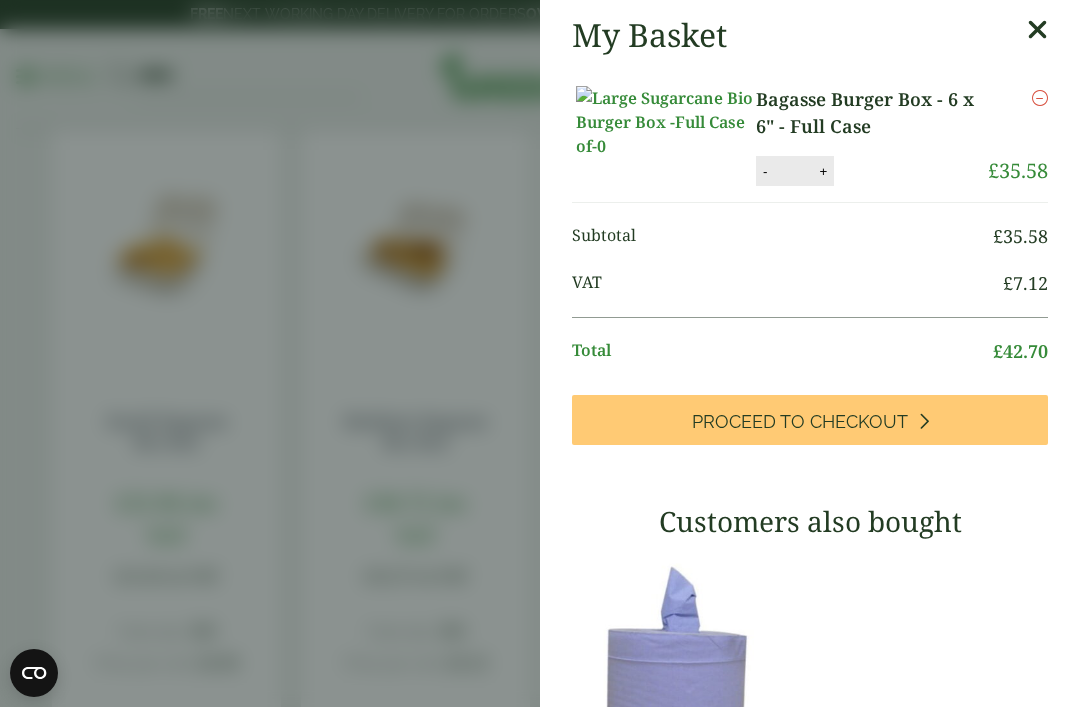 click at bounding box center [1037, 30] 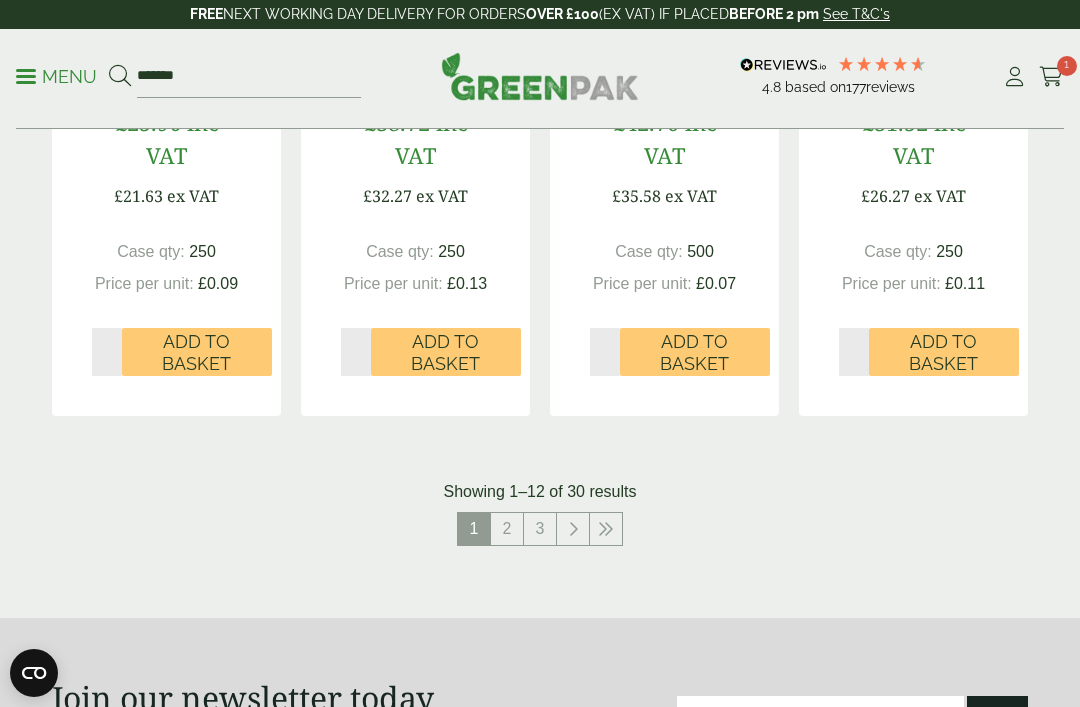 scroll, scrollTop: 2153, scrollLeft: 0, axis: vertical 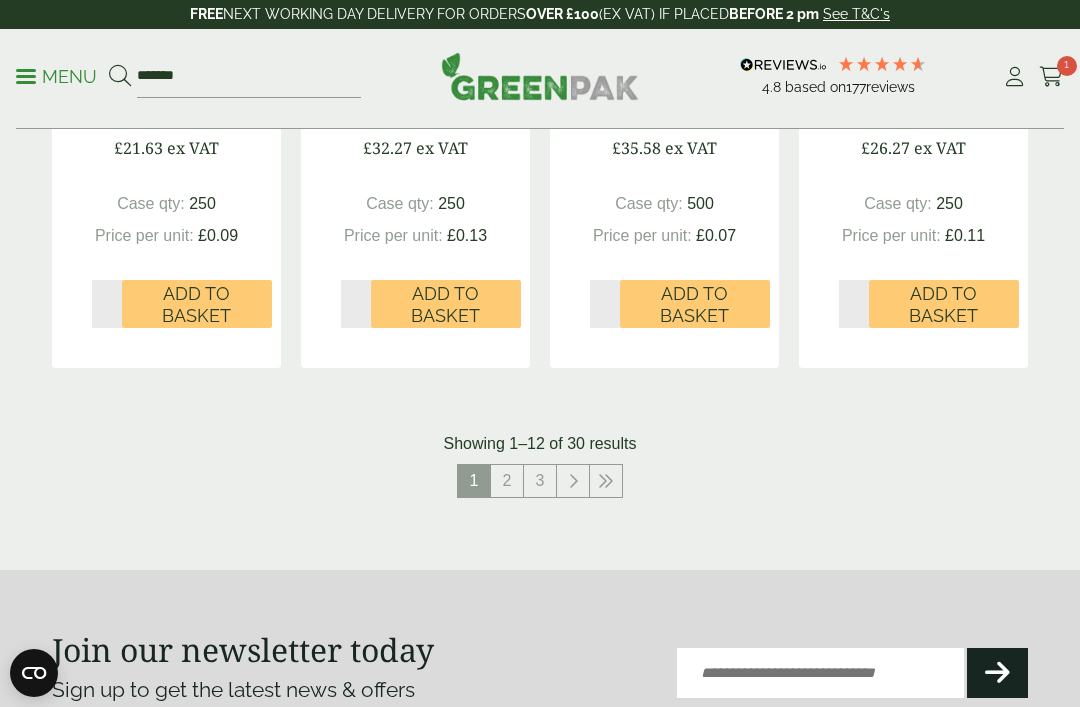 click on "2" at bounding box center [507, 481] 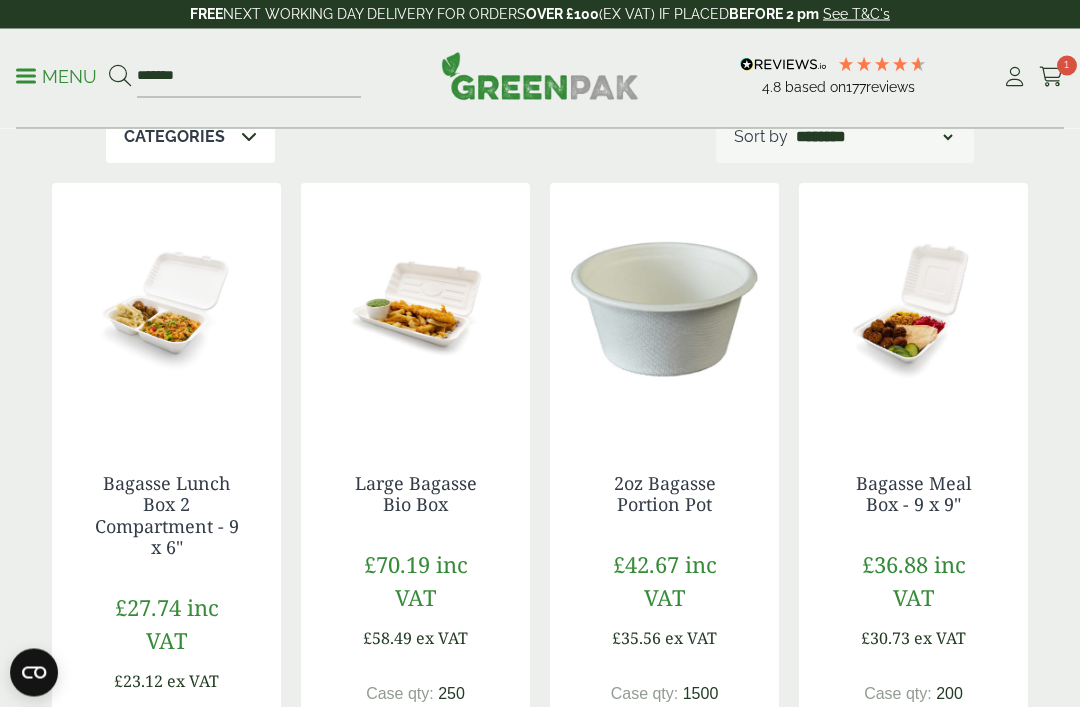 scroll, scrollTop: 251, scrollLeft: 0, axis: vertical 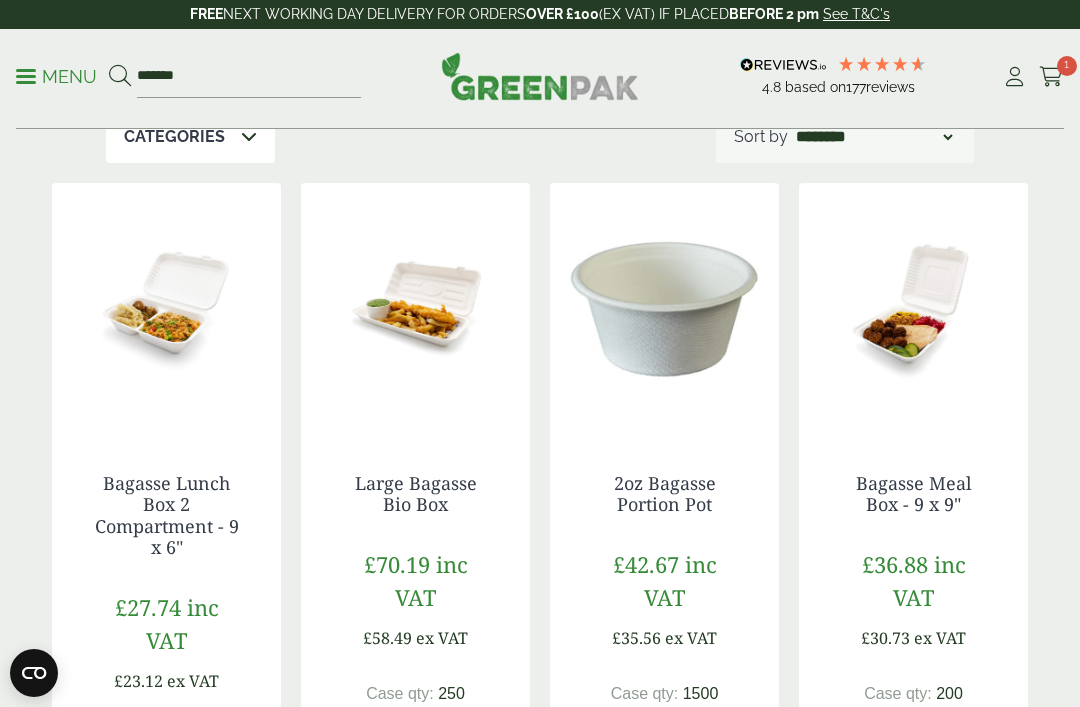 click at bounding box center (913, 308) 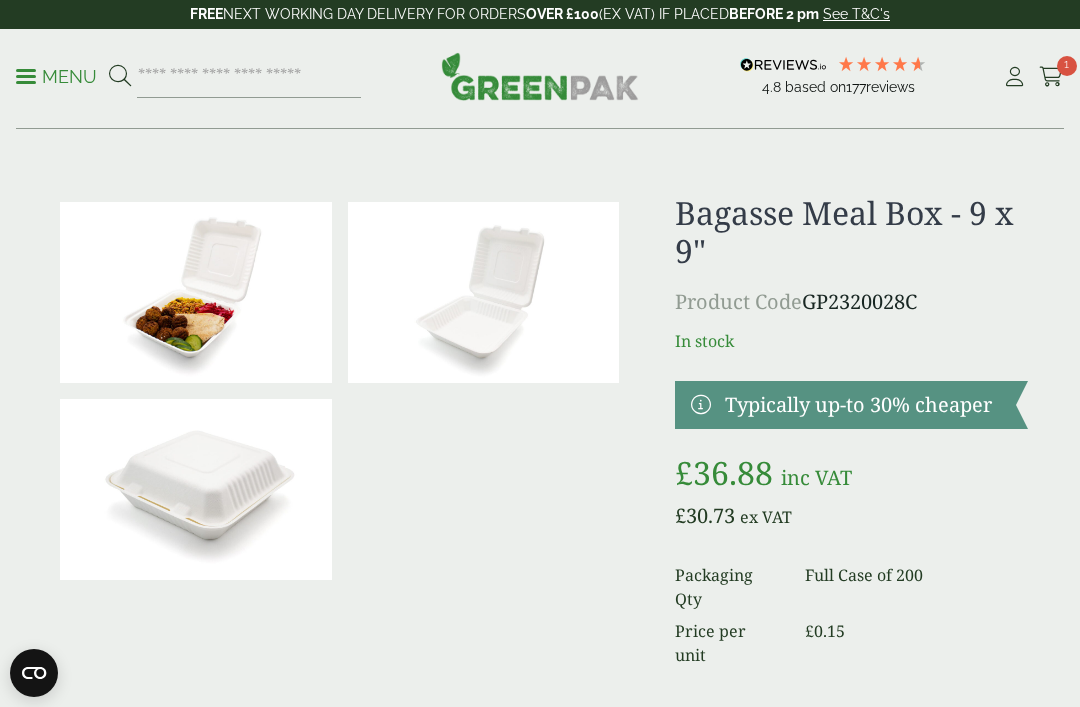 scroll, scrollTop: 0, scrollLeft: 0, axis: both 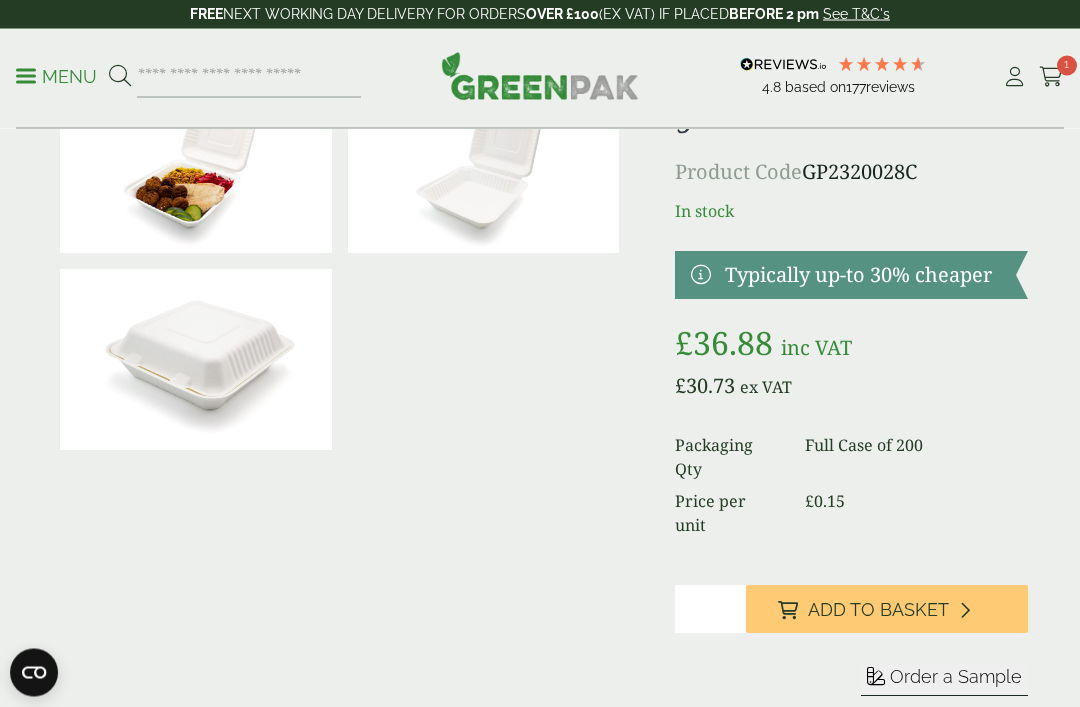click on "Add to Basket" at bounding box center (878, 611) 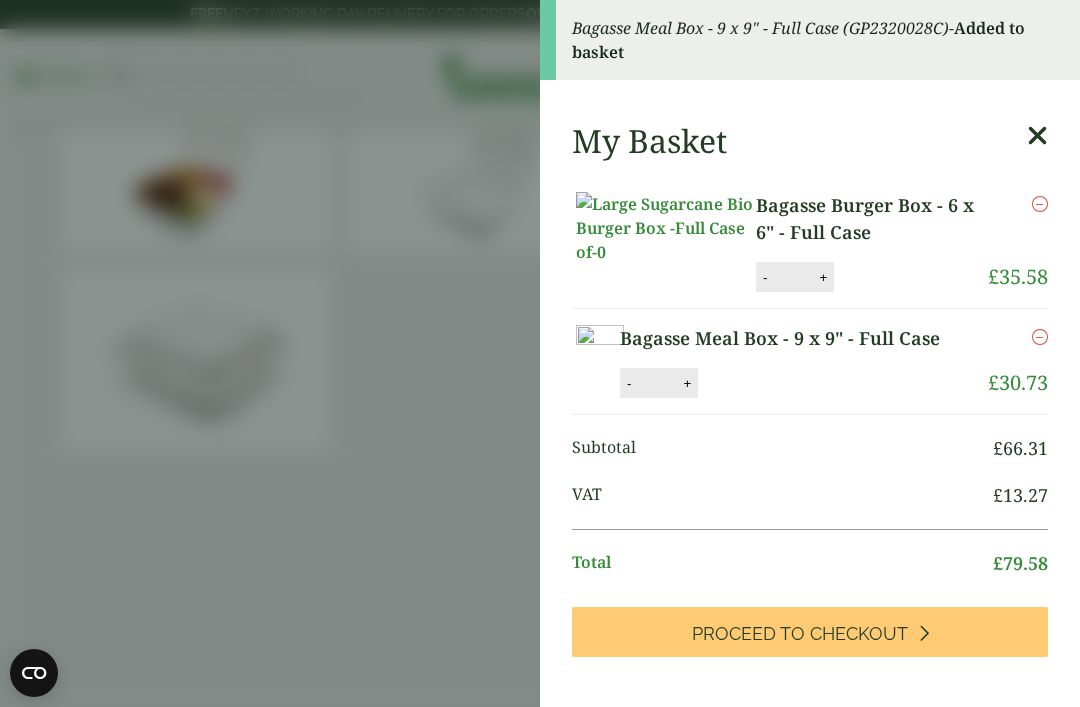 click at bounding box center (1037, 136) 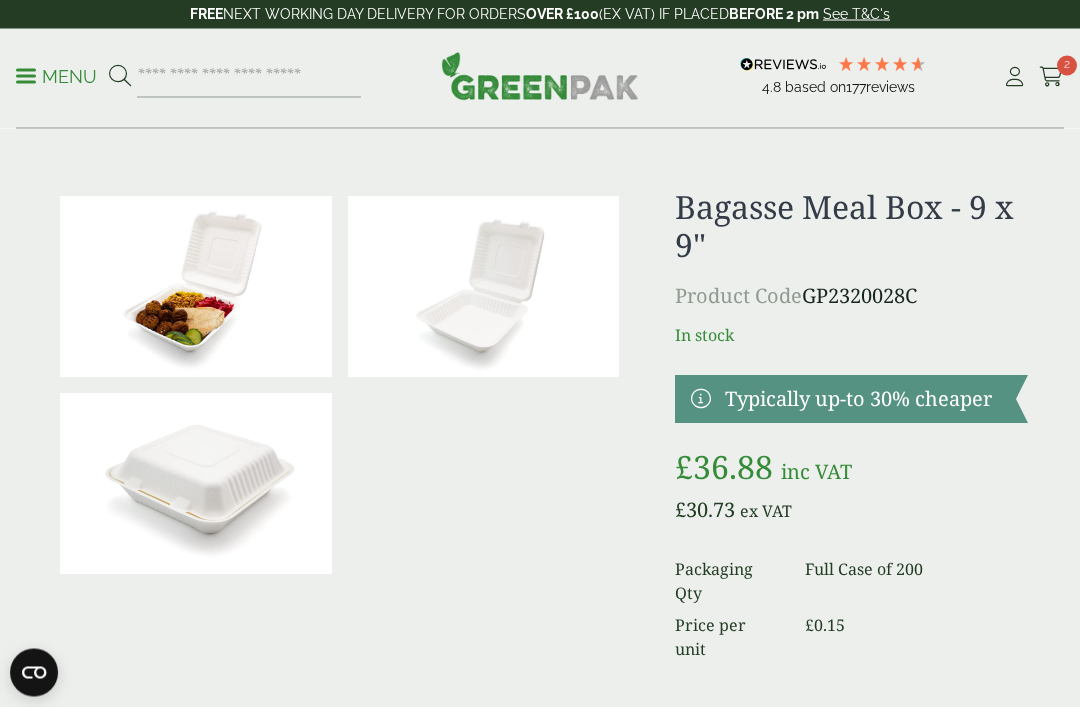 scroll, scrollTop: 0, scrollLeft: 0, axis: both 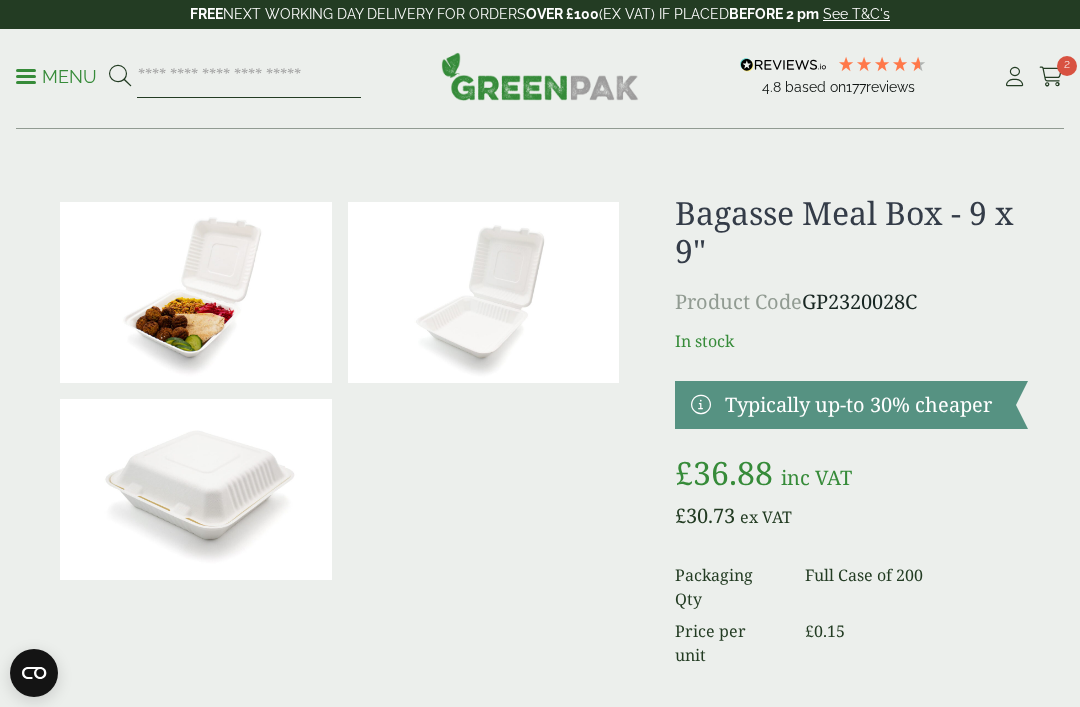click at bounding box center [249, 77] 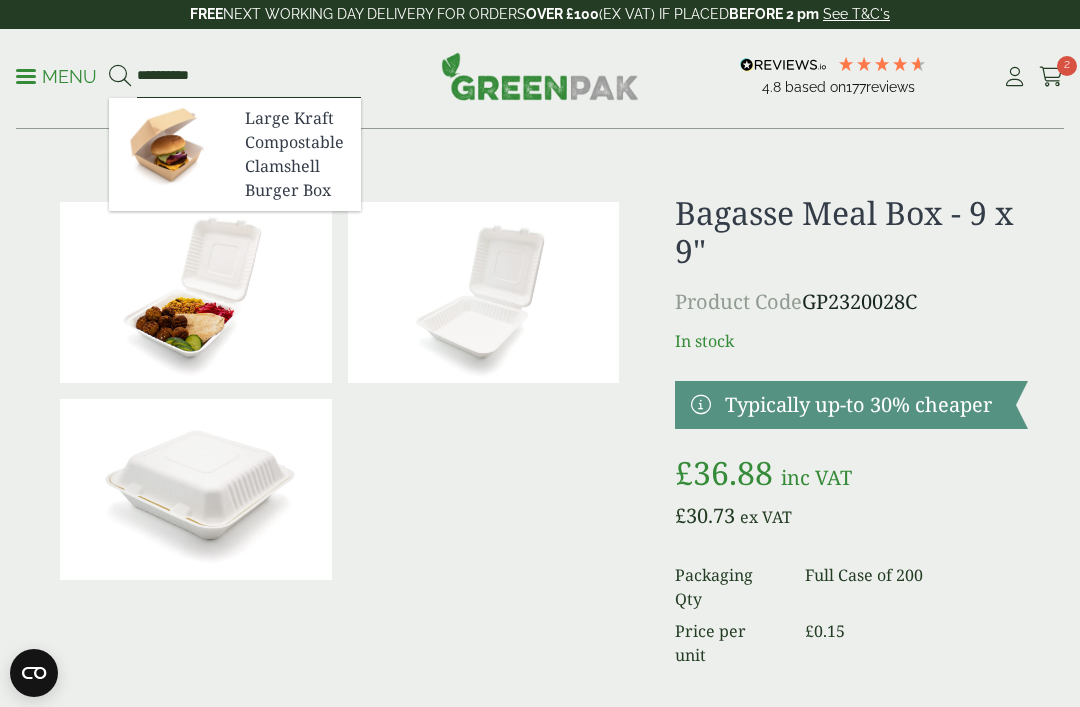 type on "**********" 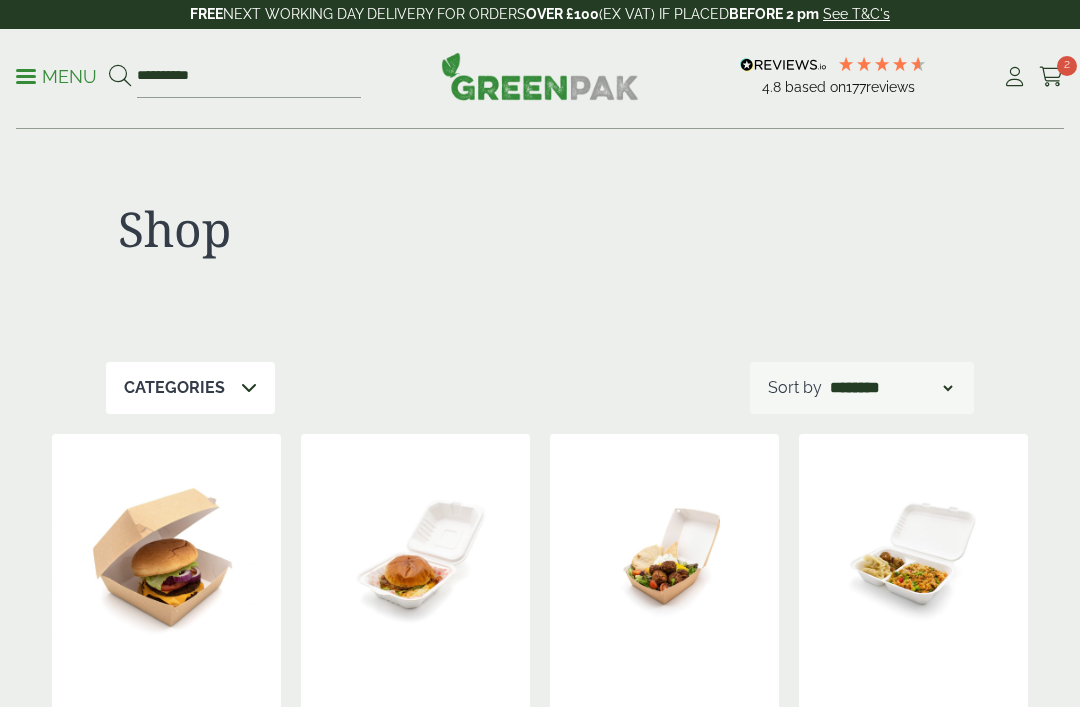 scroll, scrollTop: 0, scrollLeft: 0, axis: both 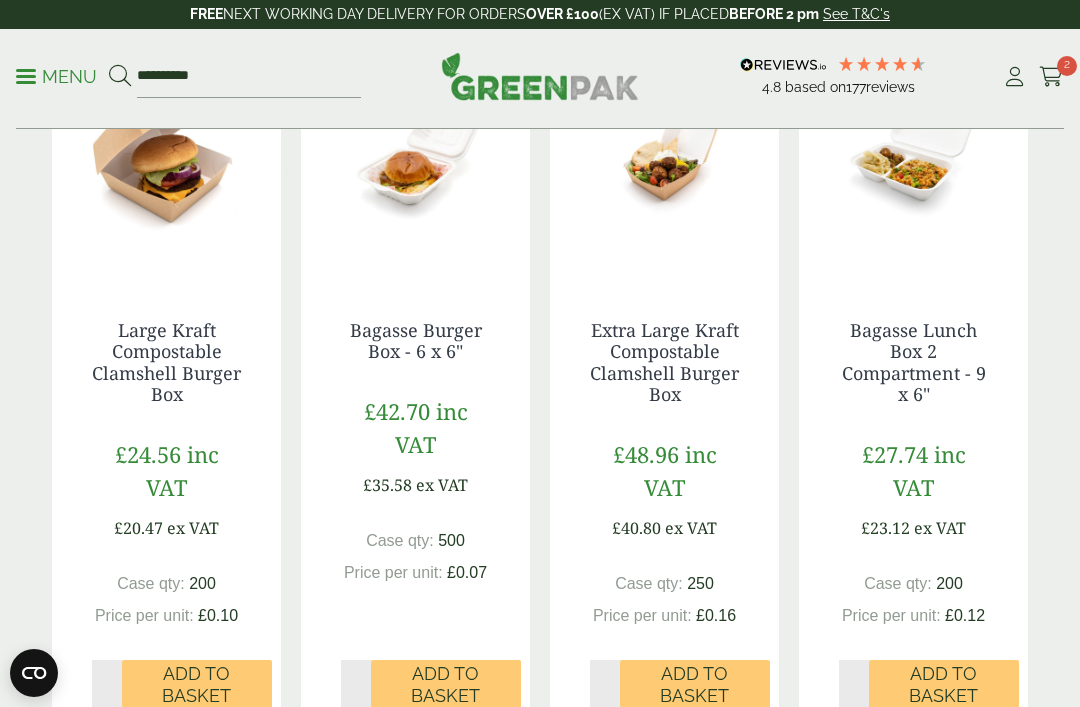 click on "Add to Basket" at bounding box center [197, 684] 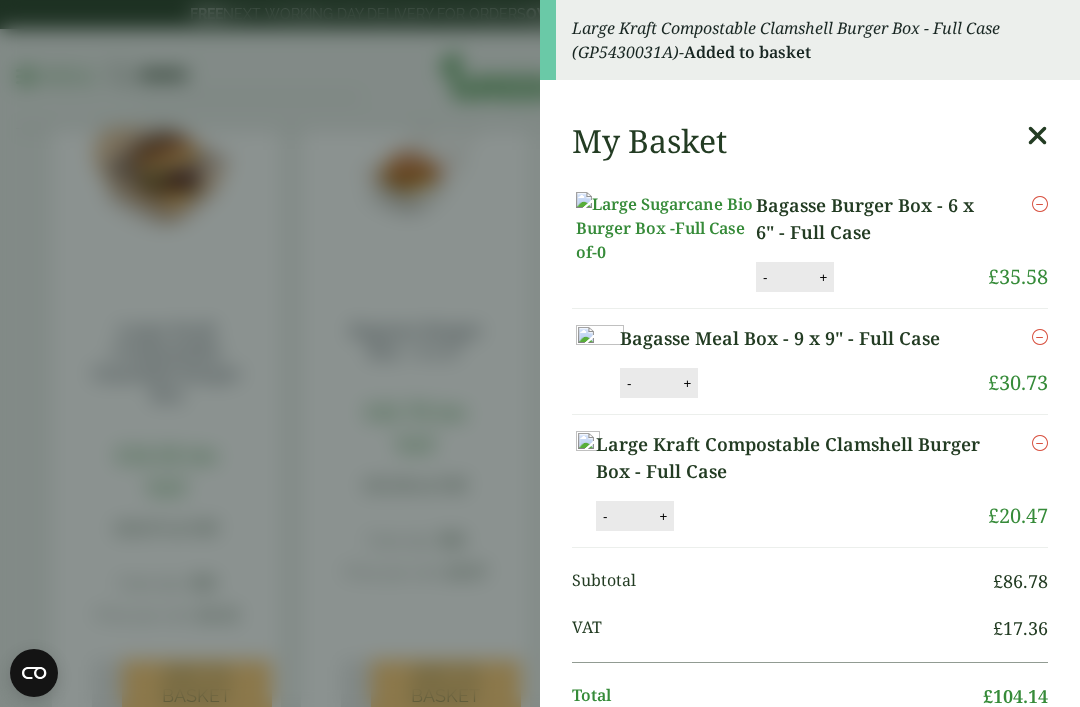 click at bounding box center (1037, 136) 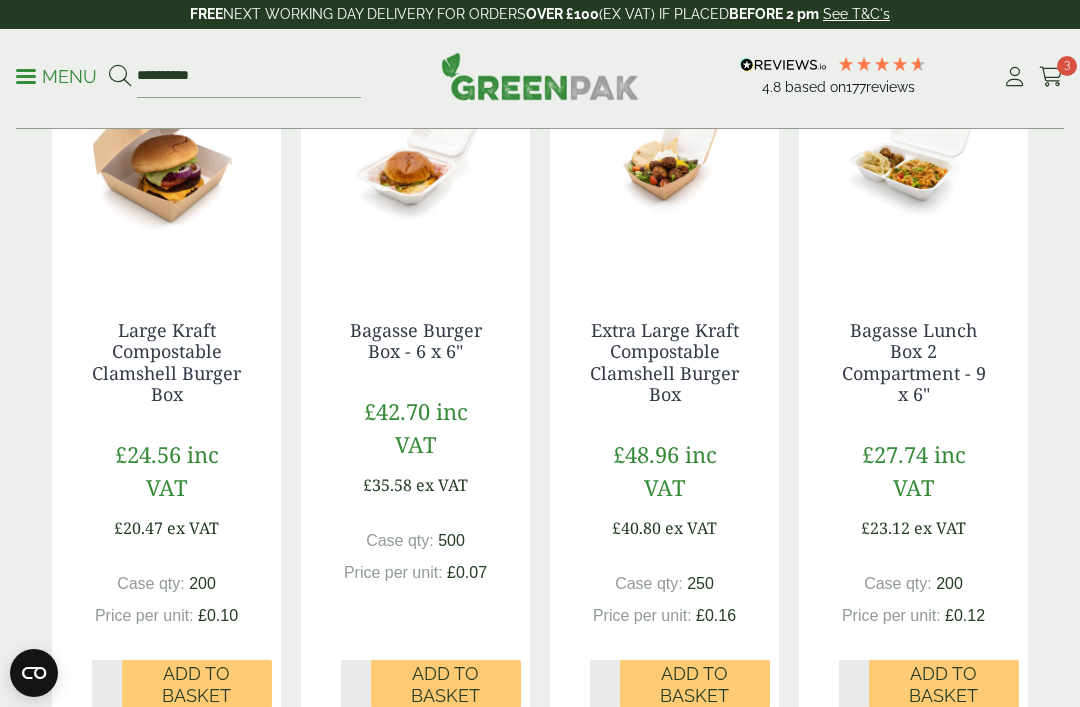 click at bounding box center [166, 155] 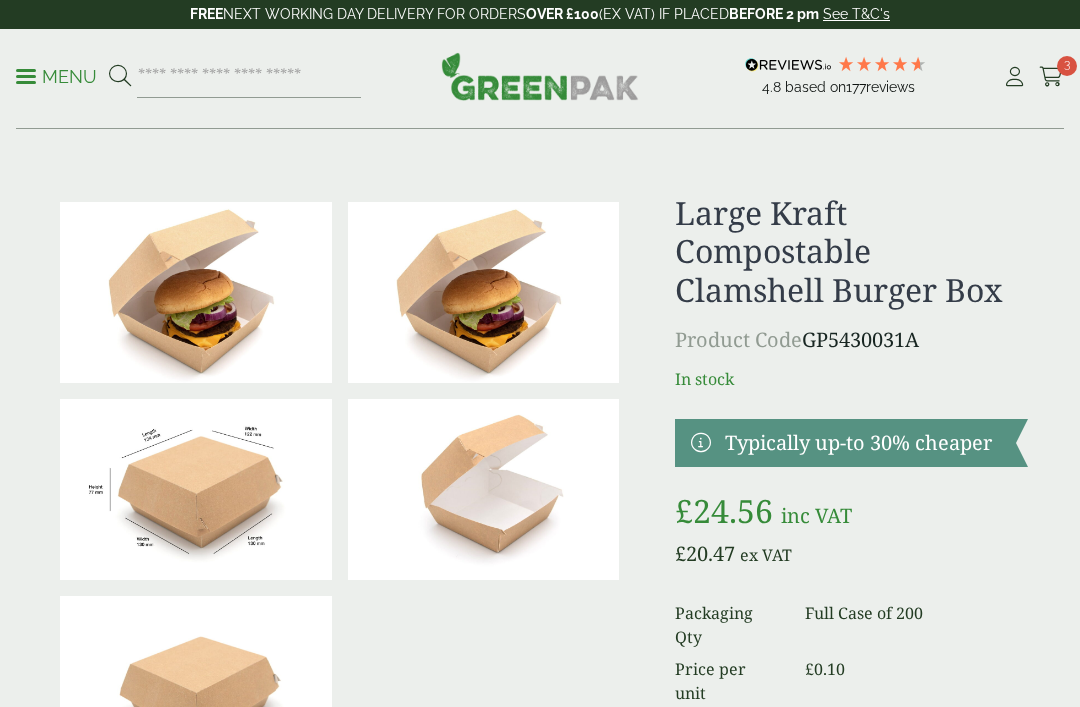 scroll, scrollTop: 0, scrollLeft: 0, axis: both 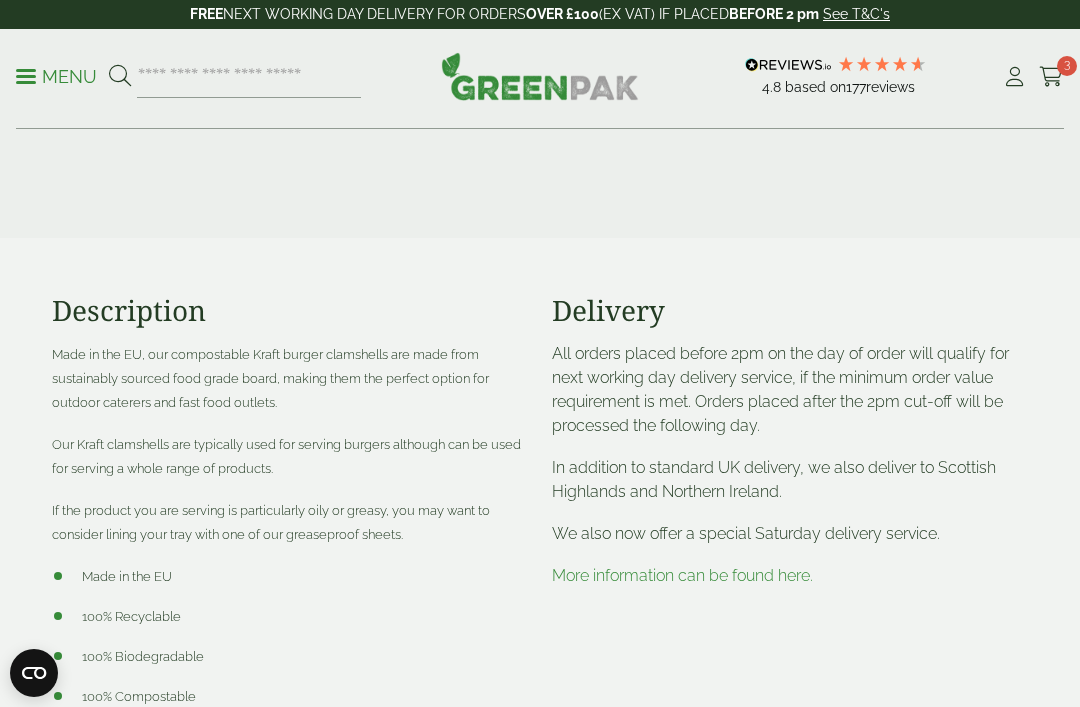 click on "3" at bounding box center (1067, 66) 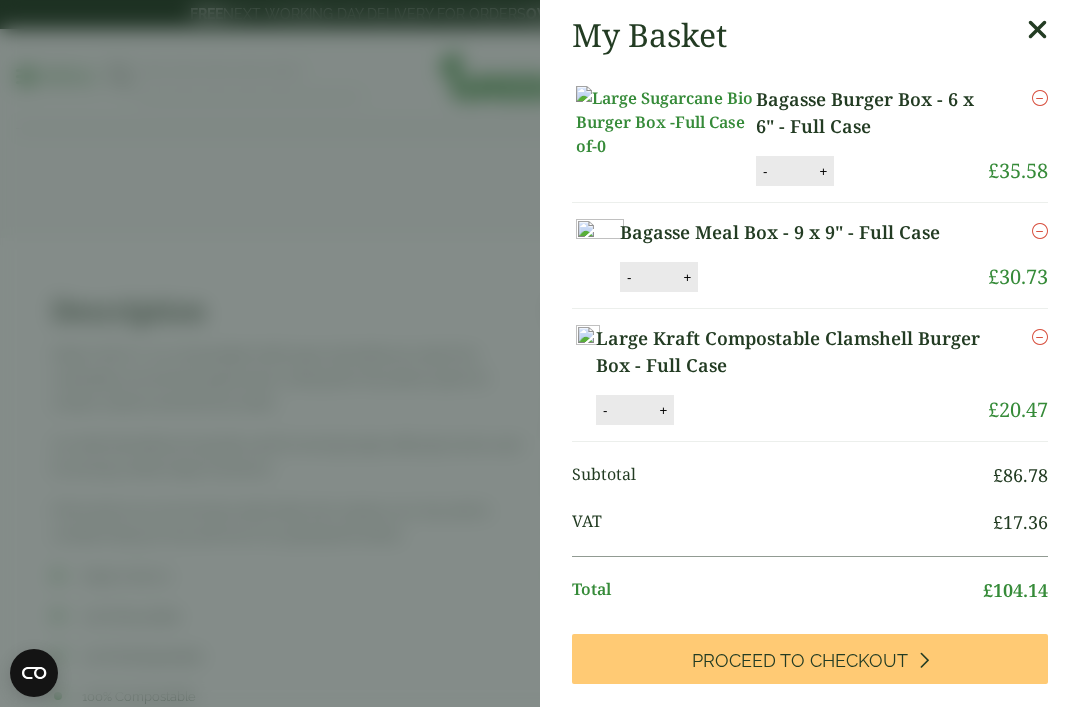 click at bounding box center (1040, 98) 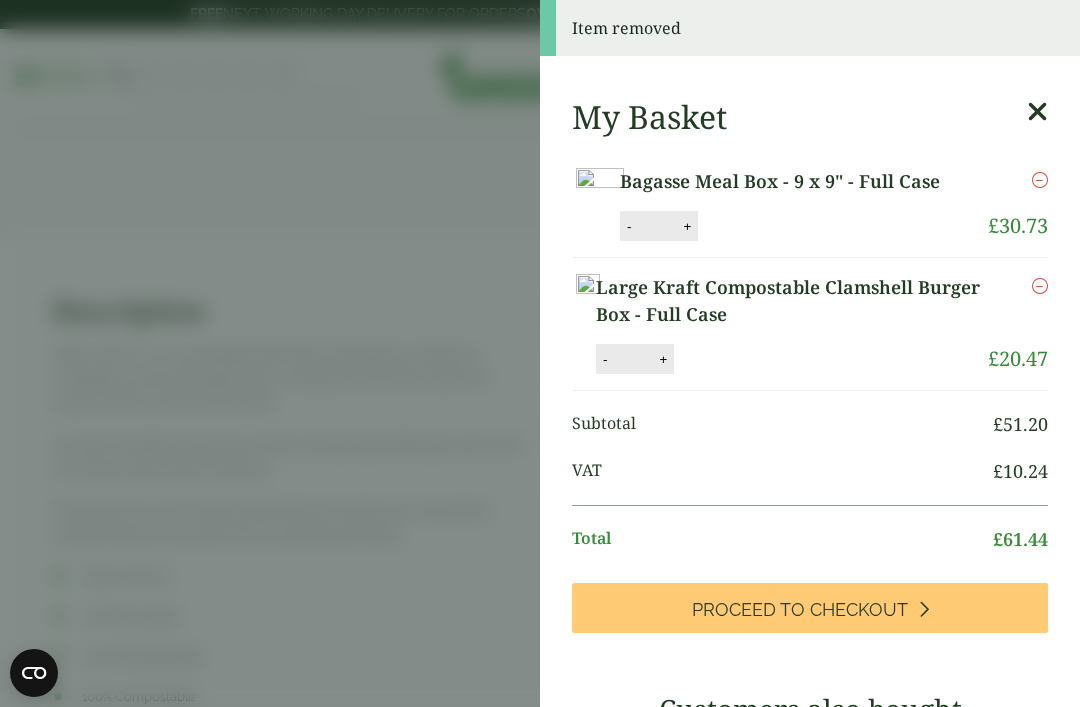 click at bounding box center (1037, 112) 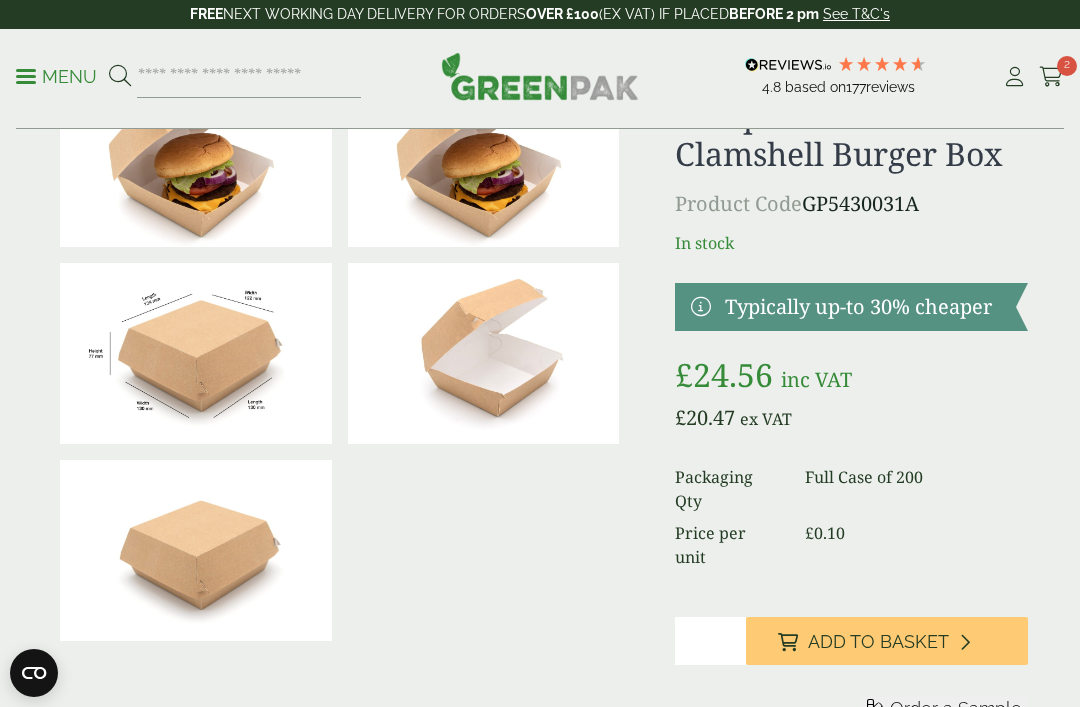 scroll, scrollTop: 0, scrollLeft: 0, axis: both 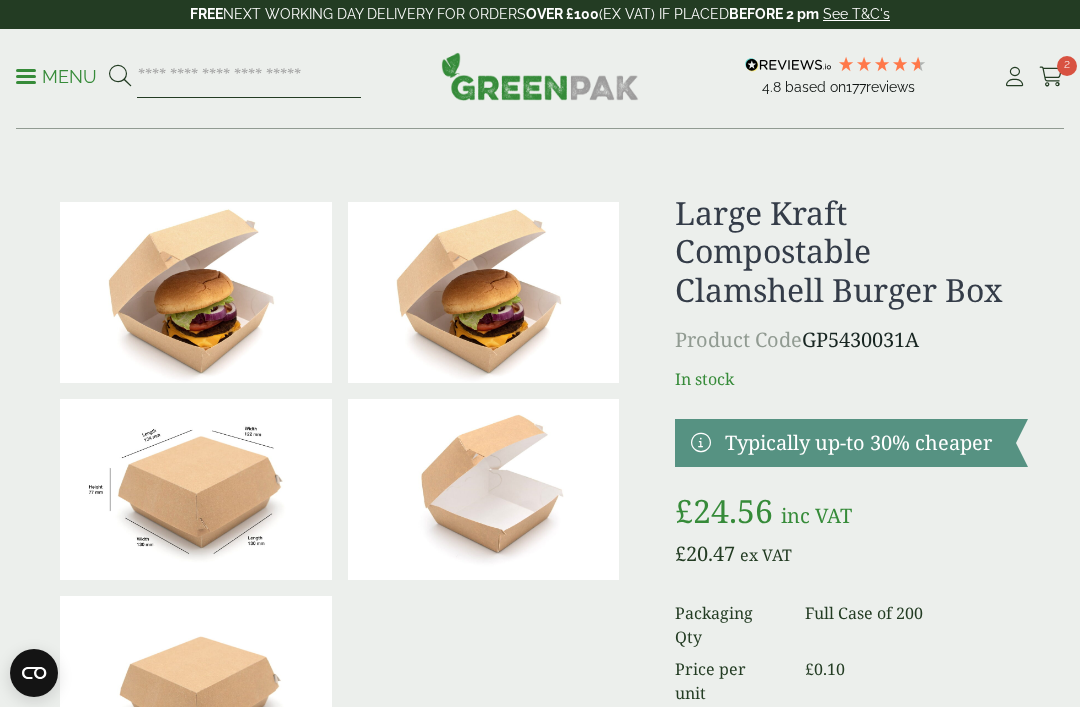 click at bounding box center (249, 77) 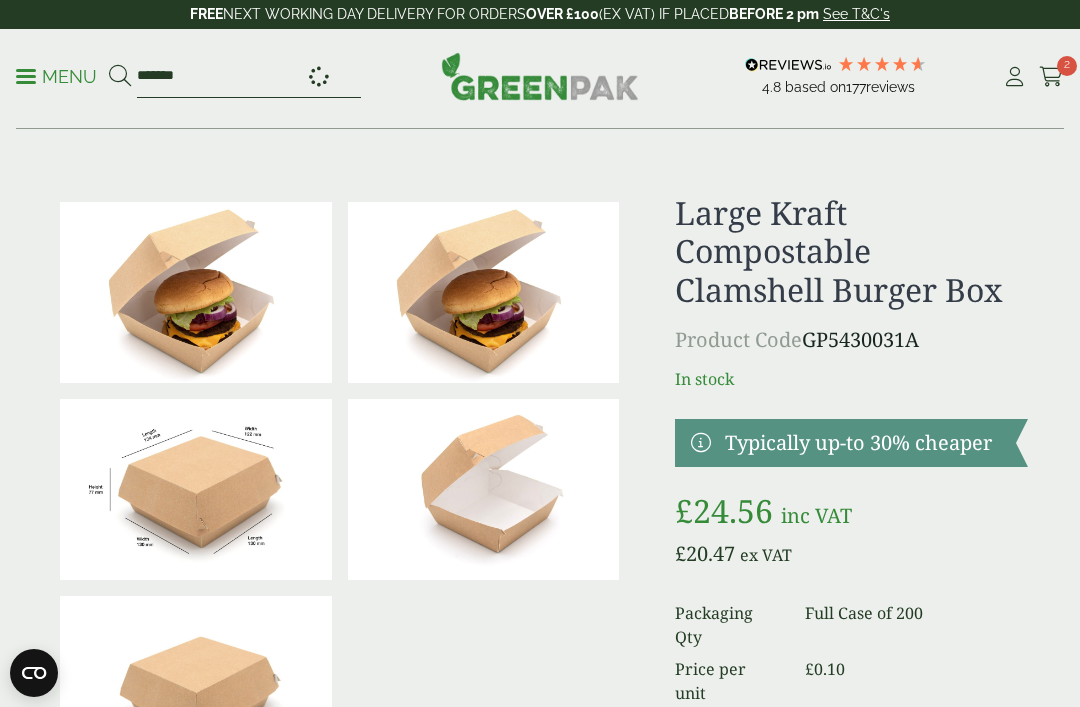 type on "*******" 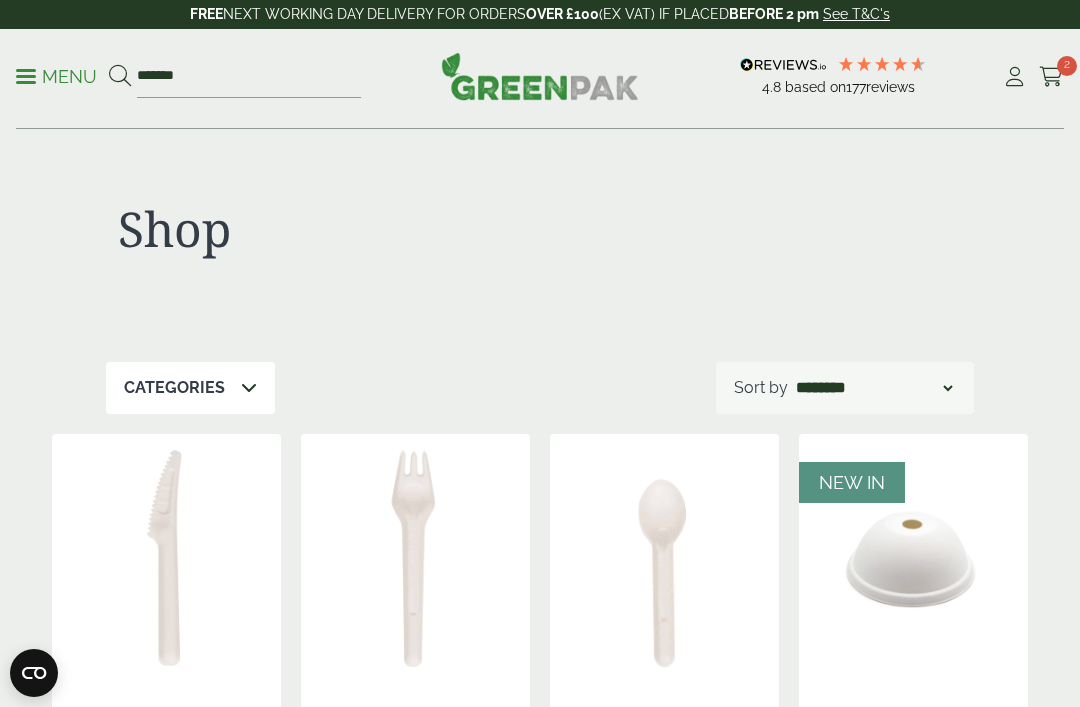 scroll, scrollTop: 0, scrollLeft: 0, axis: both 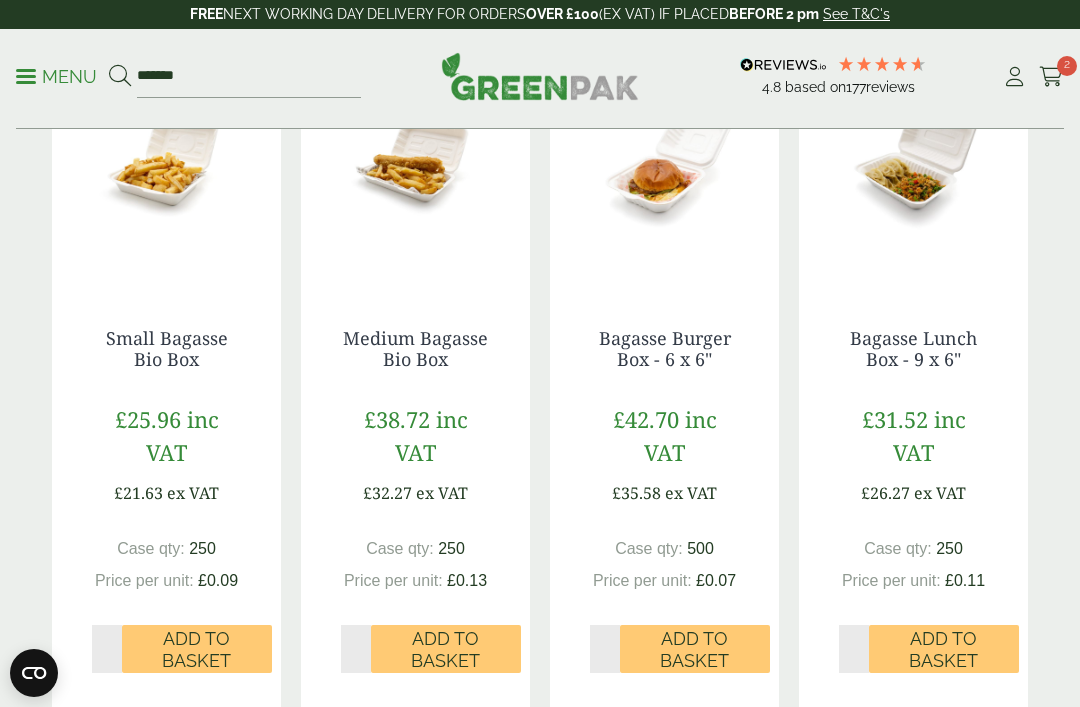 click on "Add to Basket" at bounding box center [944, 649] 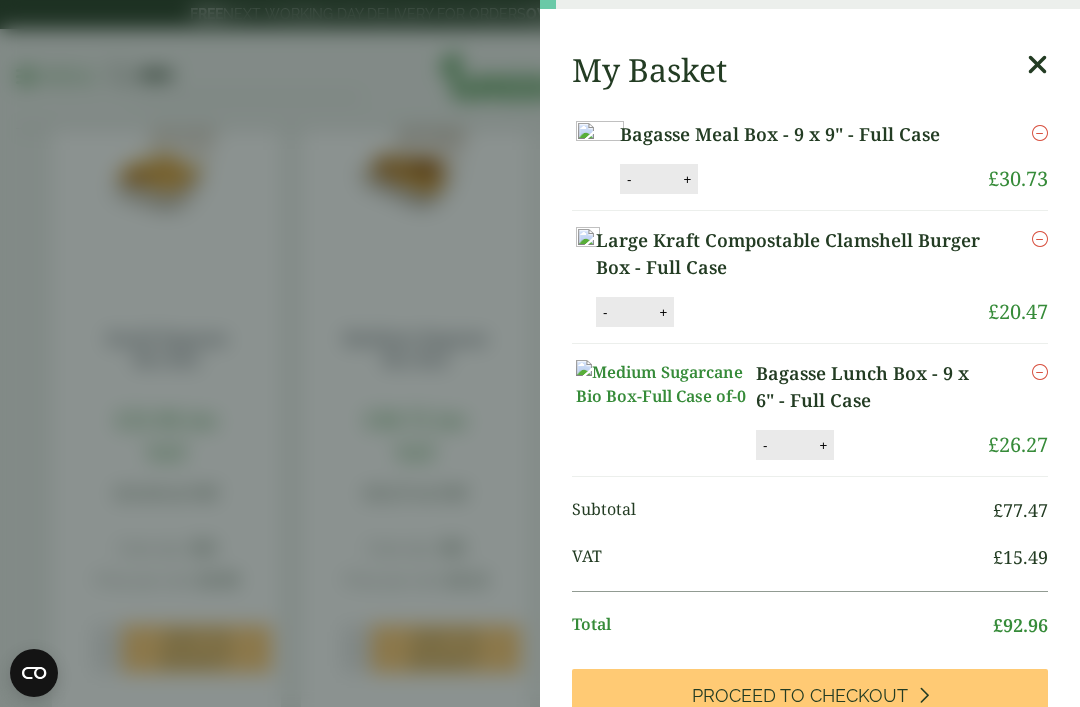 scroll, scrollTop: 42, scrollLeft: 0, axis: vertical 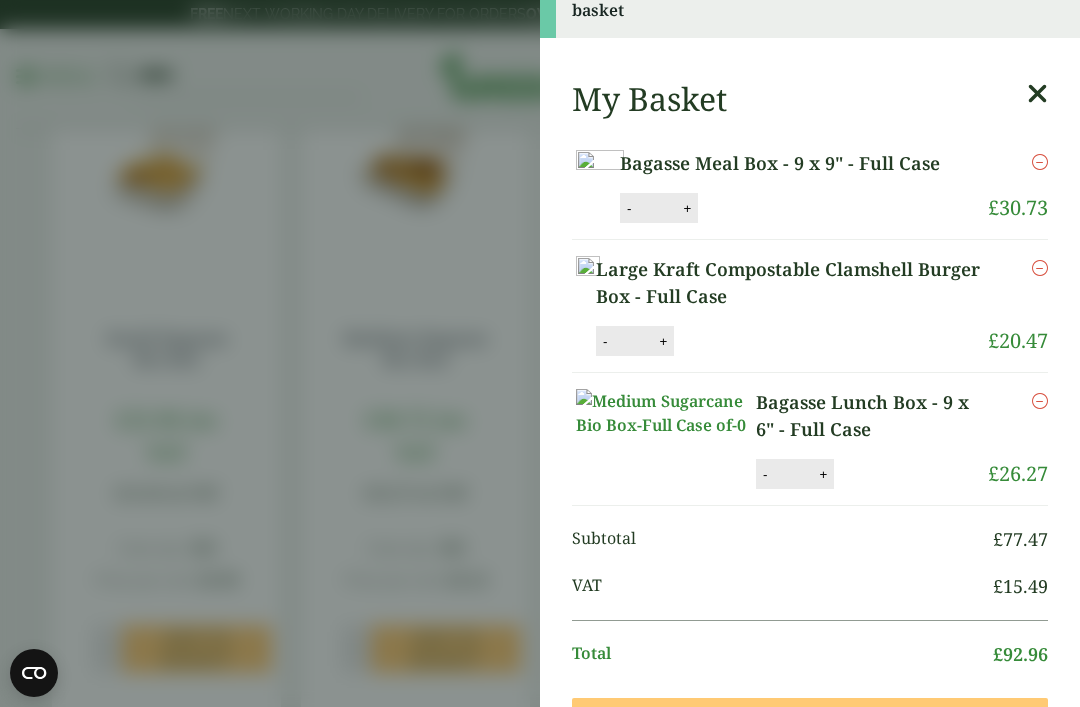 click at bounding box center (1037, 94) 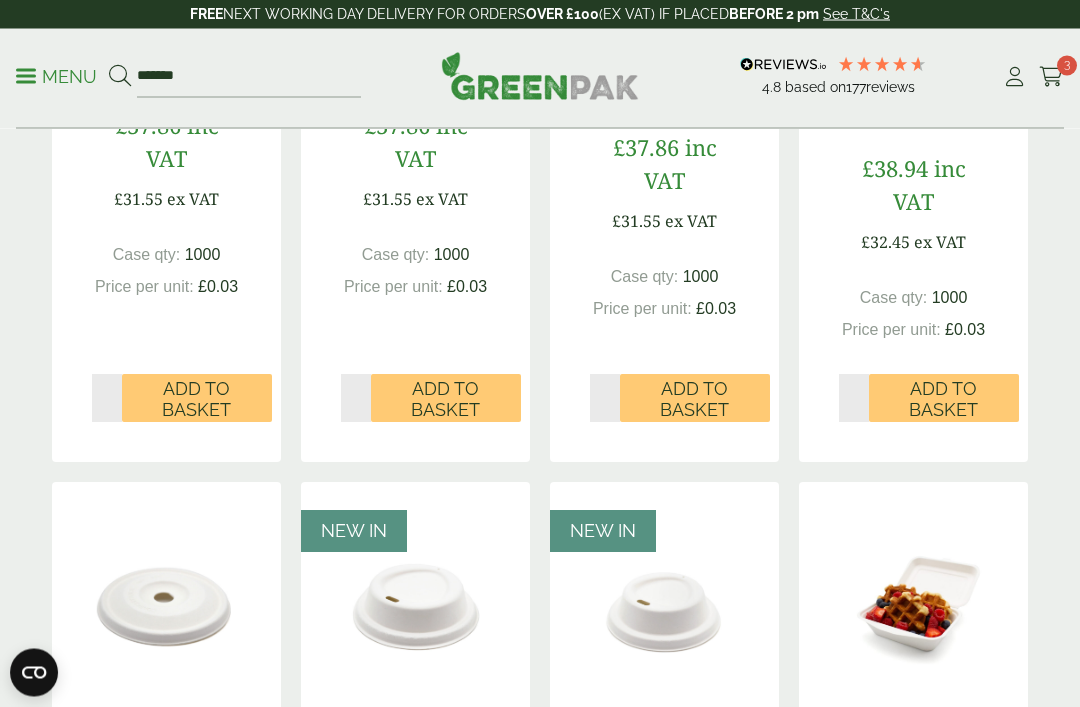 scroll, scrollTop: 622, scrollLeft: 0, axis: vertical 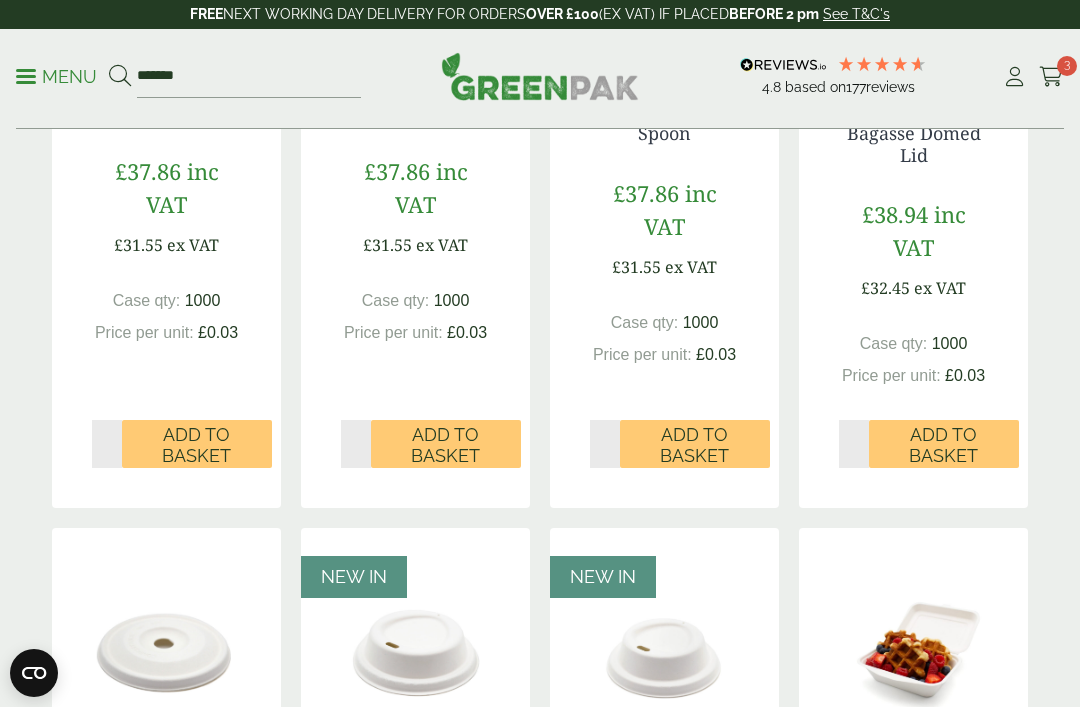 click on "Menu" at bounding box center (56, 77) 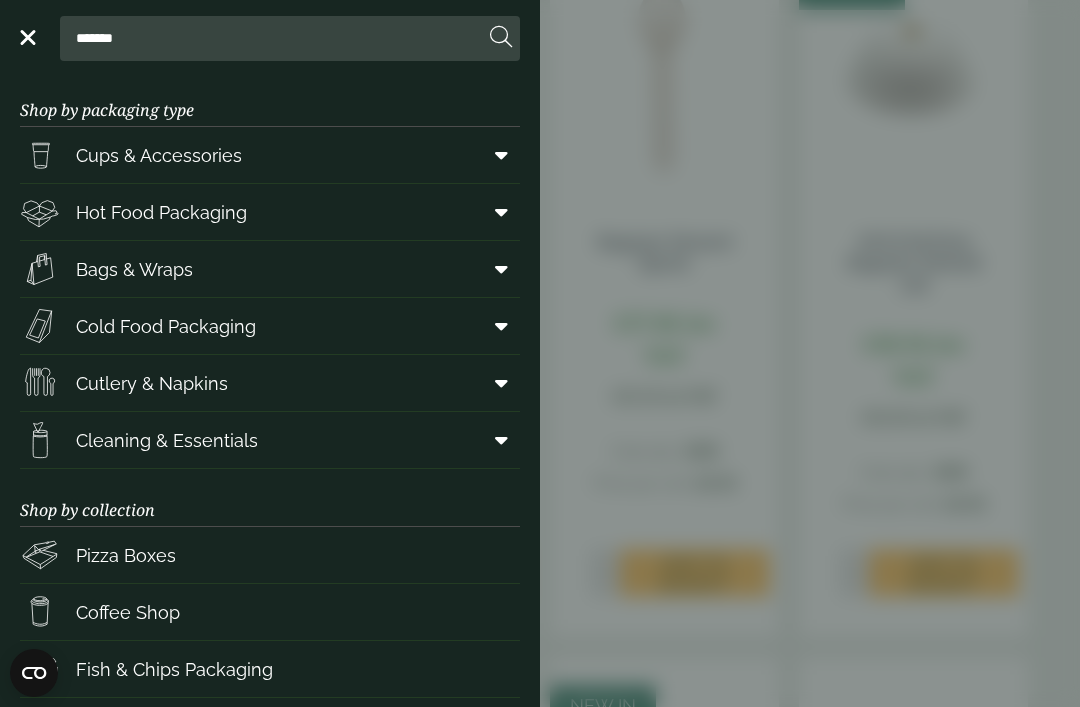 click on "Bags & Wraps" at bounding box center (270, 269) 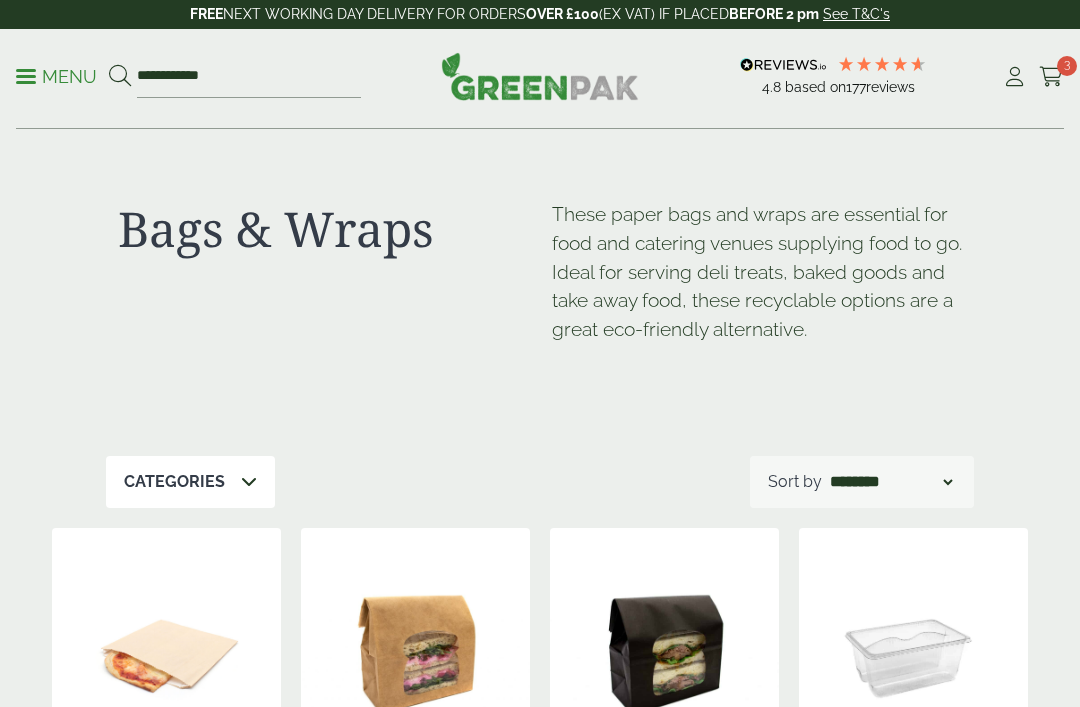 scroll, scrollTop: 0, scrollLeft: 0, axis: both 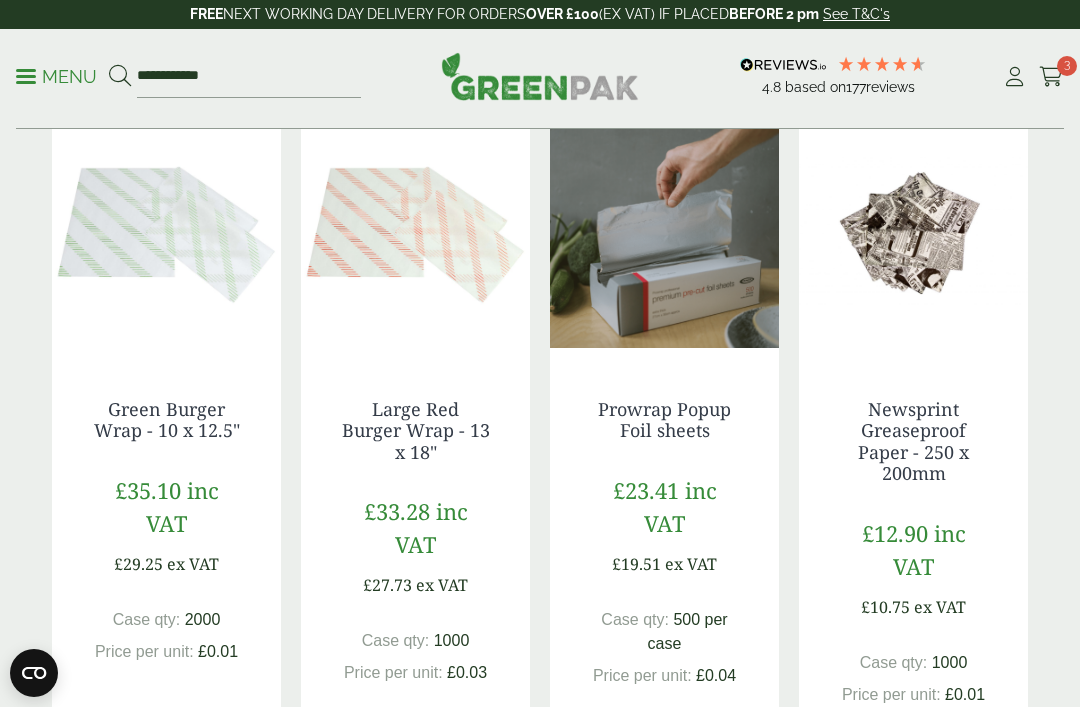 click at bounding box center [664, 234] 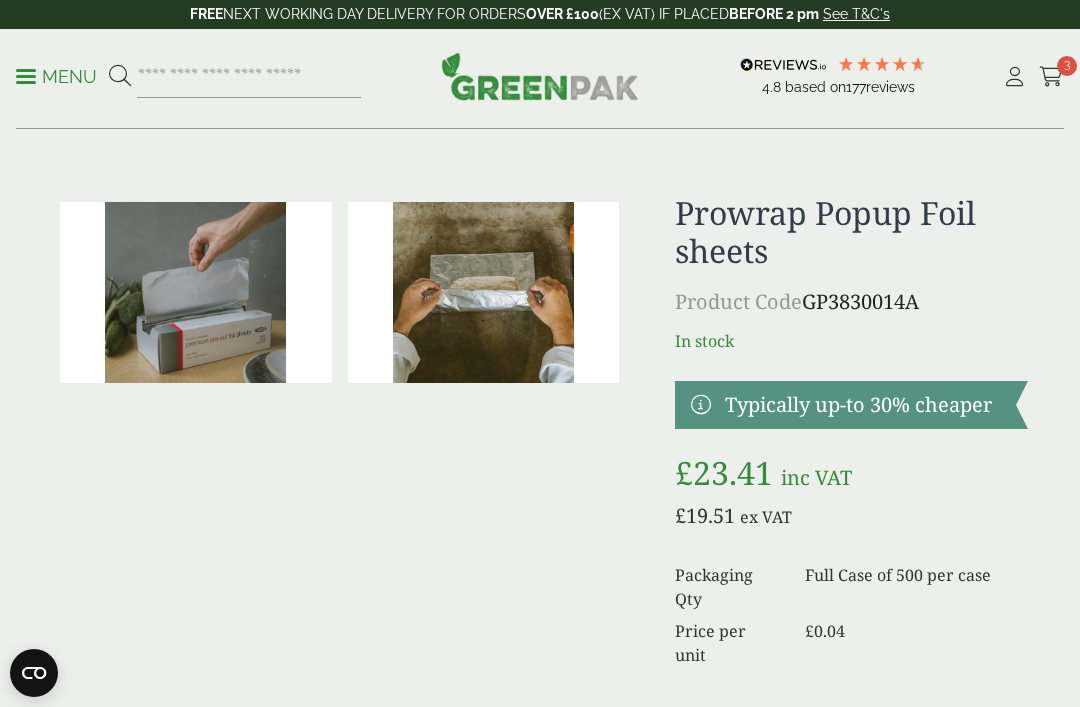 scroll, scrollTop: 0, scrollLeft: 0, axis: both 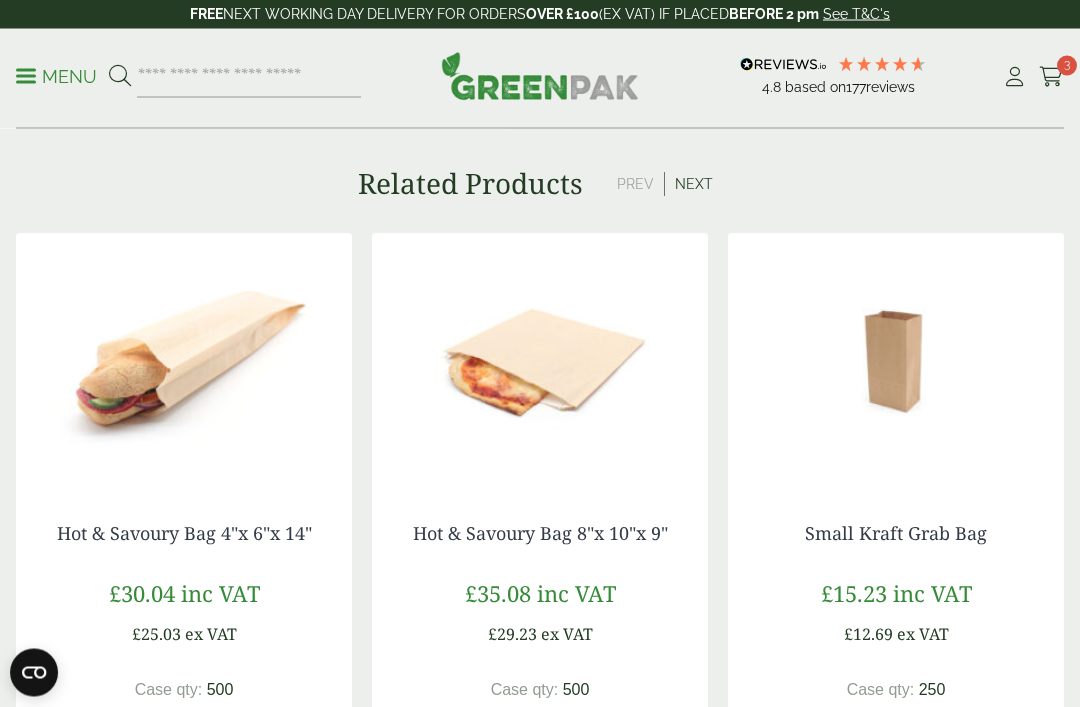 click on "£ 30.04" at bounding box center [142, 594] 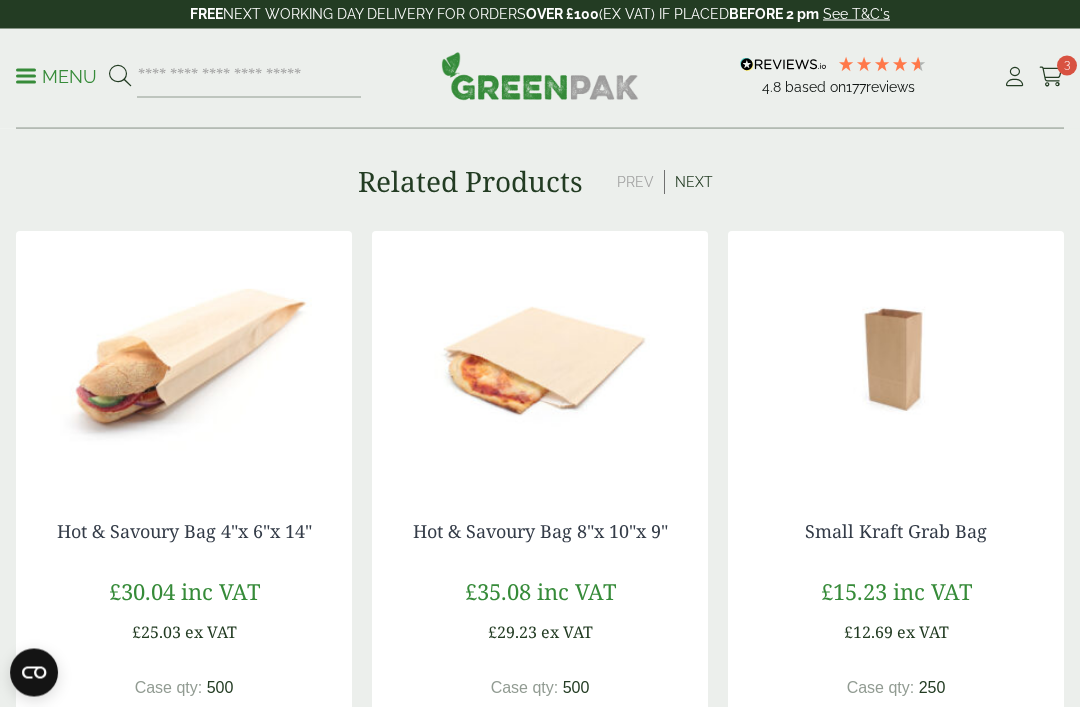 scroll, scrollTop: 1557, scrollLeft: 0, axis: vertical 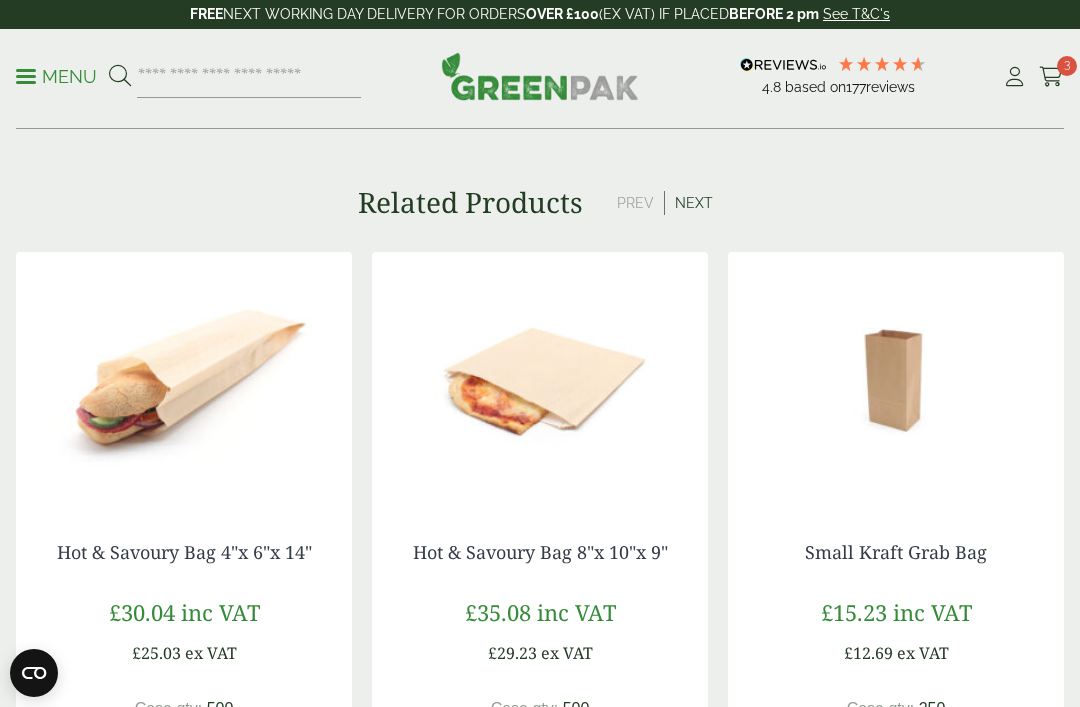 click at bounding box center (184, 377) 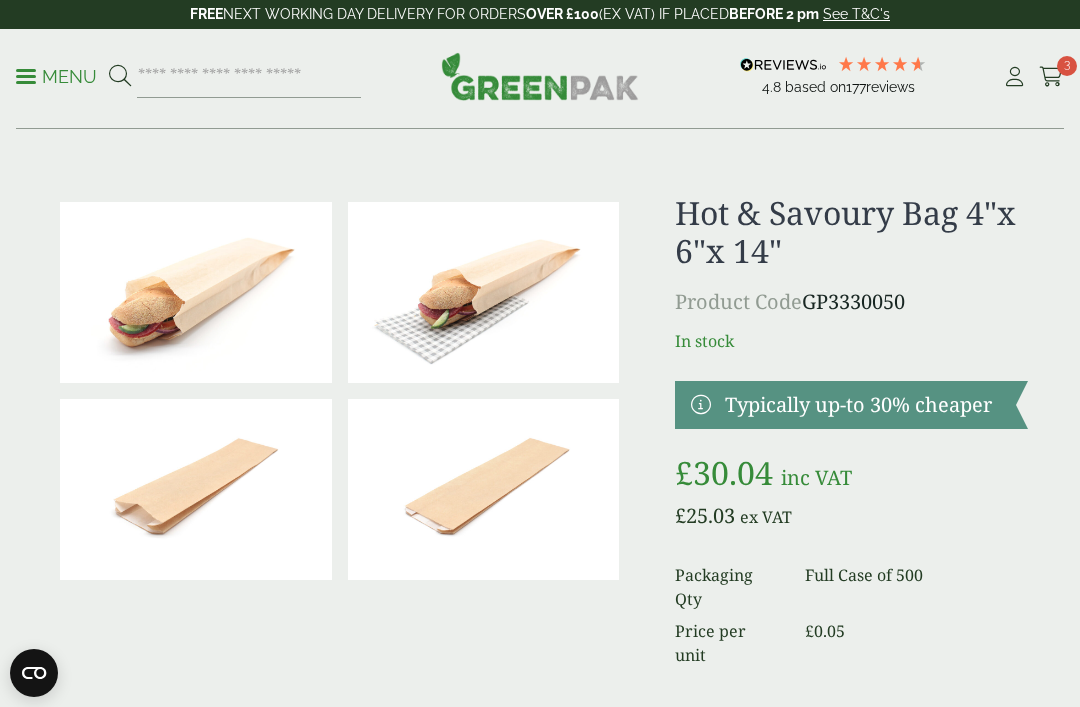 scroll, scrollTop: 0, scrollLeft: 0, axis: both 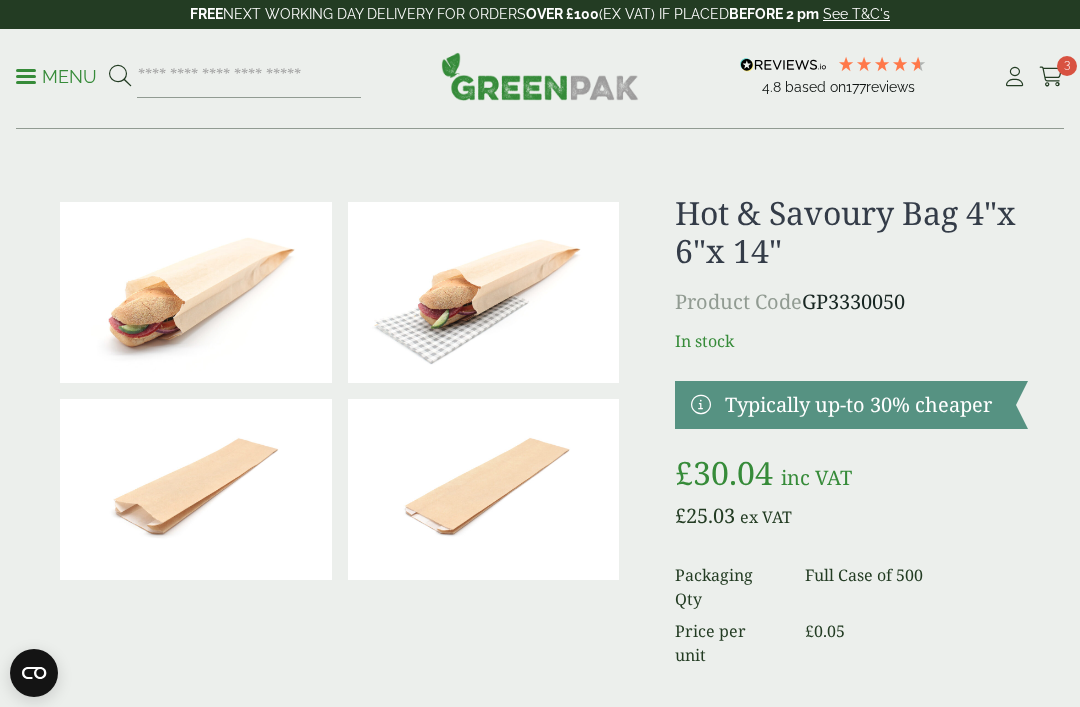 click on "Menu" at bounding box center (56, 75) 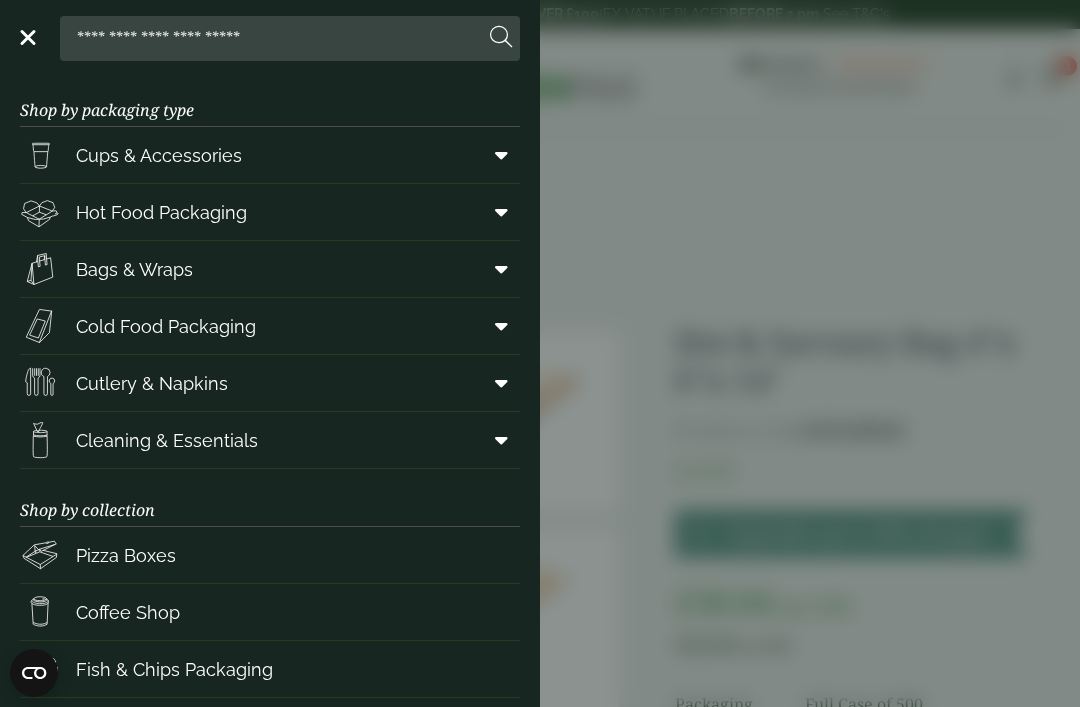 click on "Cold Food Packaging" at bounding box center [166, 326] 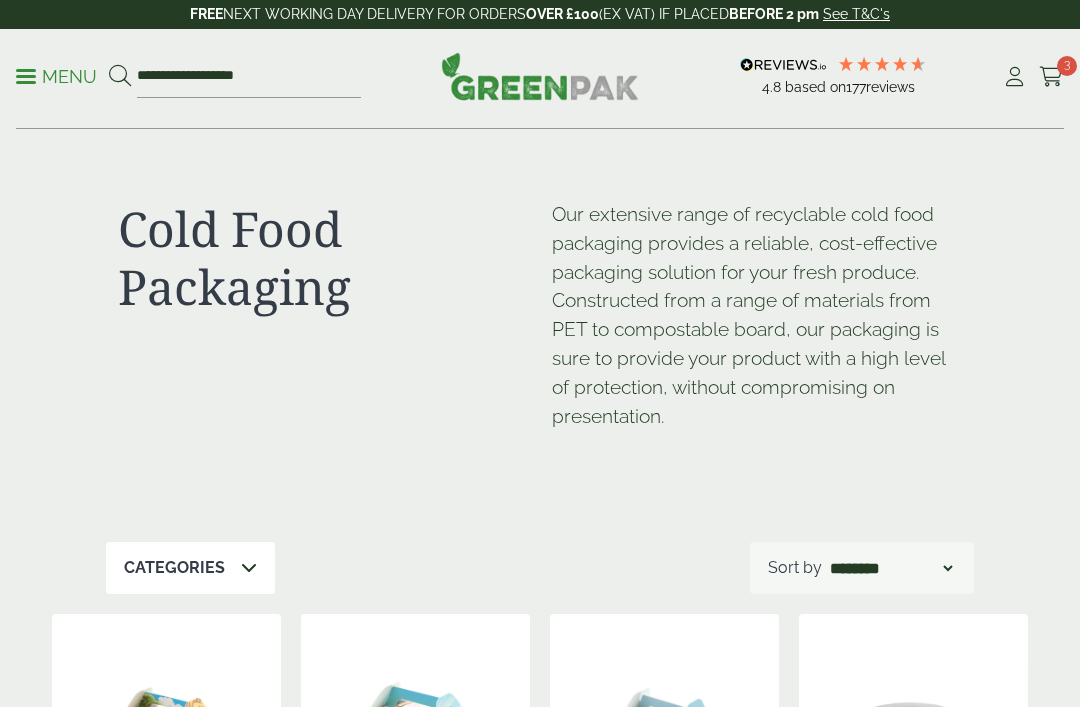 scroll, scrollTop: 0, scrollLeft: 0, axis: both 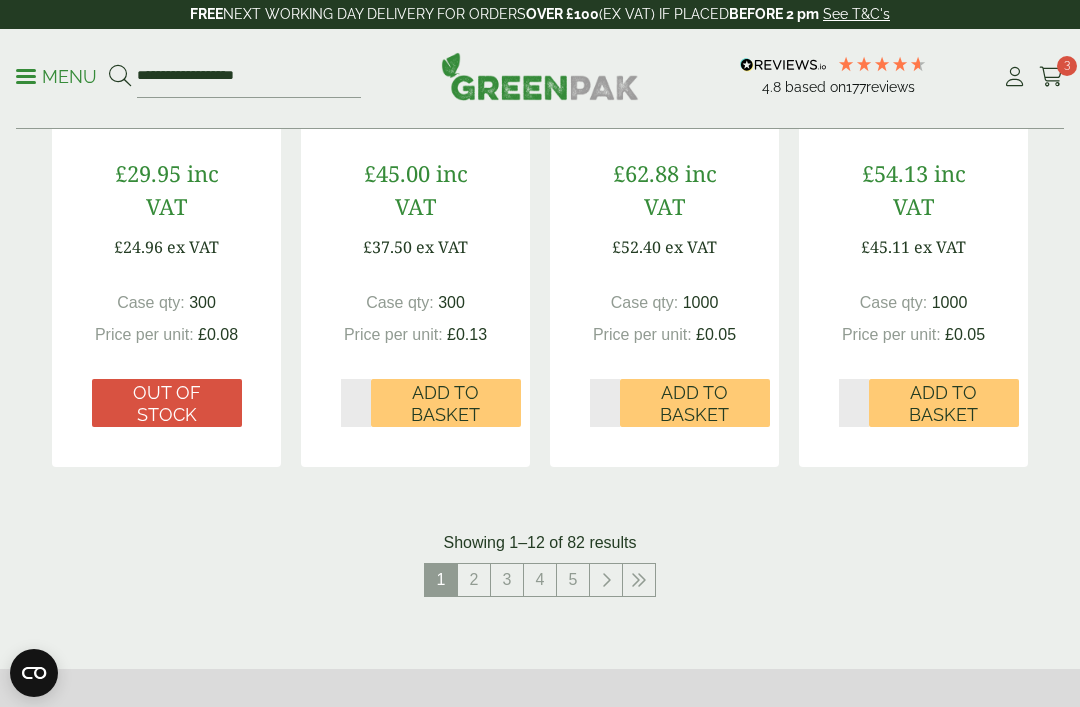 click on "2" at bounding box center (474, 580) 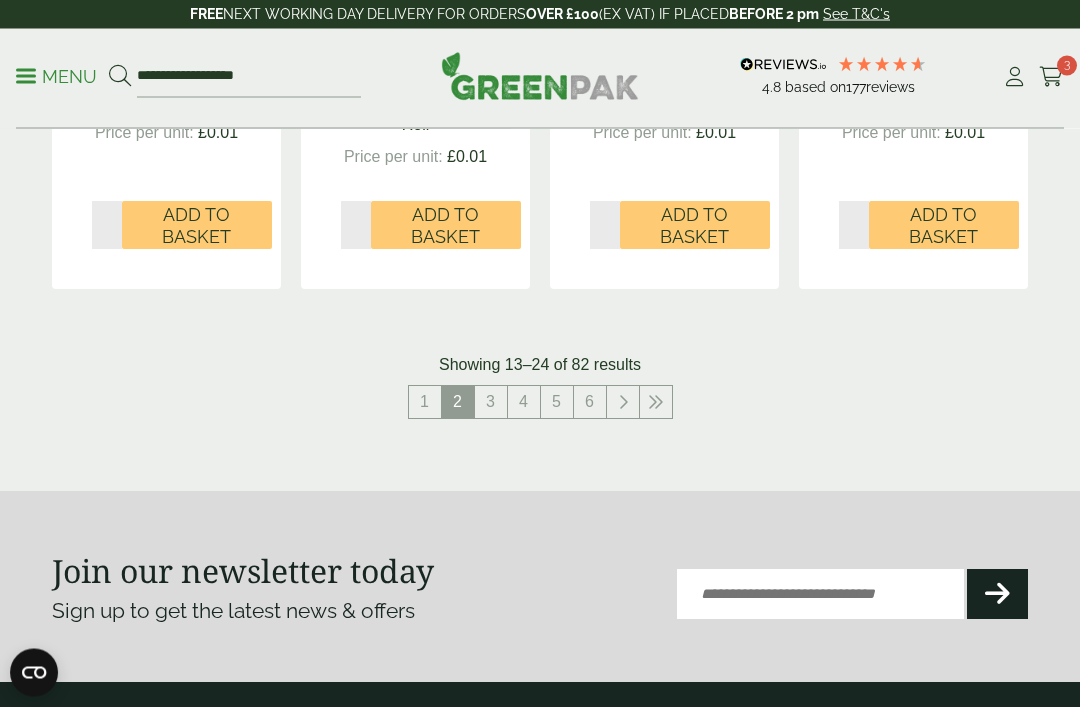 scroll, scrollTop: 2529, scrollLeft: 0, axis: vertical 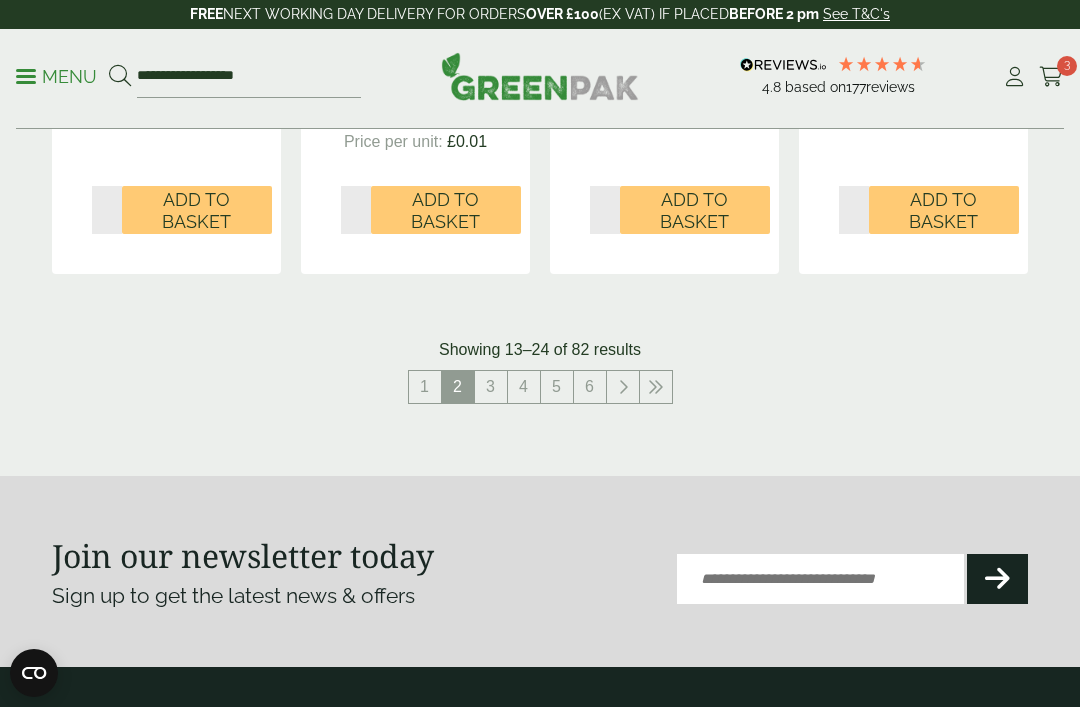 click on "3" at bounding box center (491, 387) 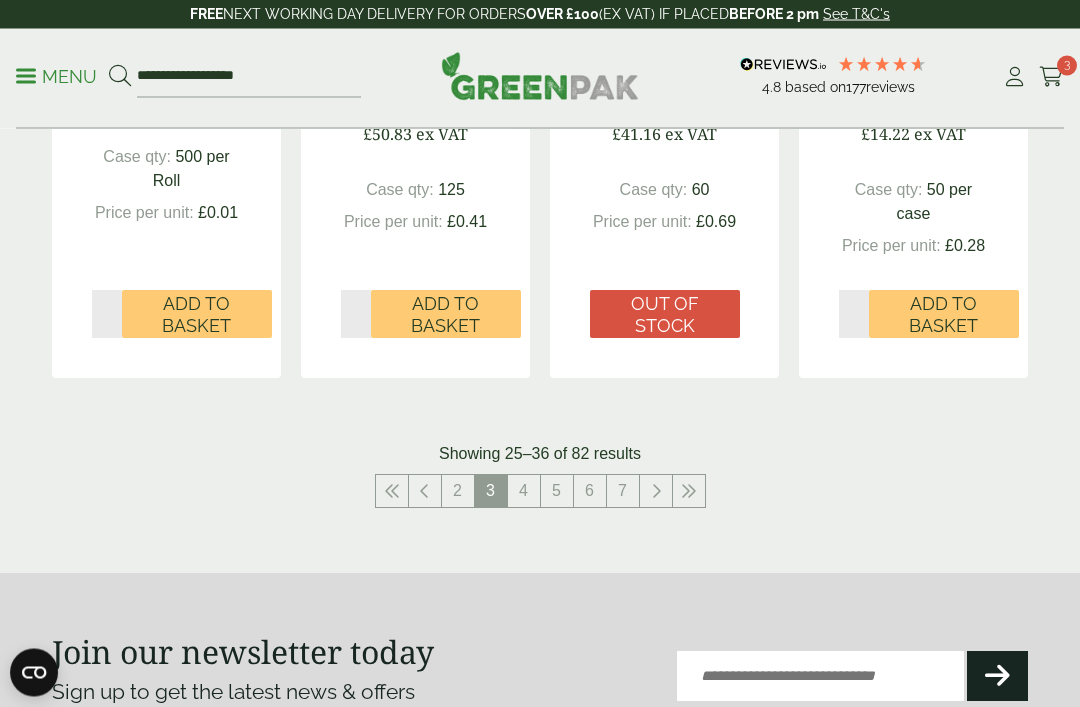 scroll, scrollTop: 2339, scrollLeft: 0, axis: vertical 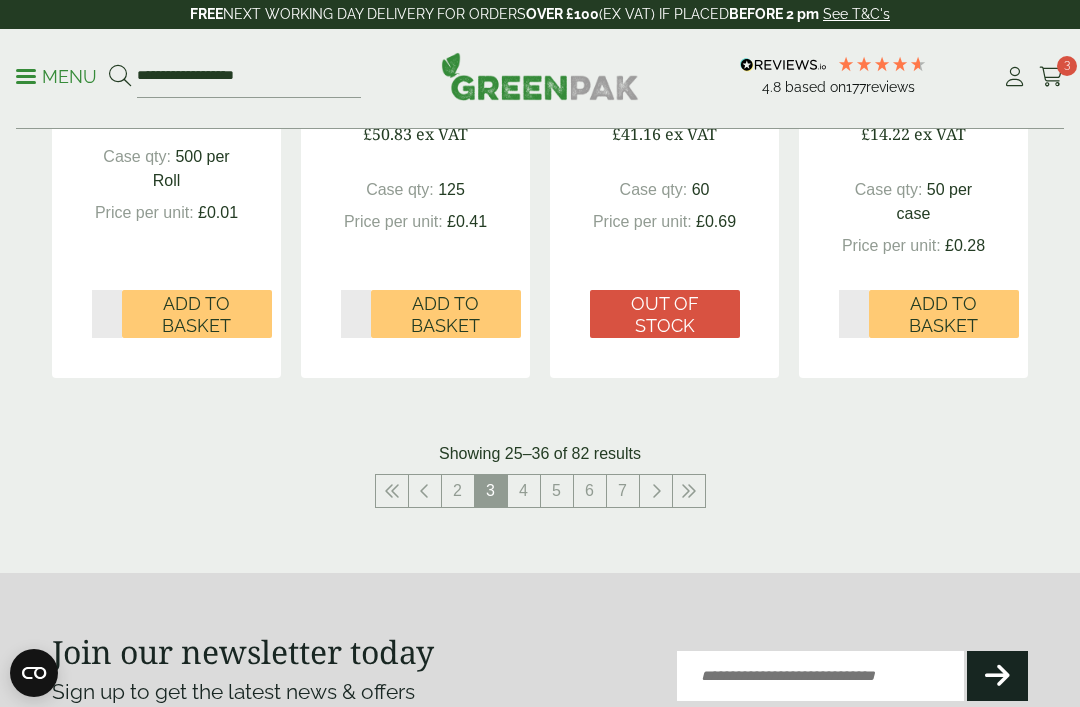 click on "4" at bounding box center [524, 491] 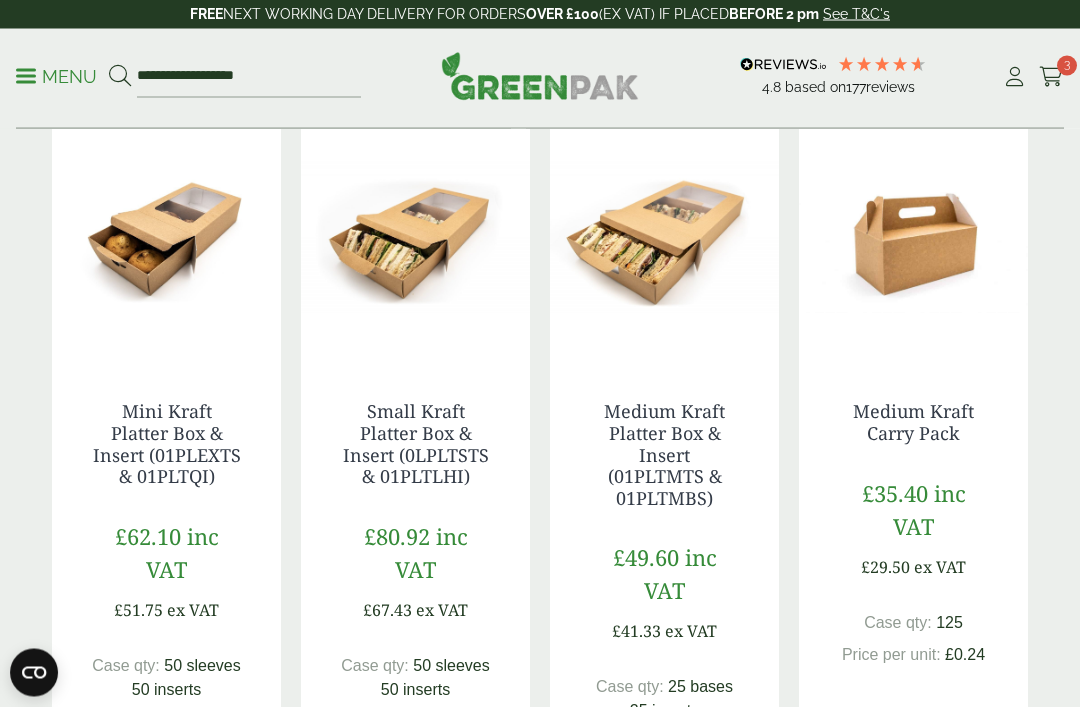 scroll, scrollTop: 503, scrollLeft: 0, axis: vertical 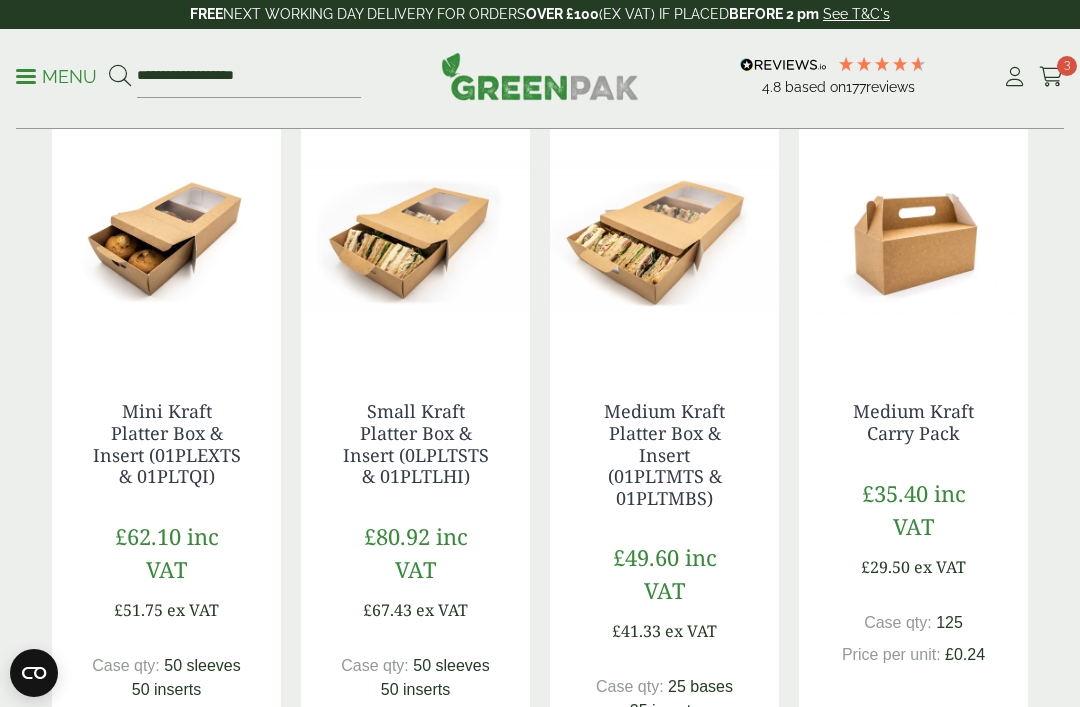 click on "Medium Kraft Platter Box & Insert (01PLTMTS & 01PLTMBS)" at bounding box center (664, 454) 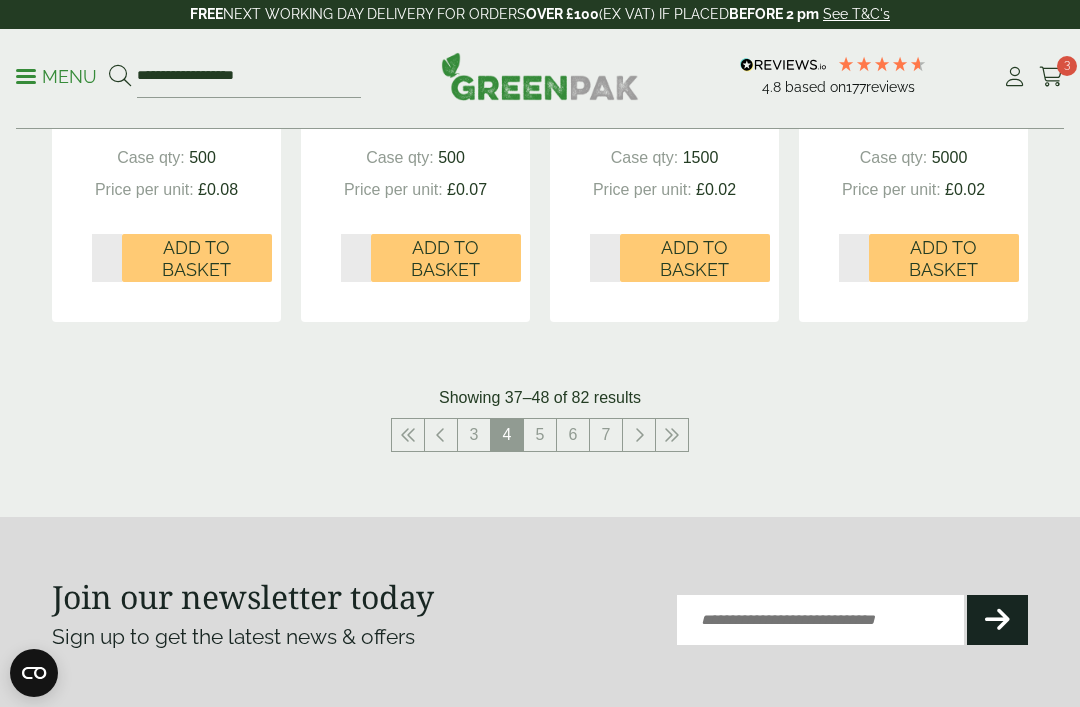 scroll, scrollTop: 2627, scrollLeft: 0, axis: vertical 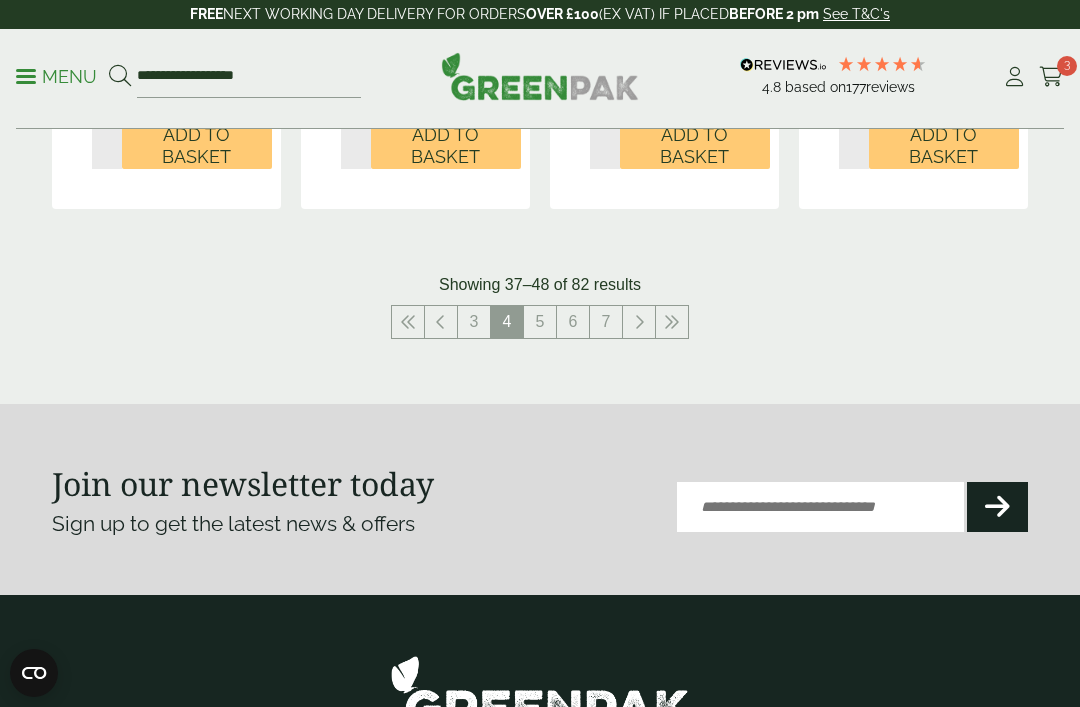 click on "5" at bounding box center [540, 322] 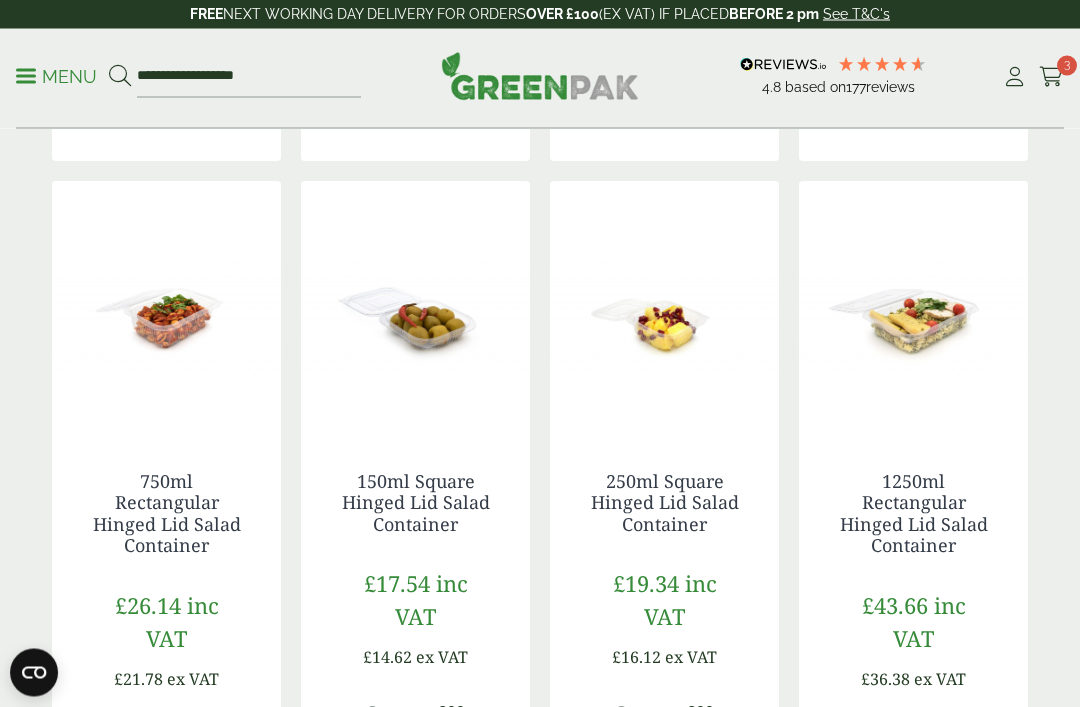 scroll, scrollTop: 1863, scrollLeft: 0, axis: vertical 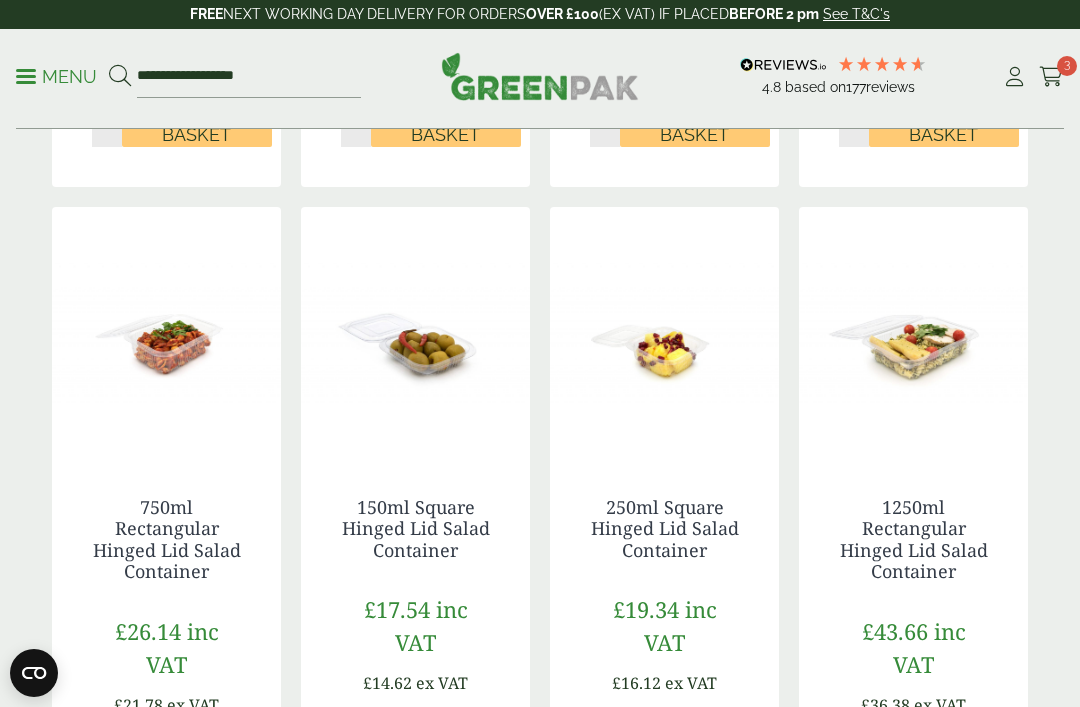 click at bounding box center (913, 332) 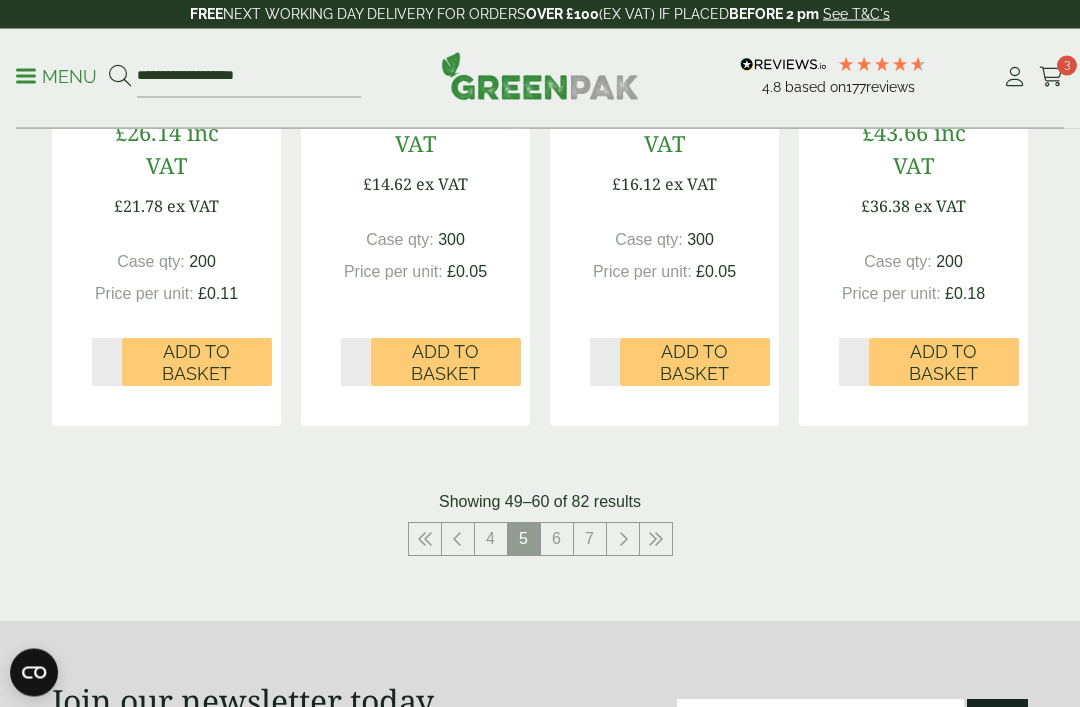scroll, scrollTop: 2362, scrollLeft: 0, axis: vertical 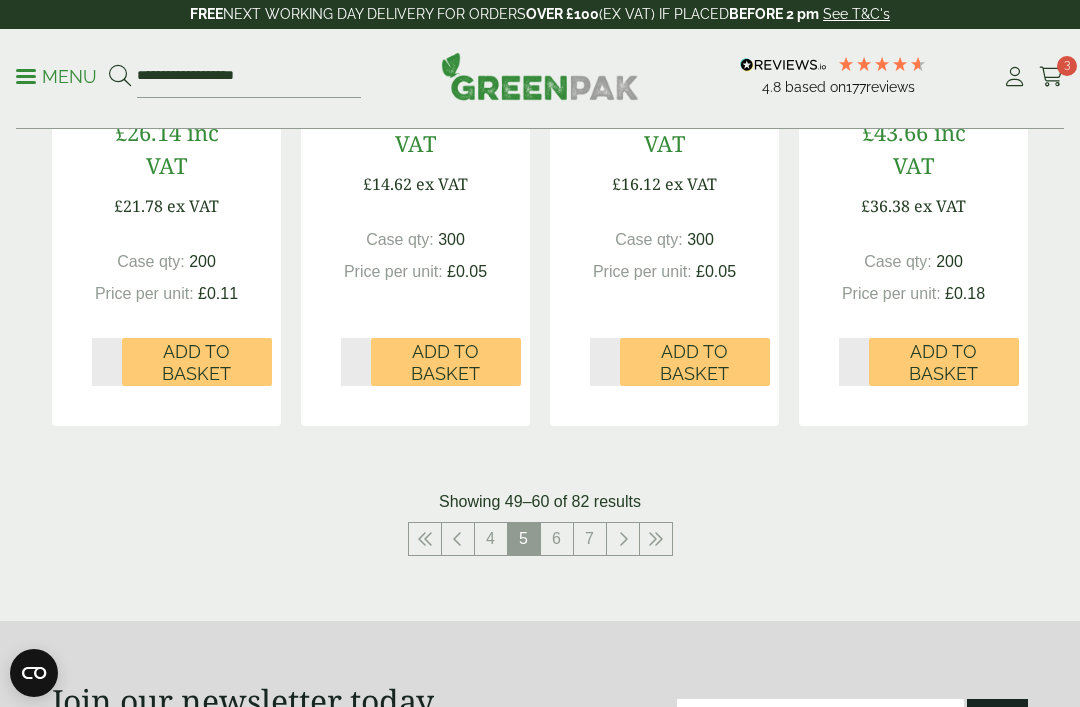 click on "6" at bounding box center [557, 539] 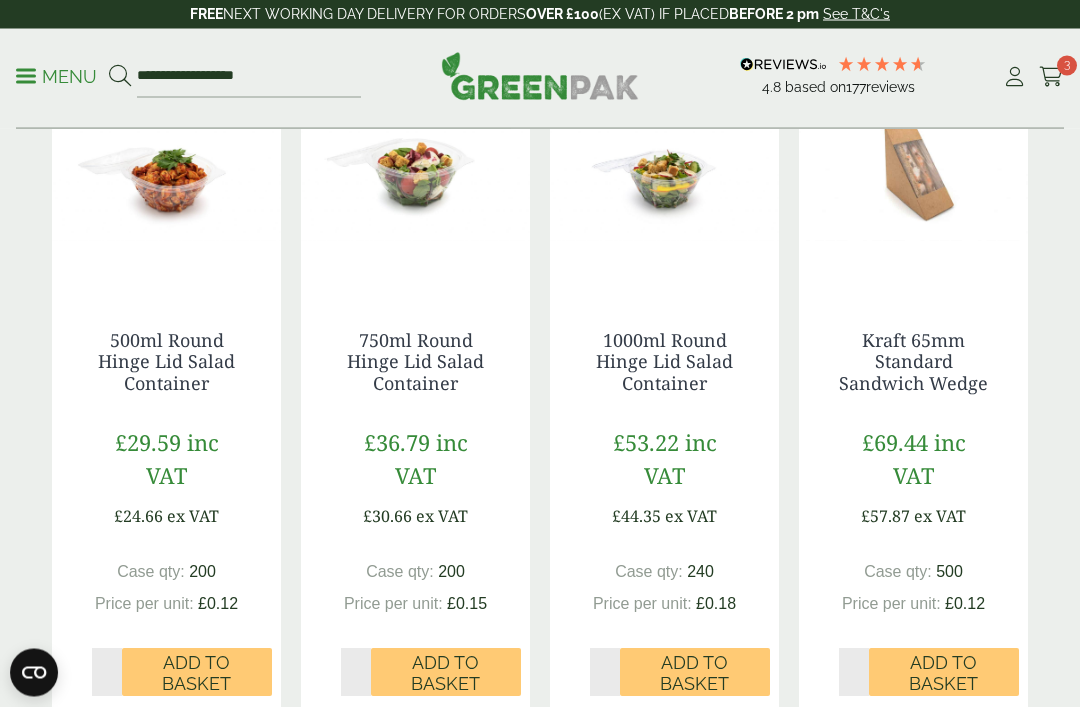 scroll, scrollTop: 2030, scrollLeft: 0, axis: vertical 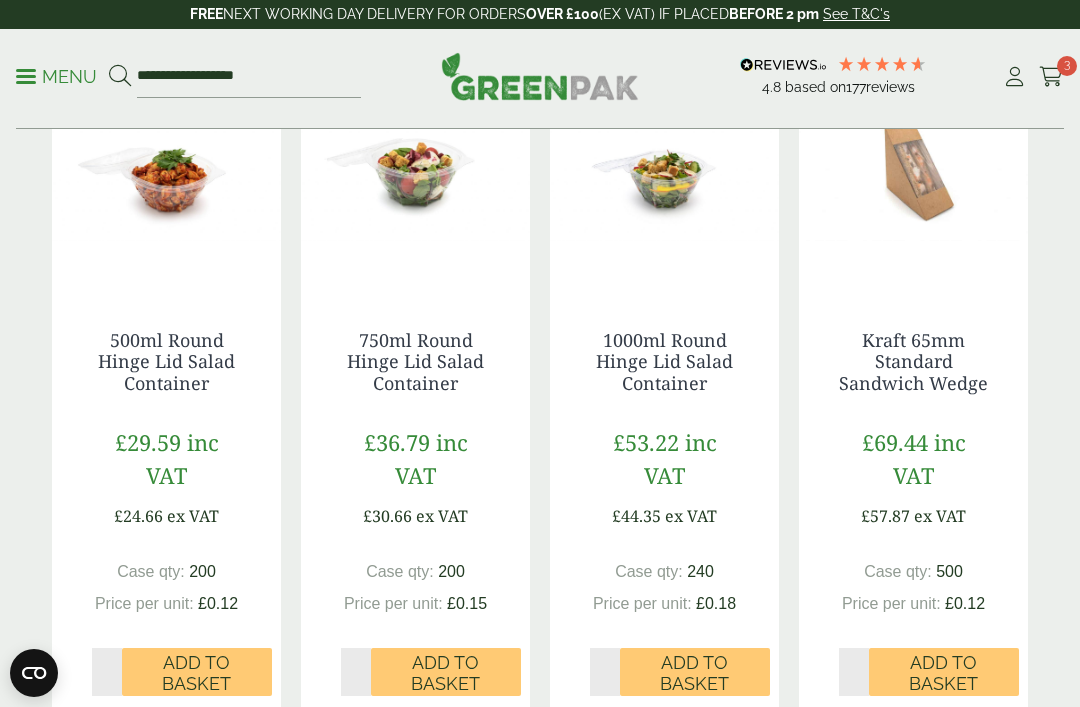 click on "1000ml Round Hinge Lid Salad Container" at bounding box center [664, 361] 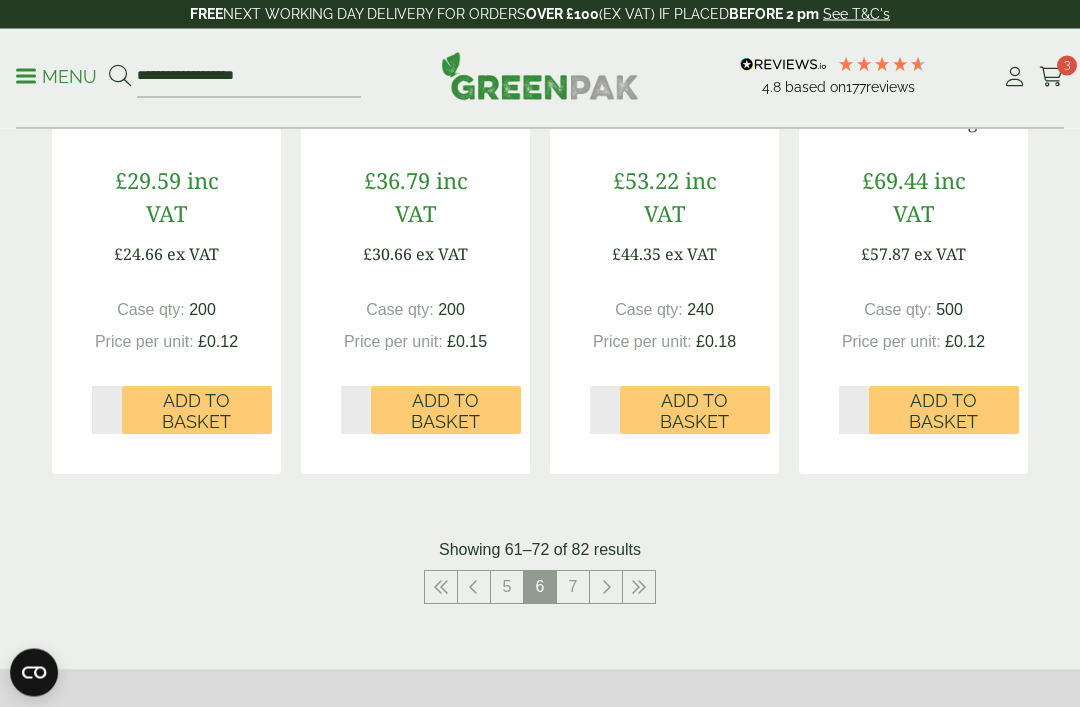 scroll, scrollTop: 2292, scrollLeft: 0, axis: vertical 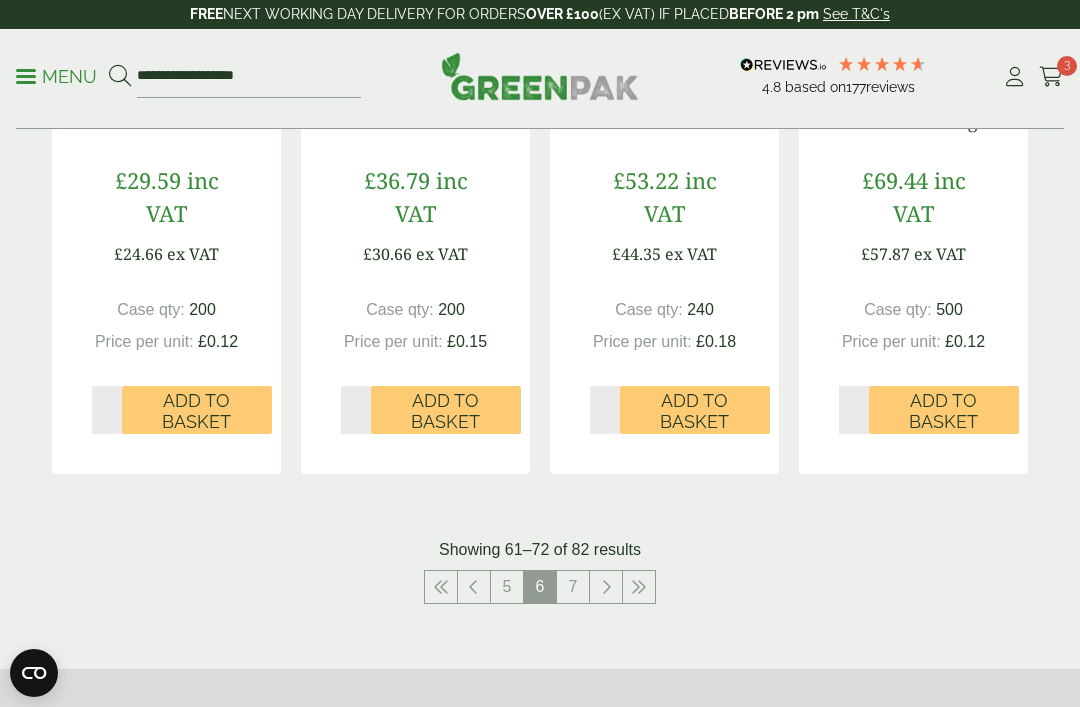 click on "7" at bounding box center [573, 587] 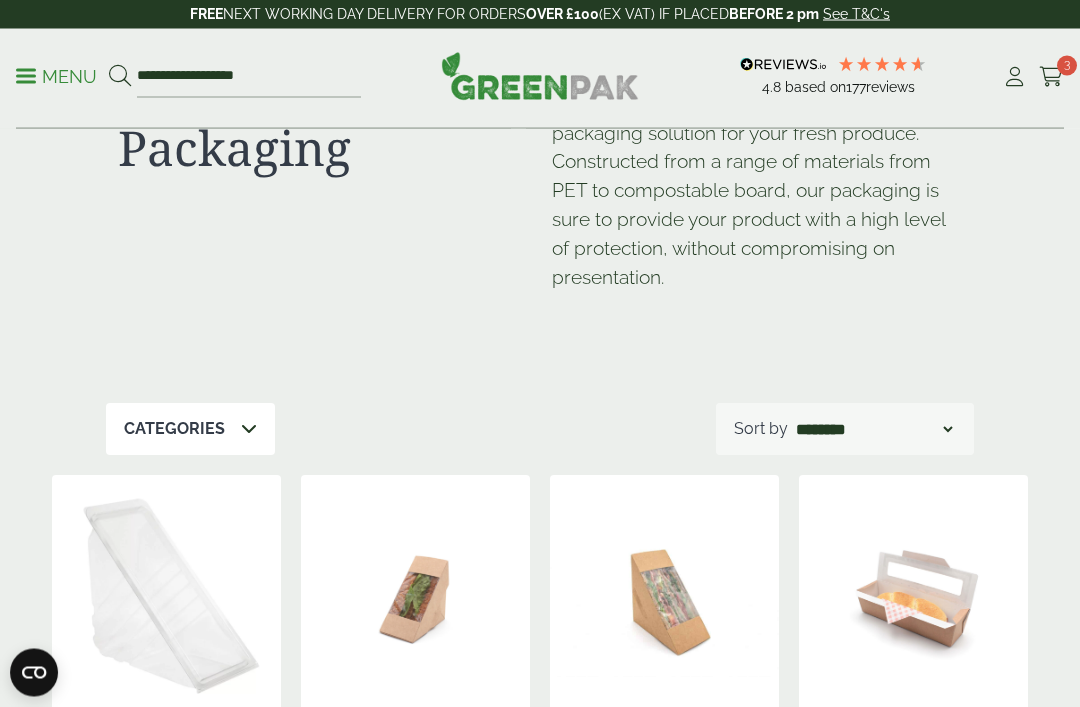 scroll, scrollTop: 139, scrollLeft: 0, axis: vertical 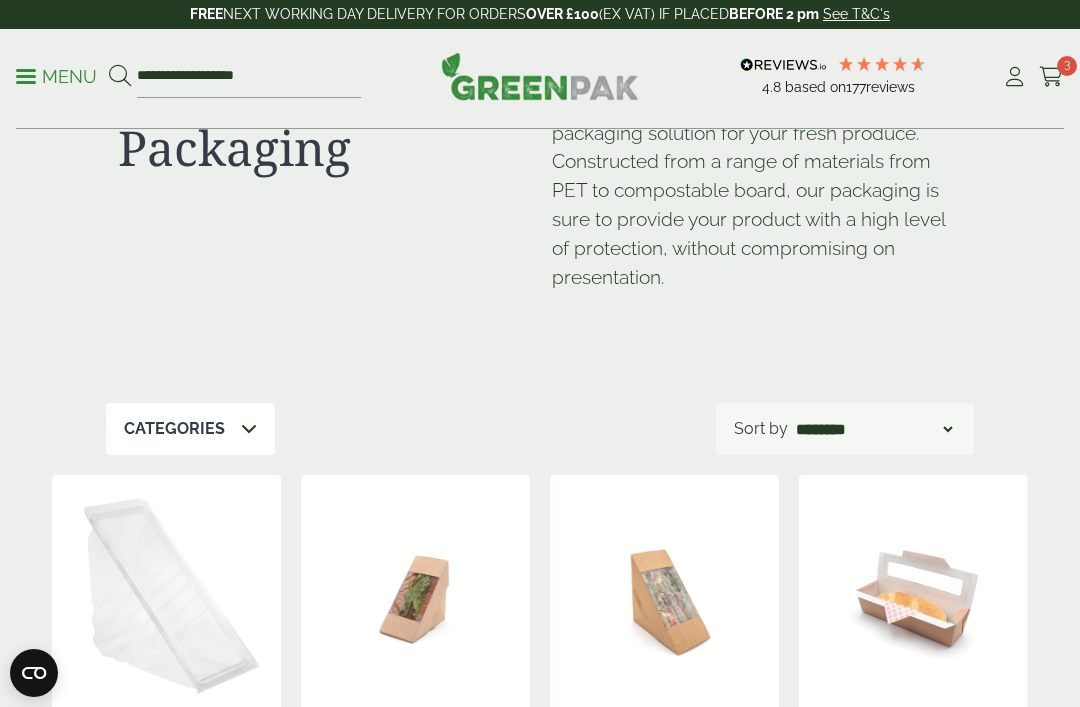 click on "Menu" at bounding box center (56, 75) 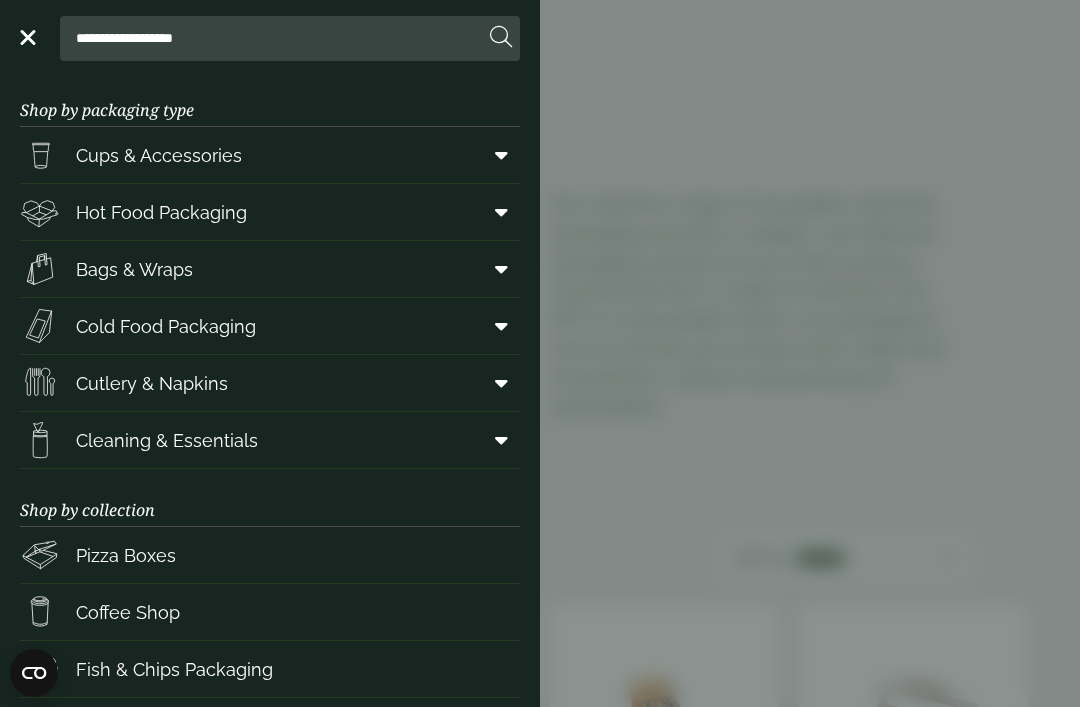 click on "Pizza Boxes" at bounding box center [126, 555] 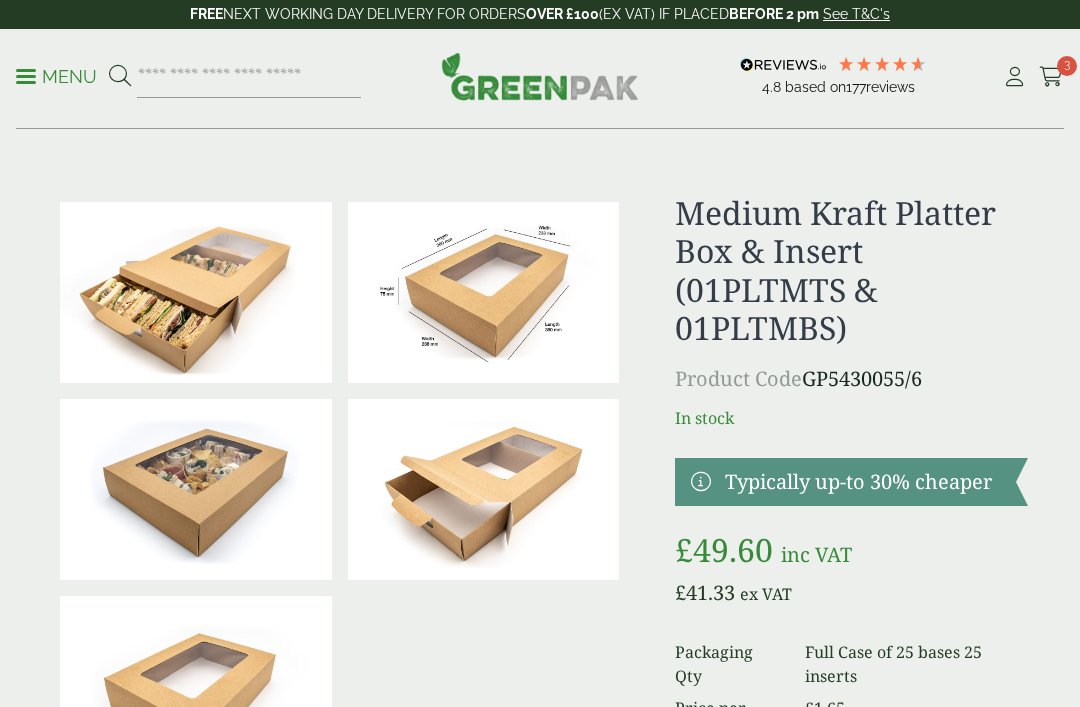 scroll, scrollTop: 313, scrollLeft: 0, axis: vertical 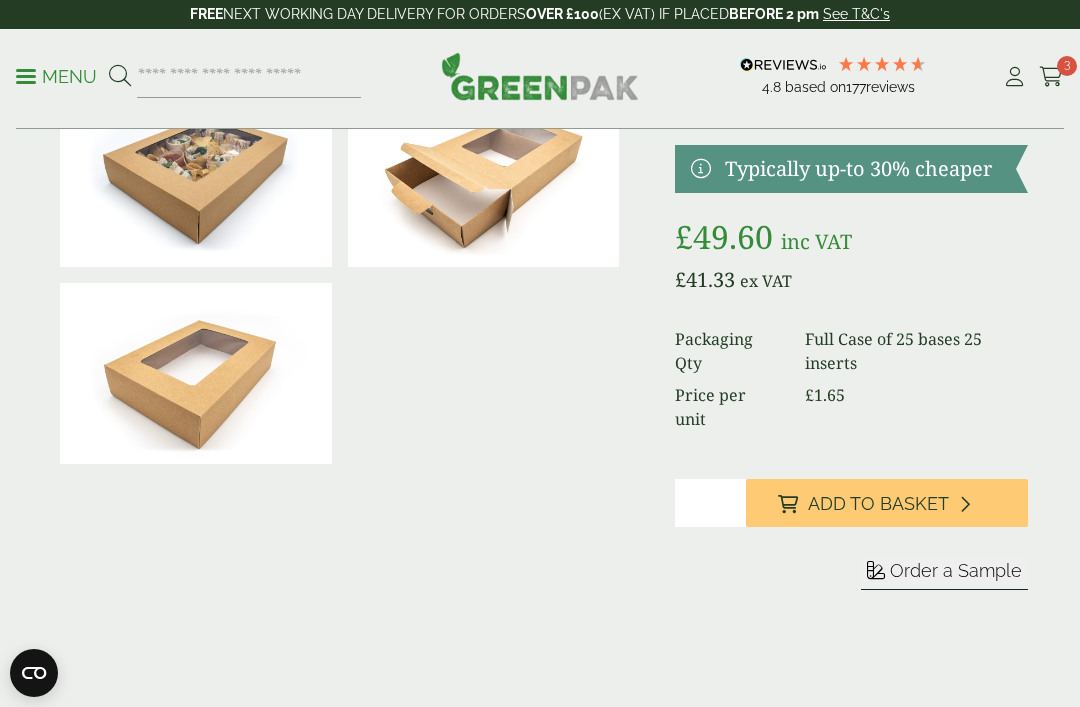click on "Order a Sample" at bounding box center [956, 570] 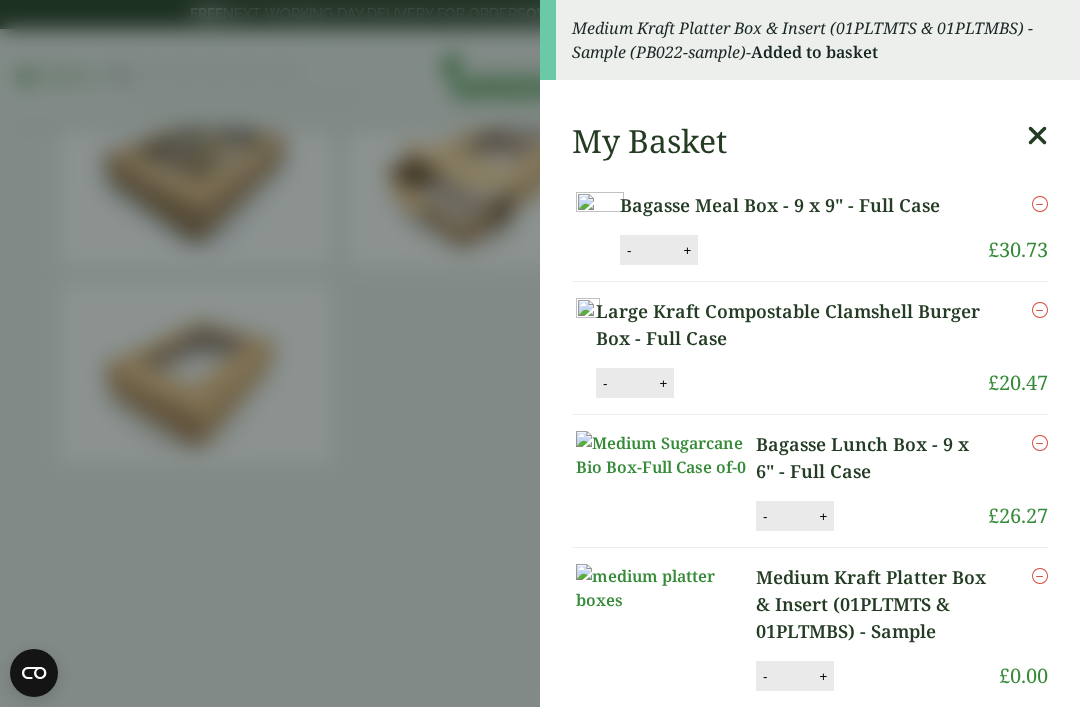 click at bounding box center (1037, 136) 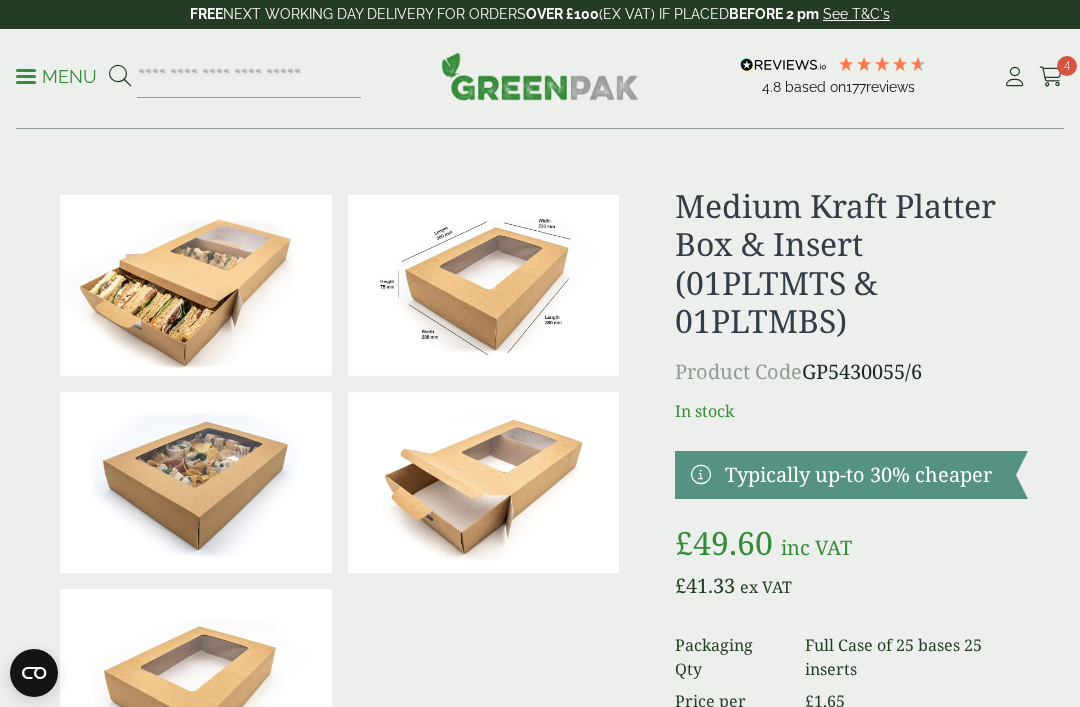 scroll, scrollTop: 0, scrollLeft: 0, axis: both 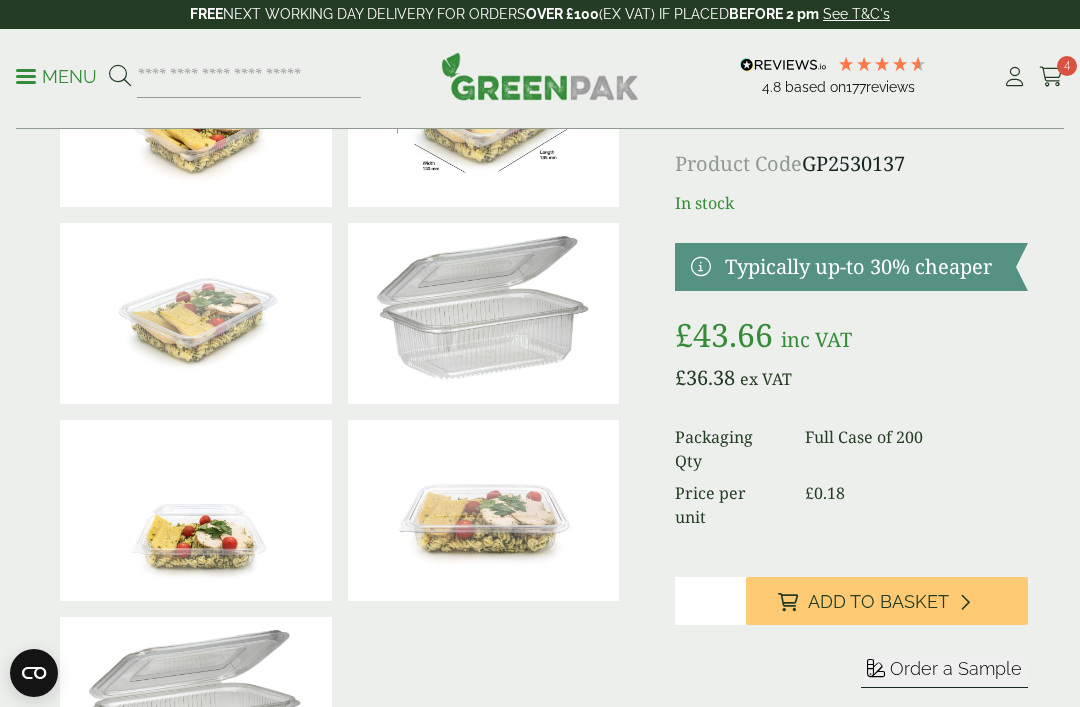 click on "Order a Sample" at bounding box center (956, 668) 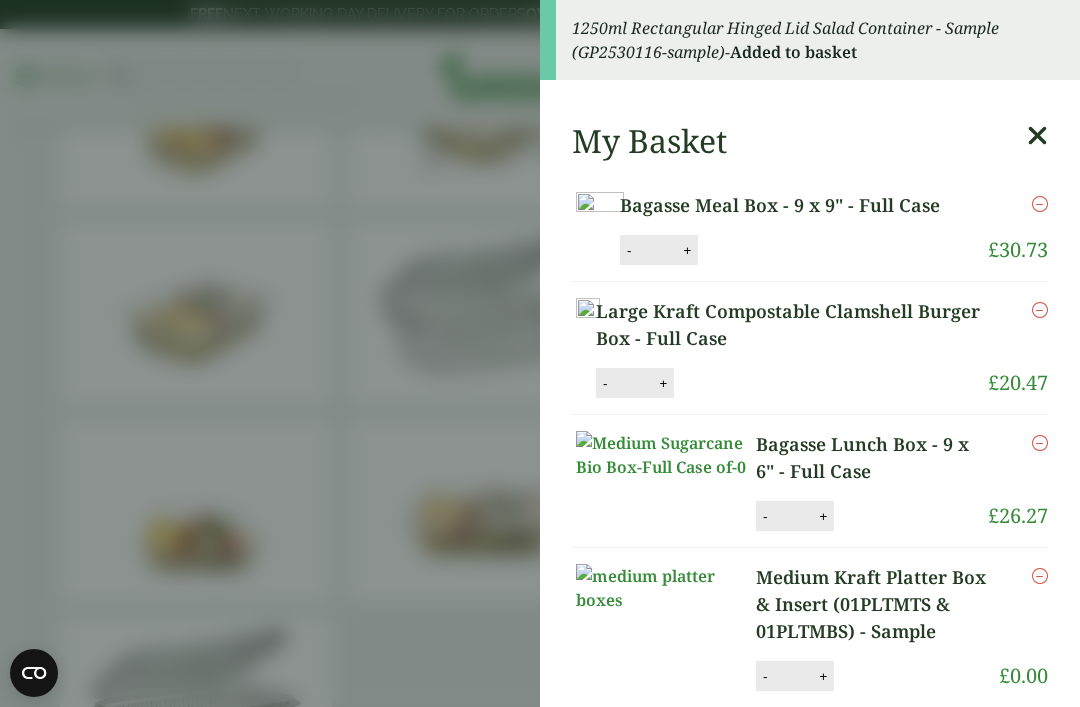 click at bounding box center (1037, 136) 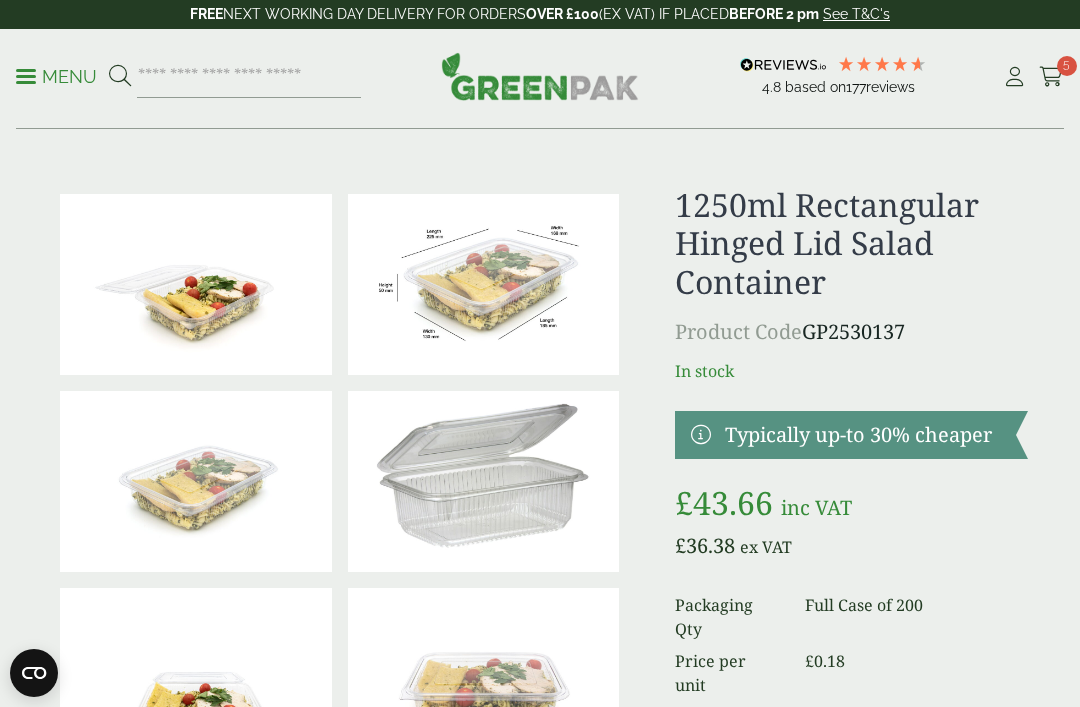 scroll, scrollTop: 0, scrollLeft: 0, axis: both 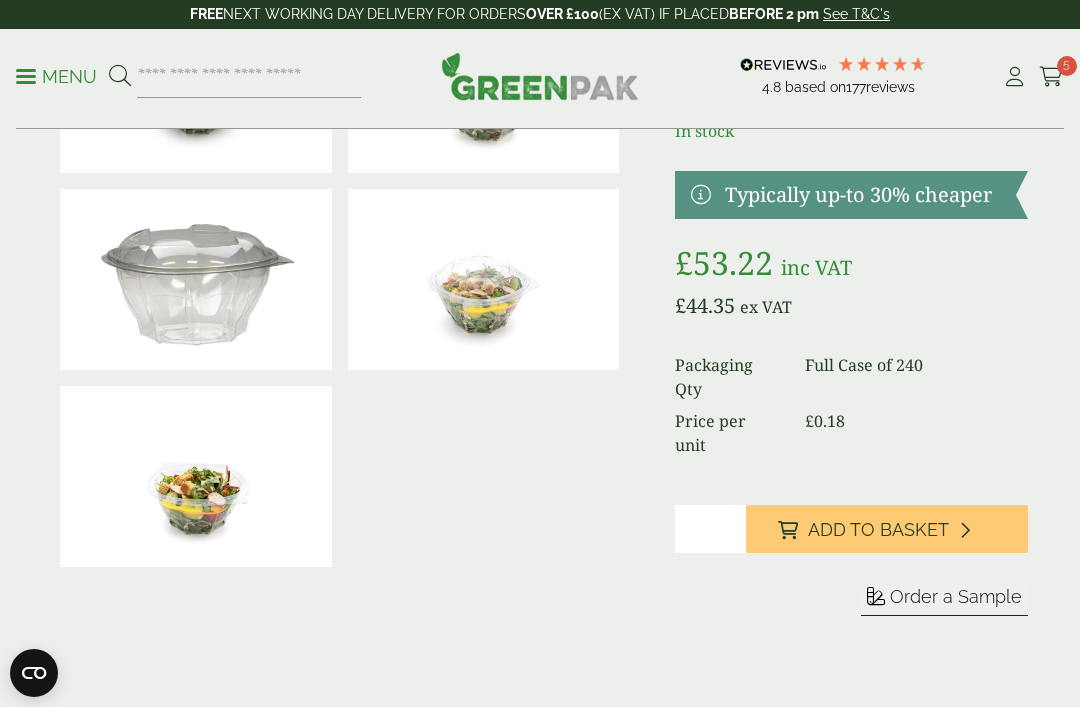 click on "Order a Sample" at bounding box center (956, 596) 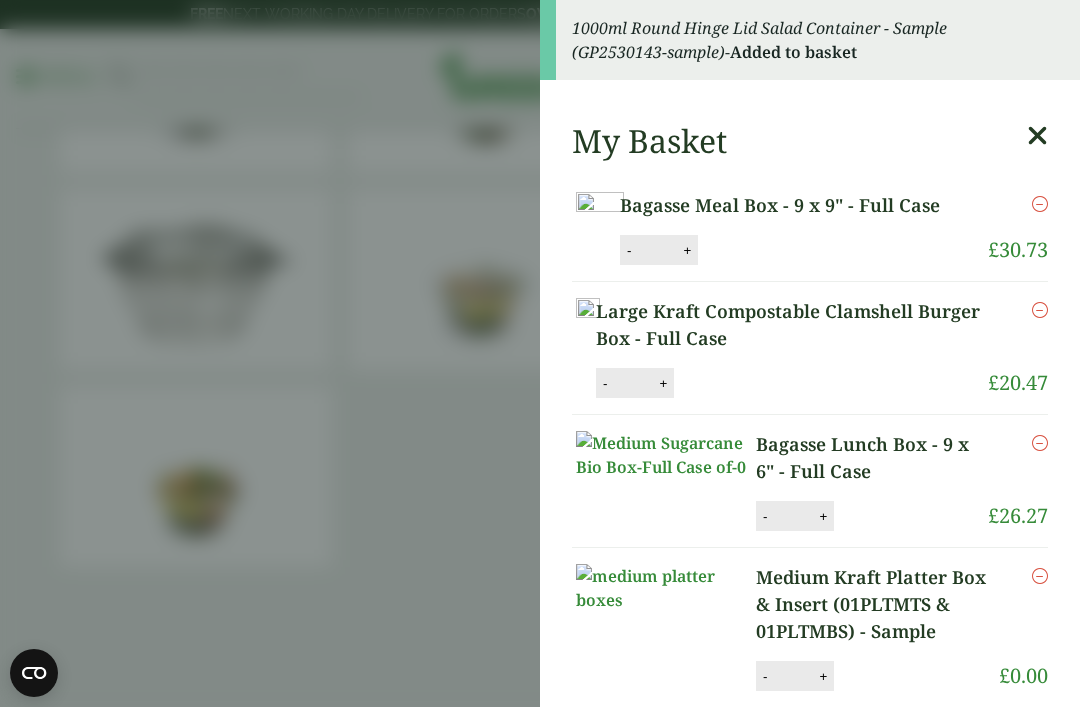 click at bounding box center [1037, 136] 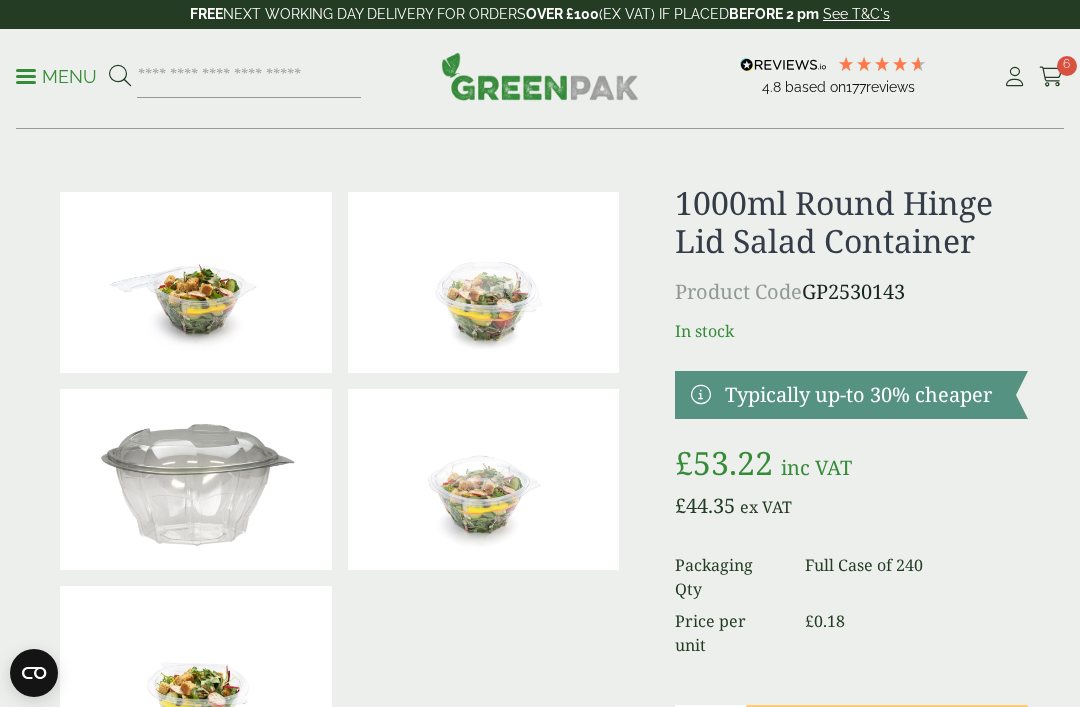 scroll, scrollTop: 0, scrollLeft: 0, axis: both 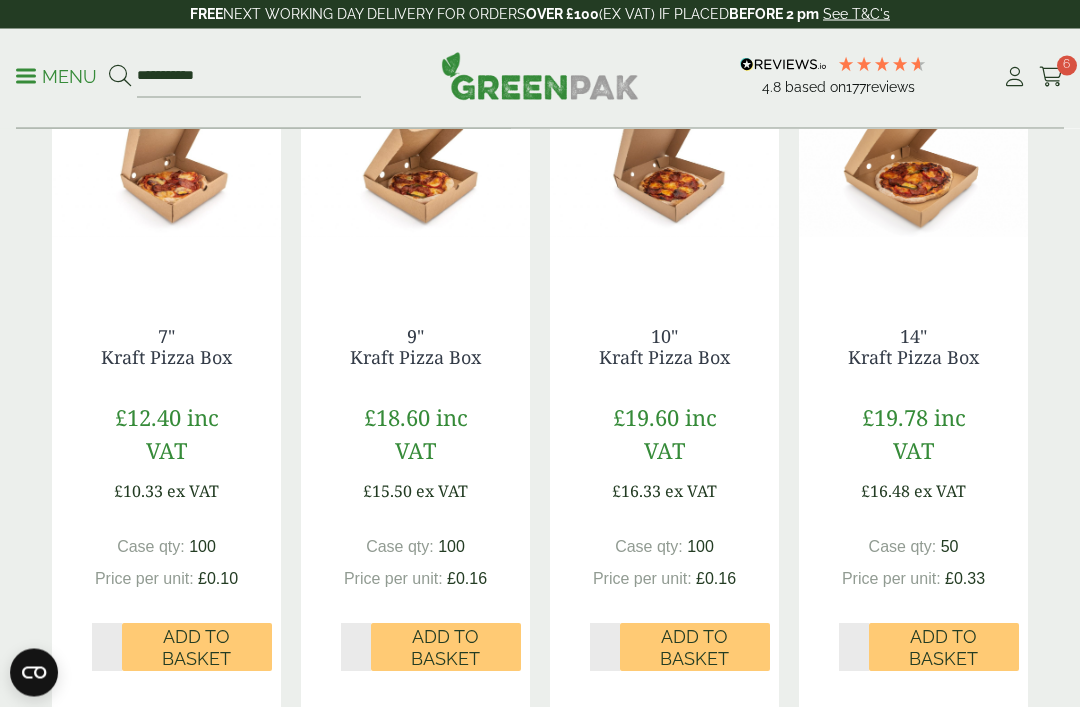 click on "10" Kraft Pizza Box" at bounding box center [664, 348] 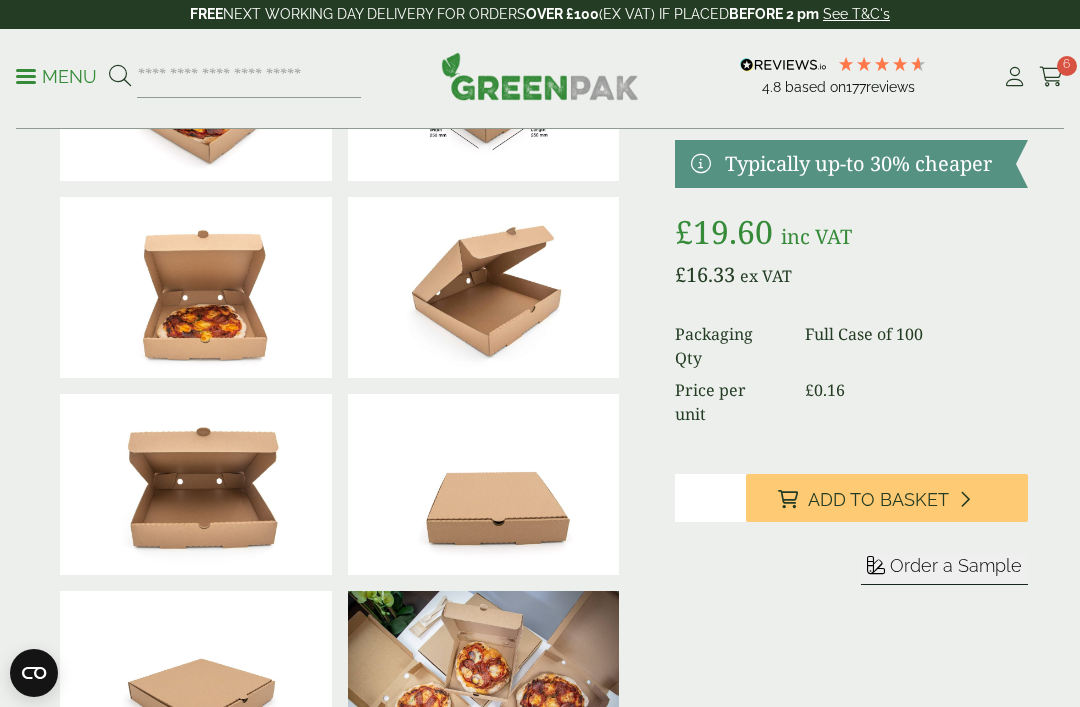 scroll, scrollTop: 218, scrollLeft: 0, axis: vertical 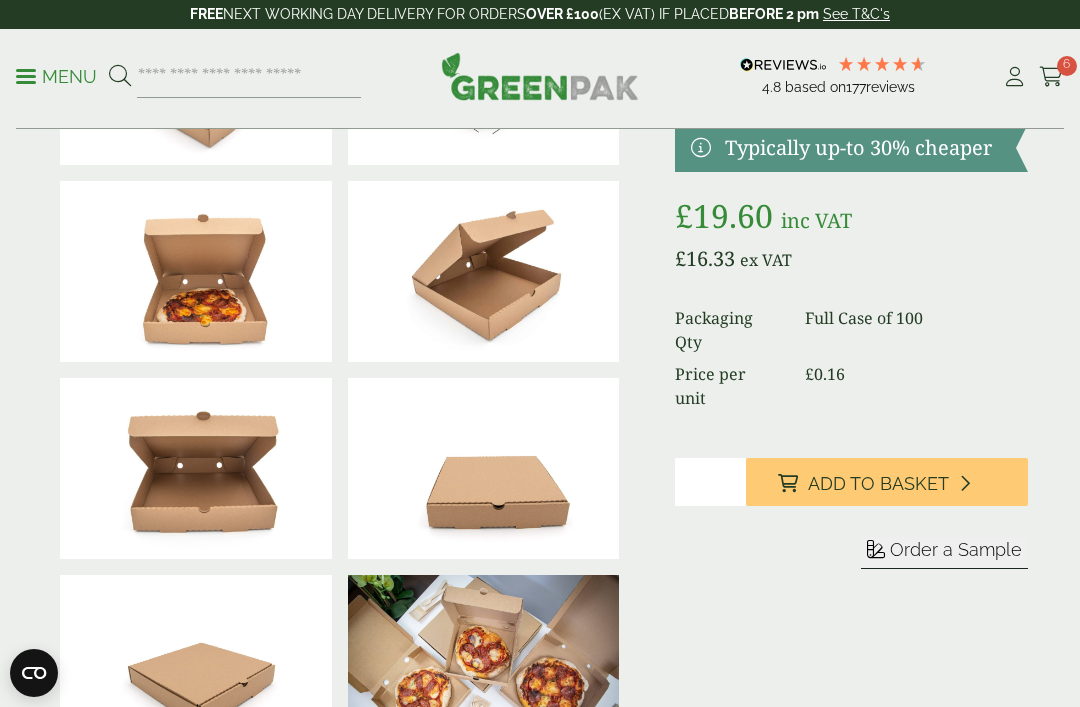 click on "Order a Sample" at bounding box center [956, 549] 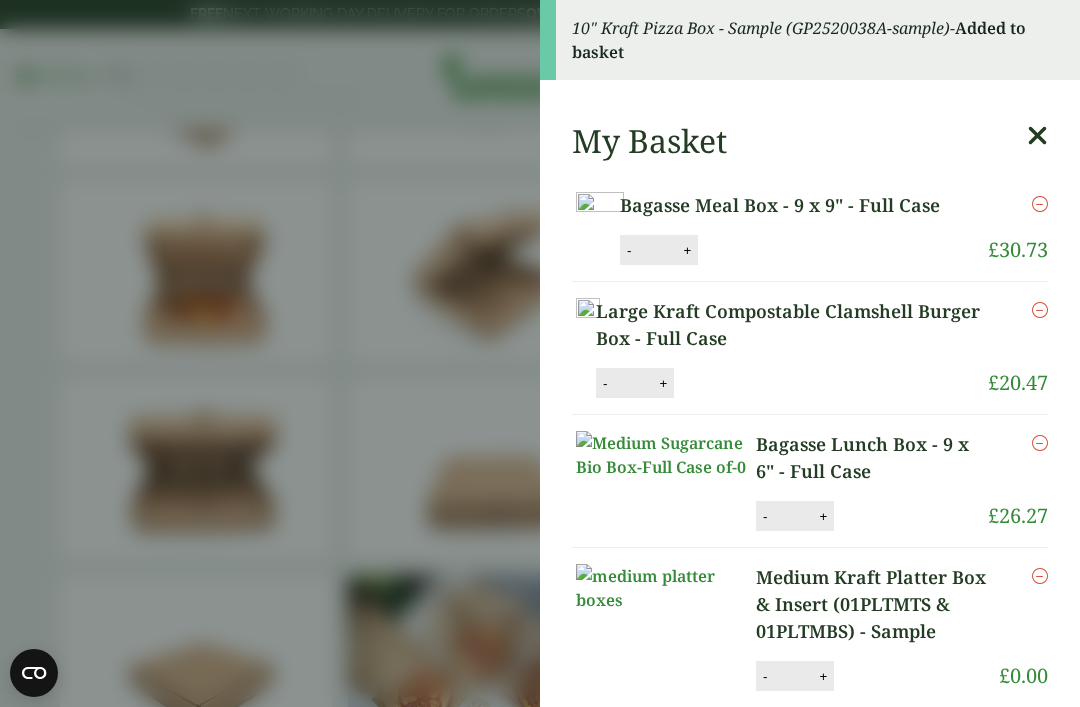 click at bounding box center (1037, 136) 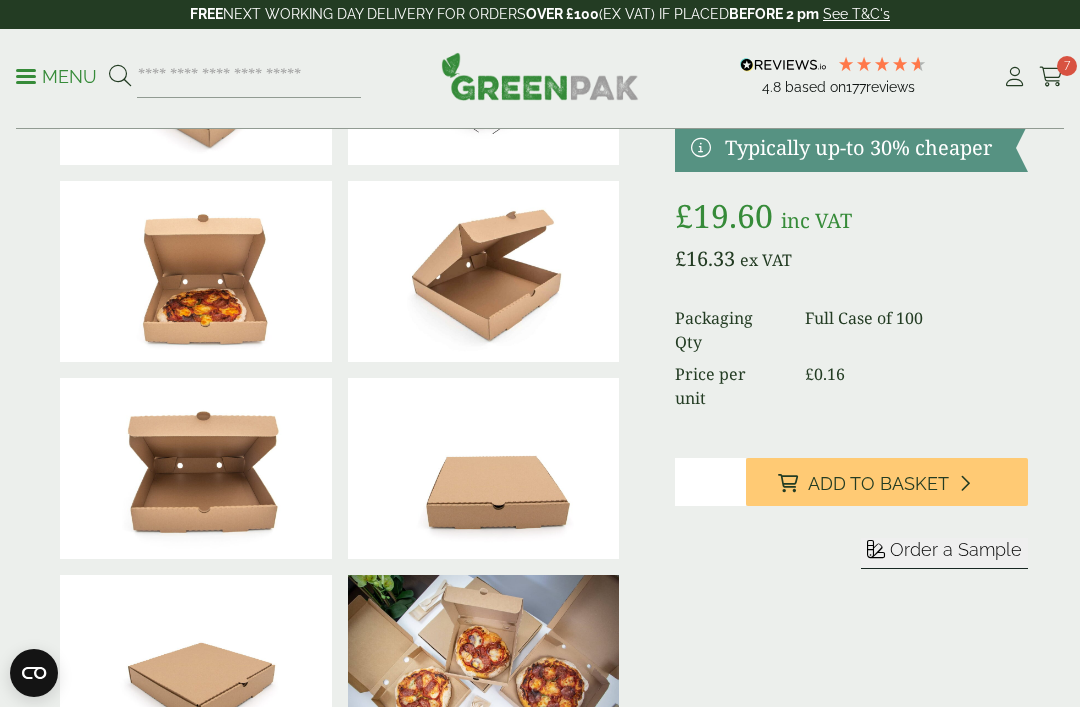click at bounding box center [1051, 77] 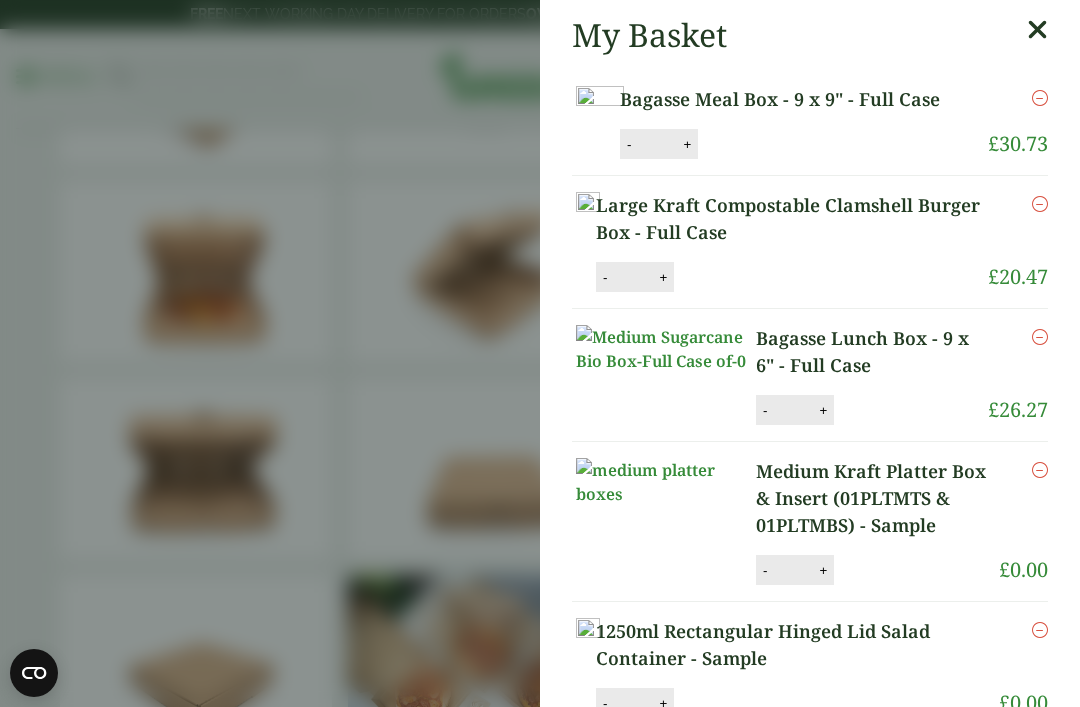 scroll, scrollTop: 0, scrollLeft: 0, axis: both 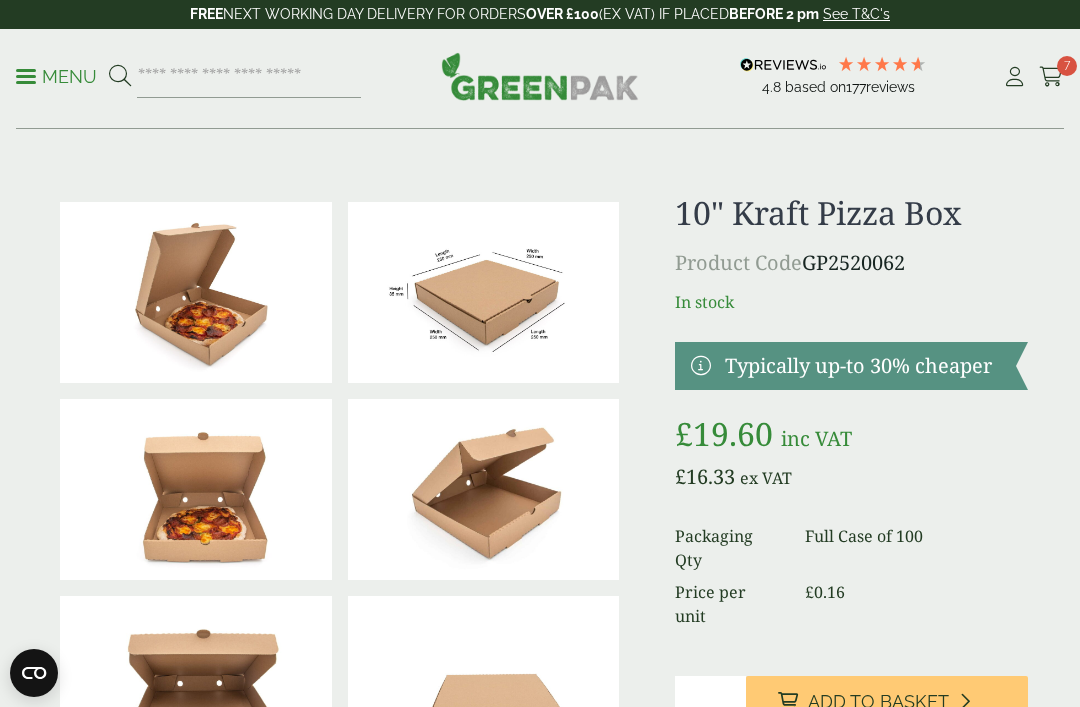 click on "Menu" at bounding box center [56, 77] 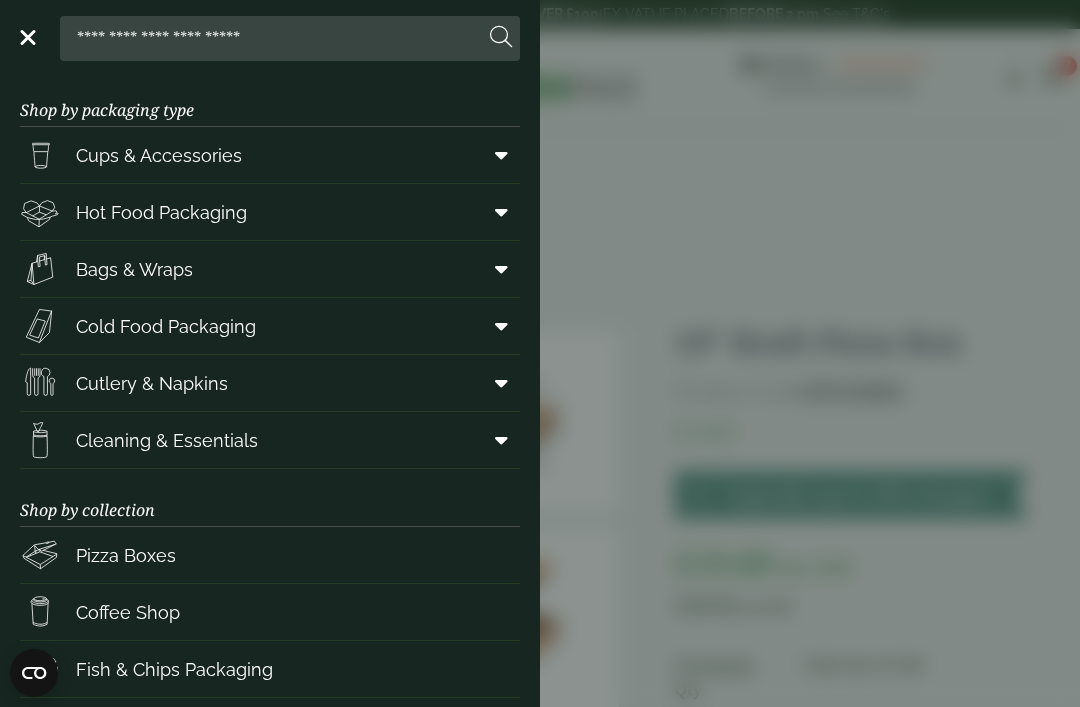 click on "Bags & Wraps" at bounding box center (134, 269) 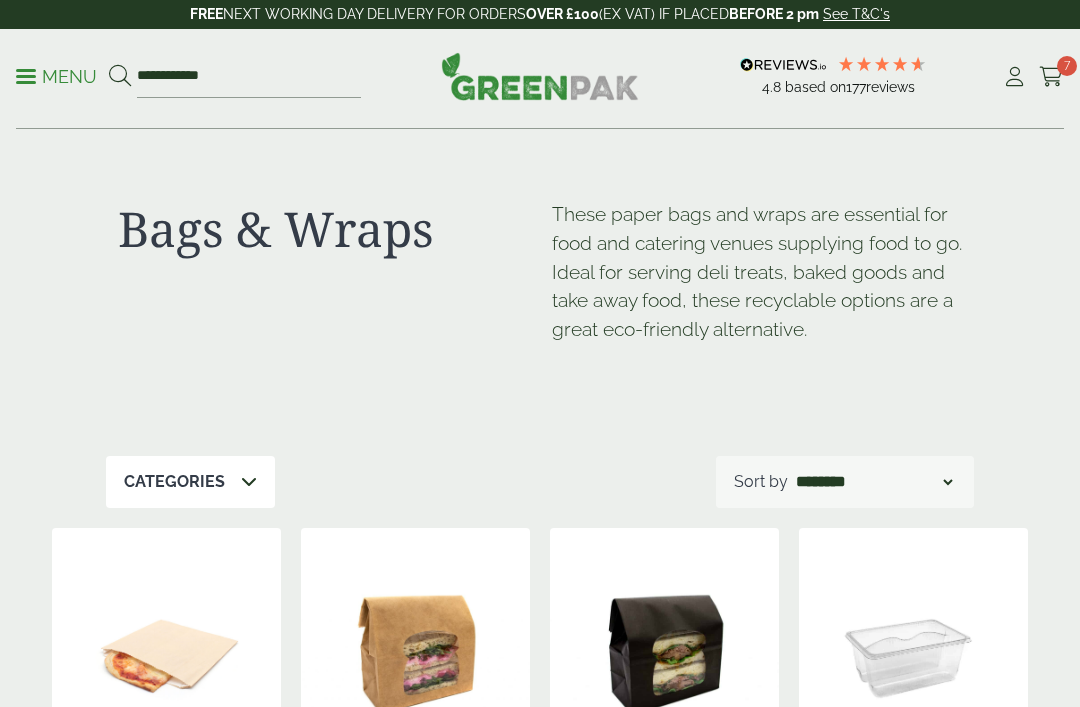 scroll, scrollTop: 0, scrollLeft: 0, axis: both 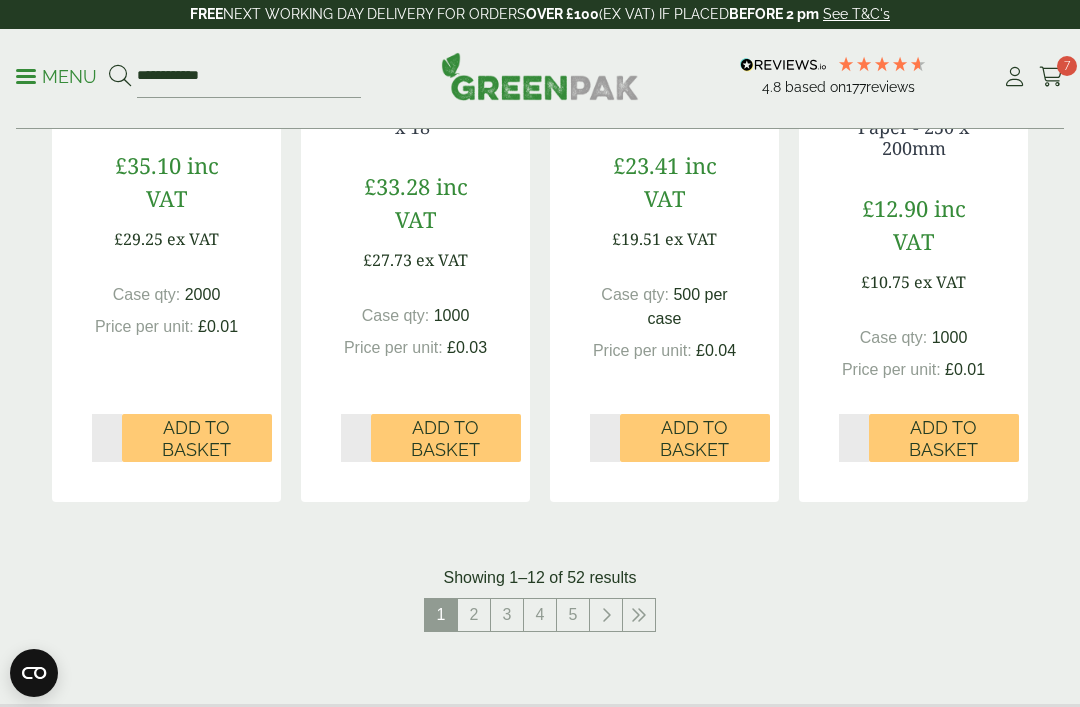 click on "2" at bounding box center (474, 615) 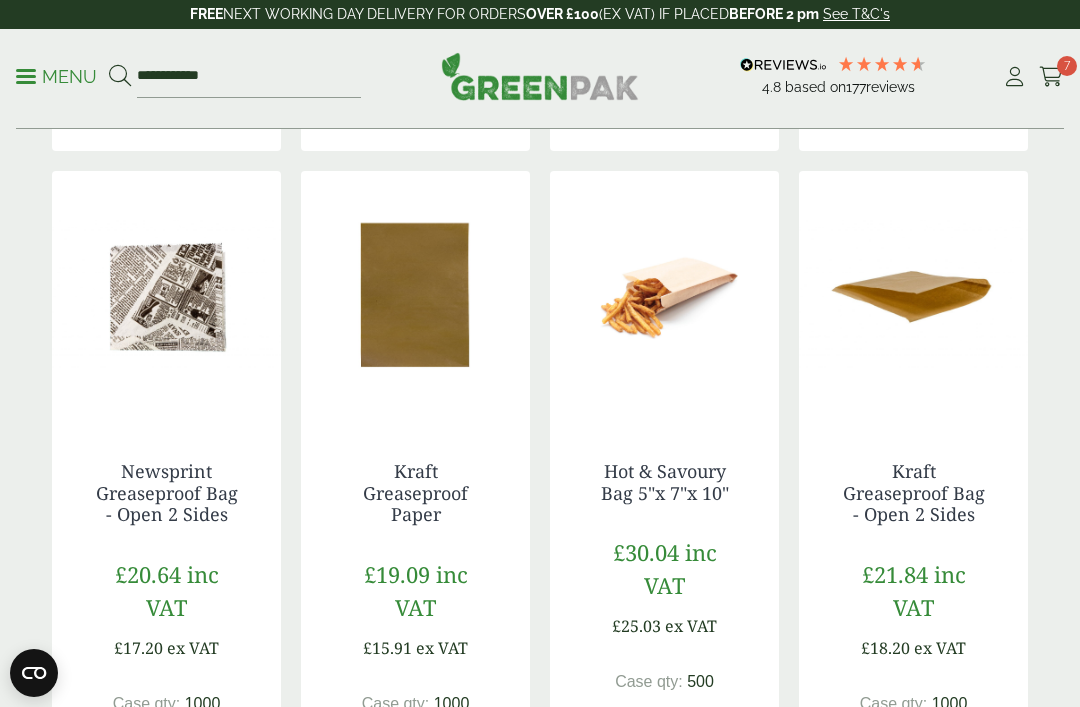 scroll, scrollTop: 1808, scrollLeft: 0, axis: vertical 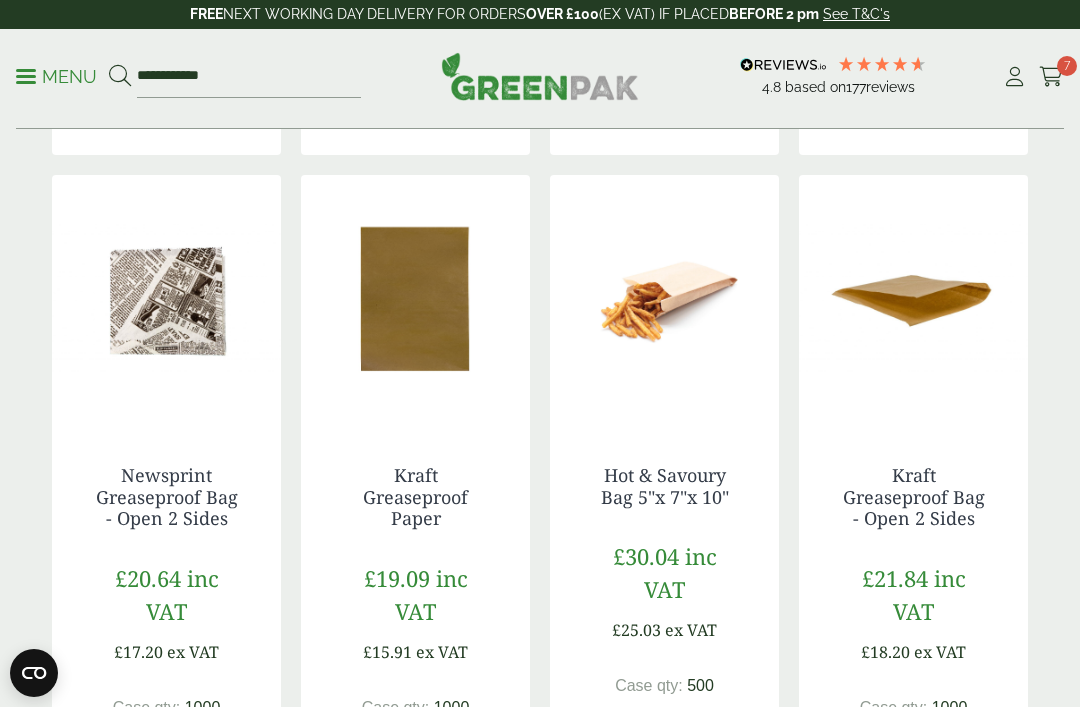 click at bounding box center (166, 300) 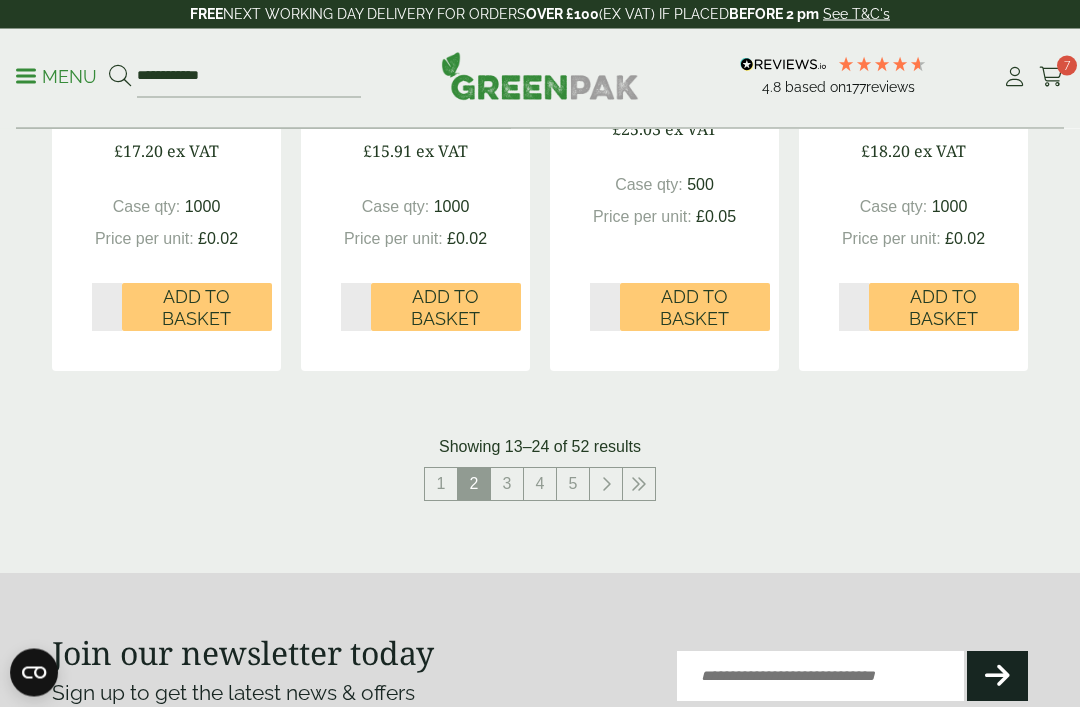 scroll, scrollTop: 2308, scrollLeft: 0, axis: vertical 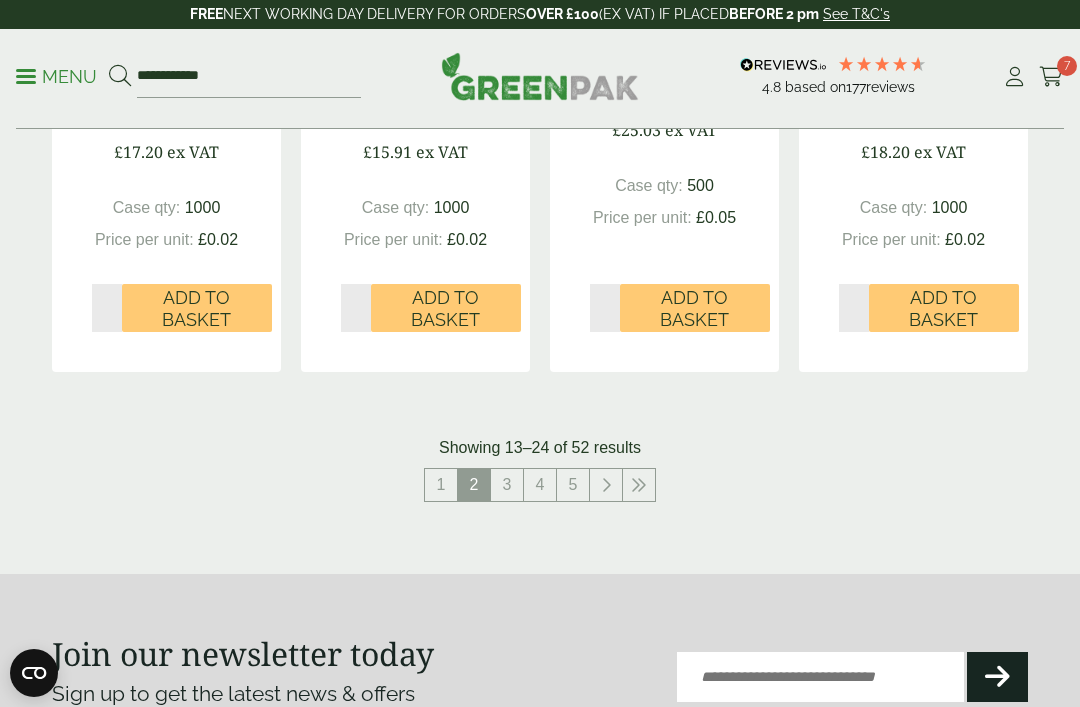 click on "3" at bounding box center (507, 485) 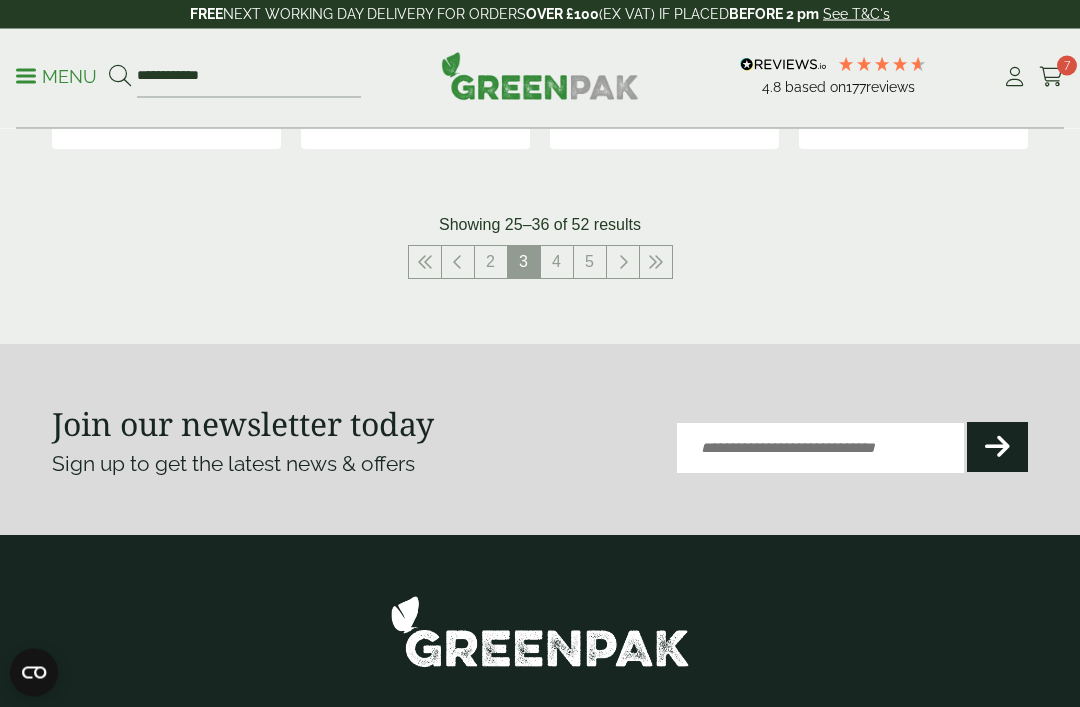 scroll, scrollTop: 2509, scrollLeft: 0, axis: vertical 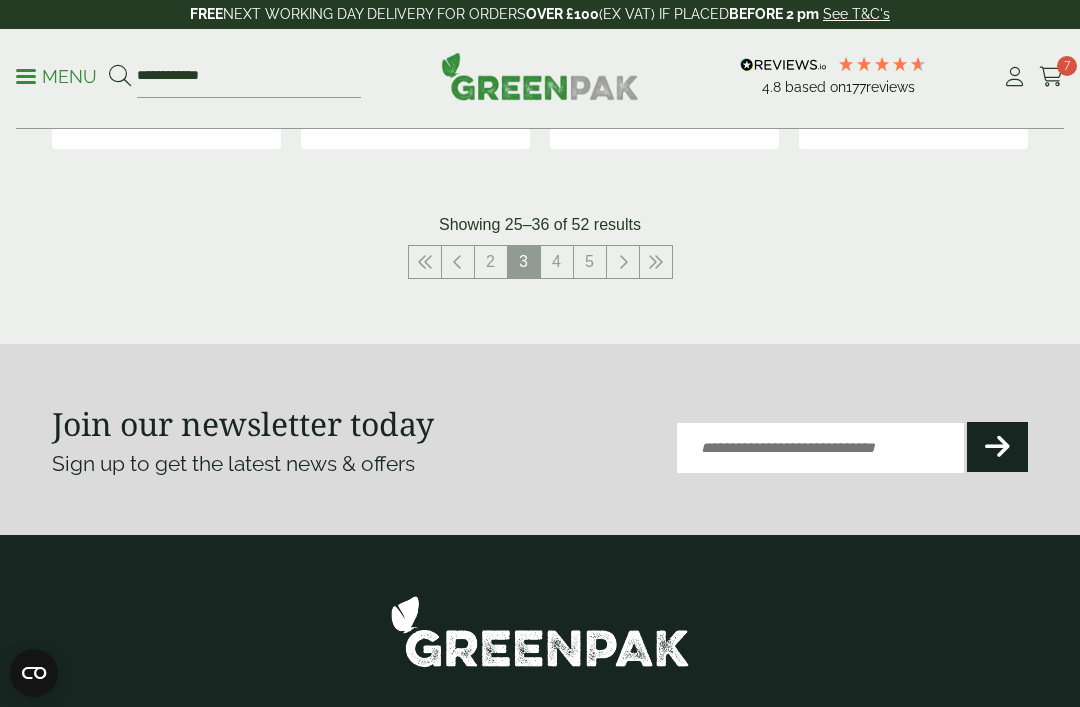 click on "4" at bounding box center [557, 262] 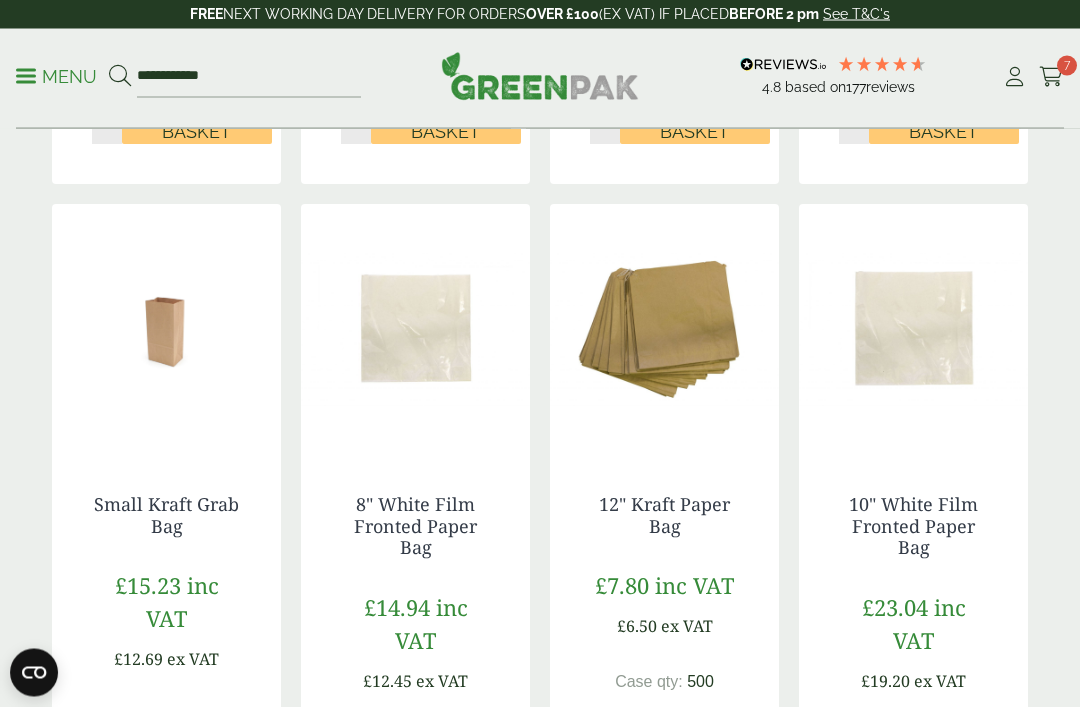 scroll, scrollTop: 1019, scrollLeft: 0, axis: vertical 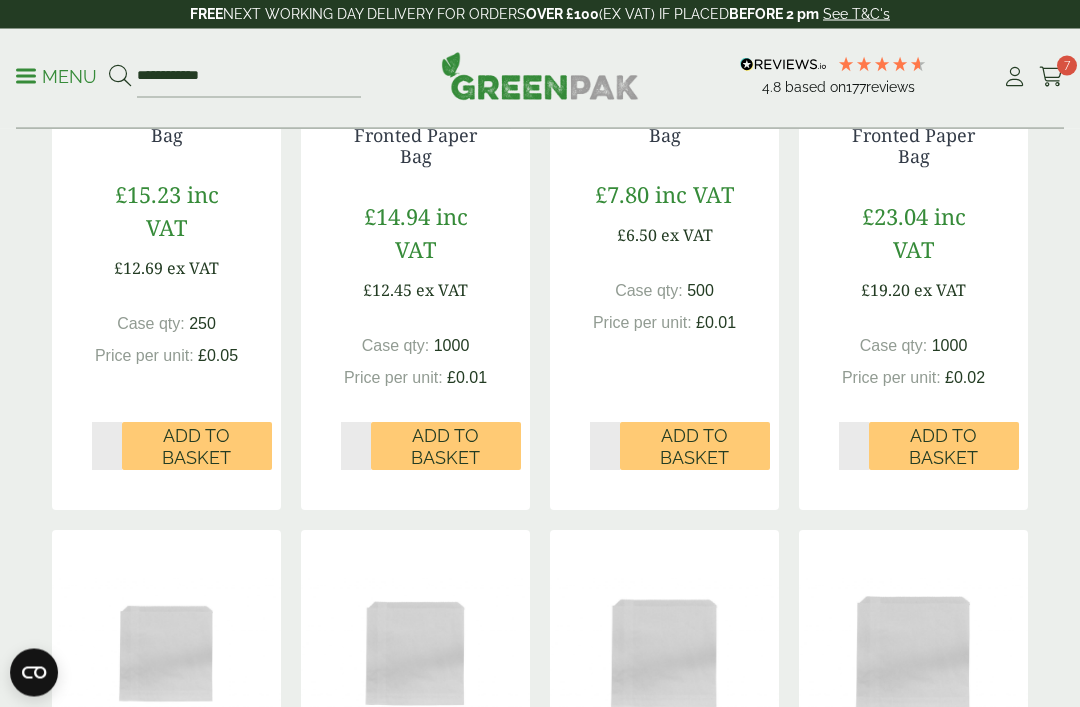 click on "Menu" at bounding box center (56, 75) 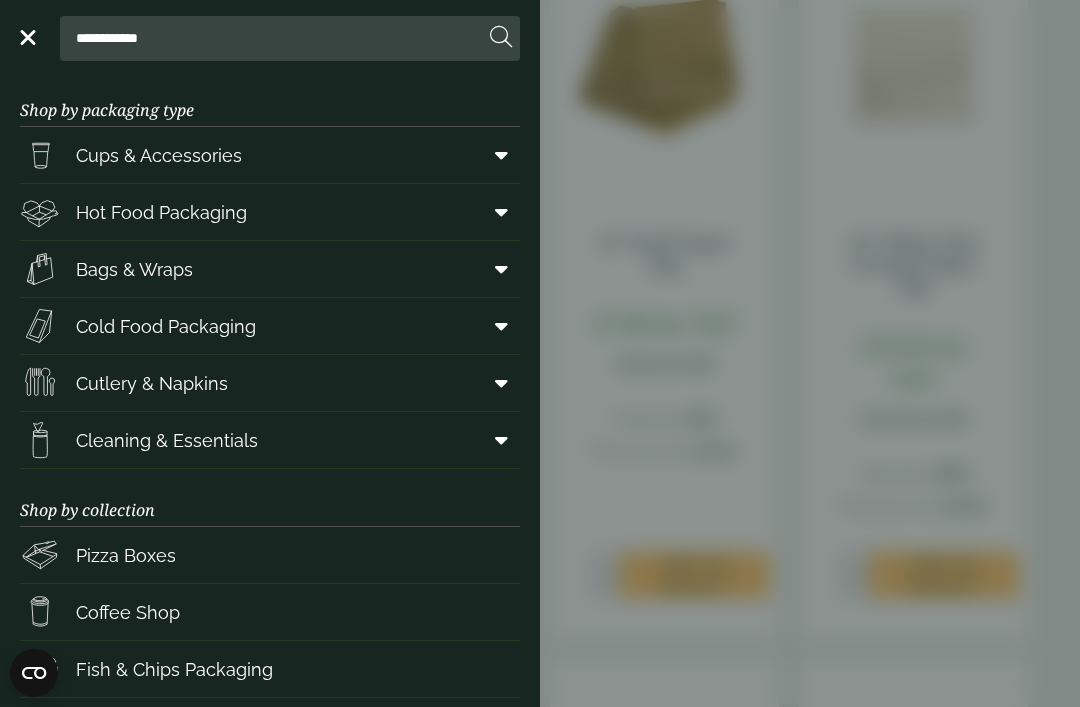 click on "Hot Food Packaging" at bounding box center [161, 212] 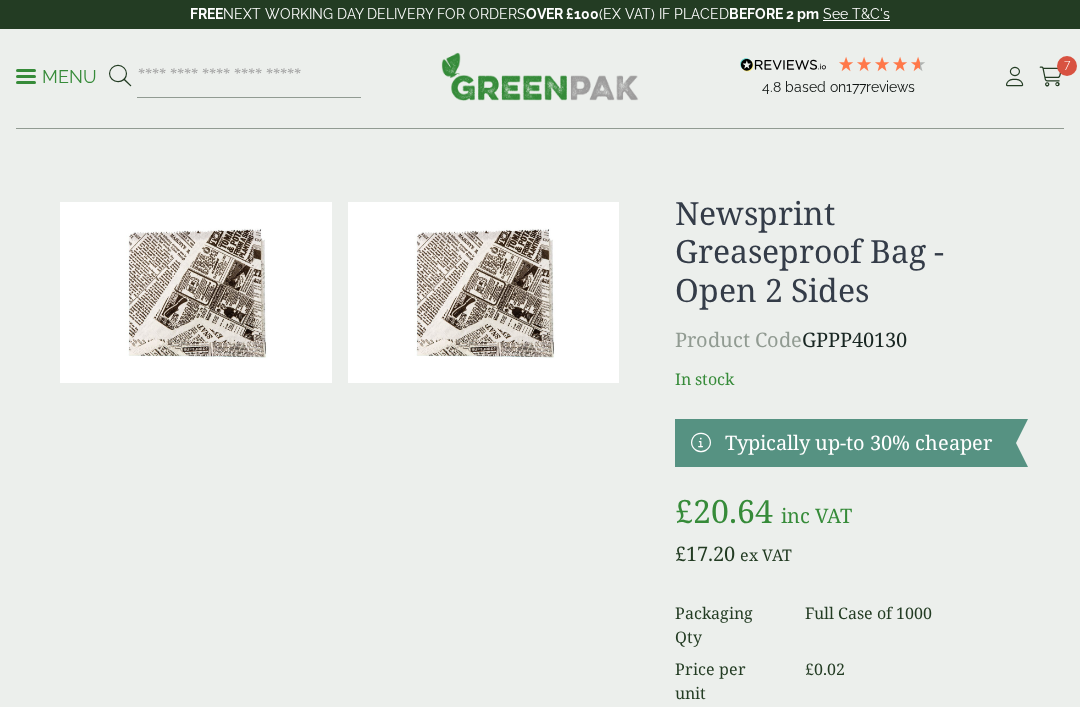scroll, scrollTop: 0, scrollLeft: 0, axis: both 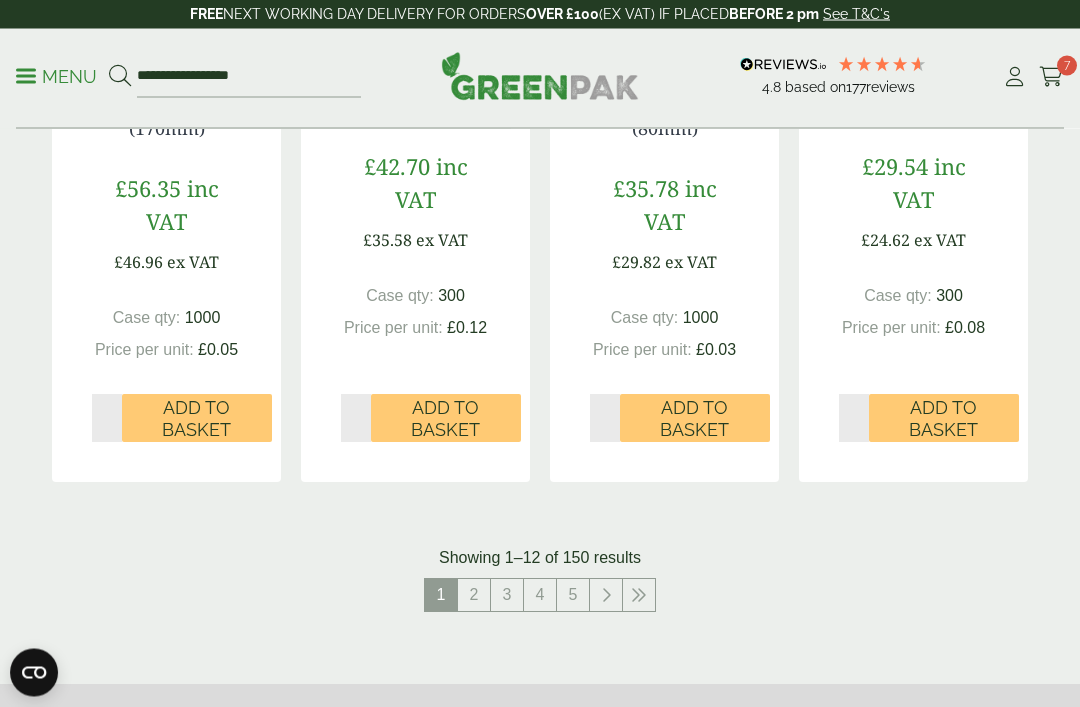 click on "2" at bounding box center (474, 596) 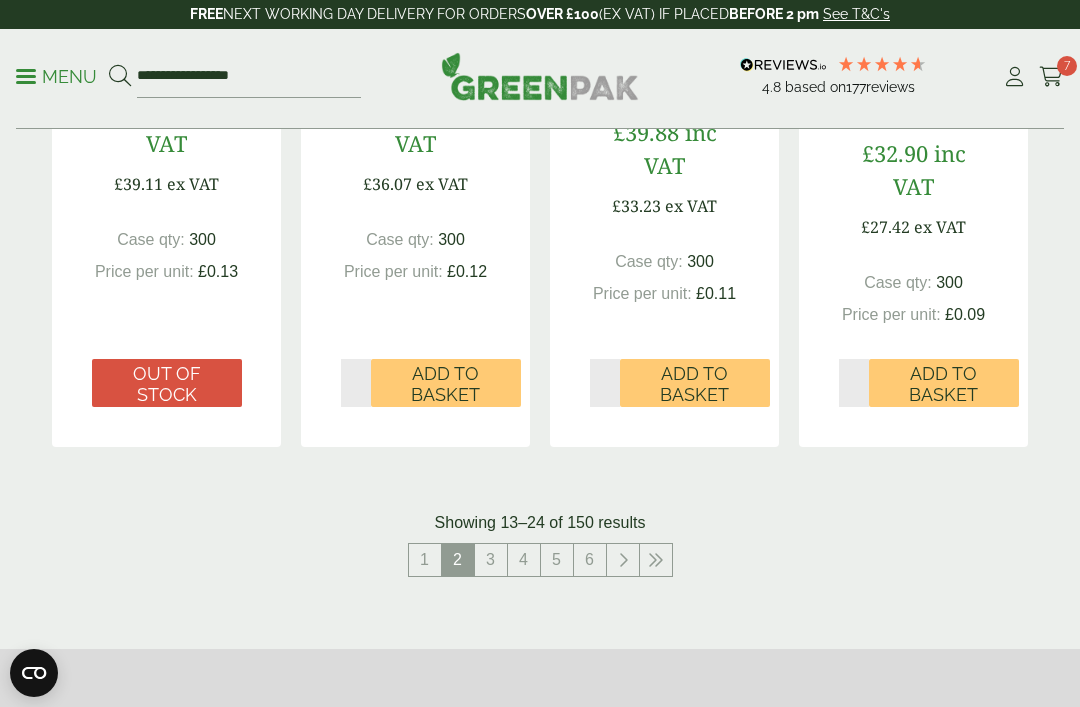 scroll, scrollTop: 2545, scrollLeft: 0, axis: vertical 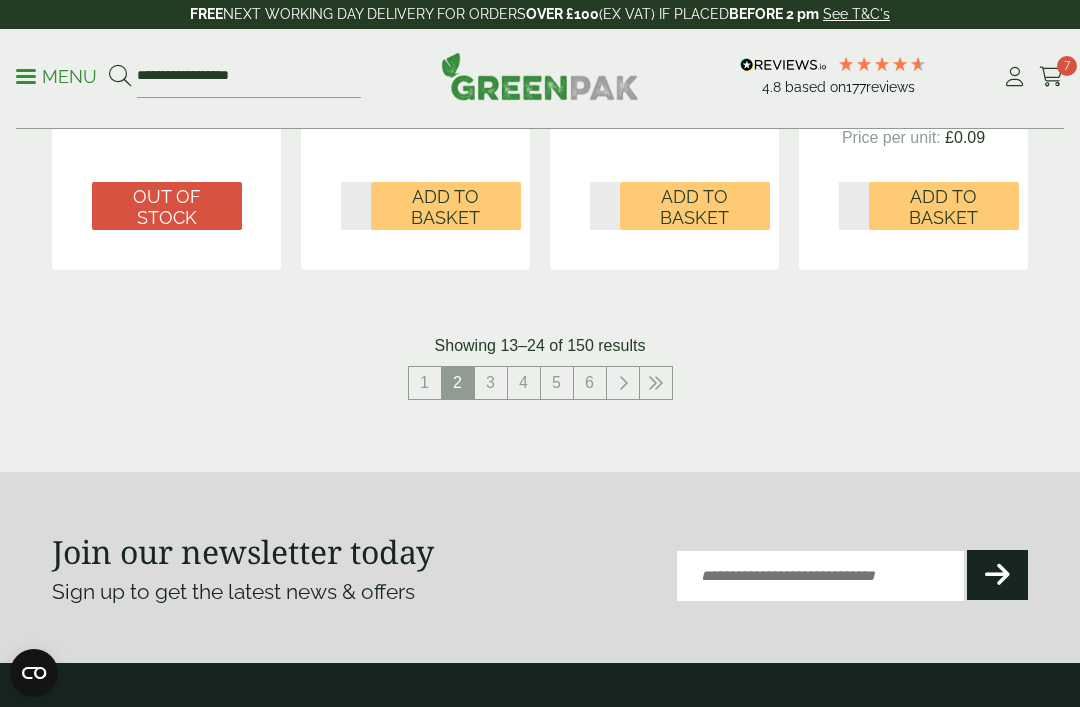 click on "3" at bounding box center [491, 383] 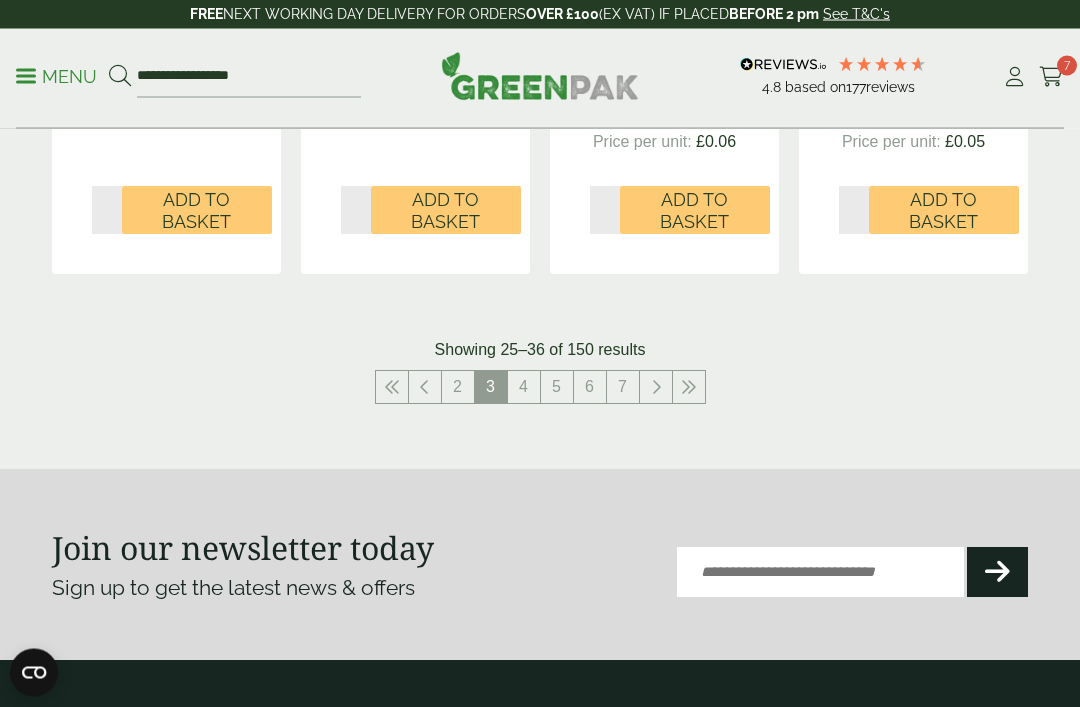 scroll, scrollTop: 2544, scrollLeft: 0, axis: vertical 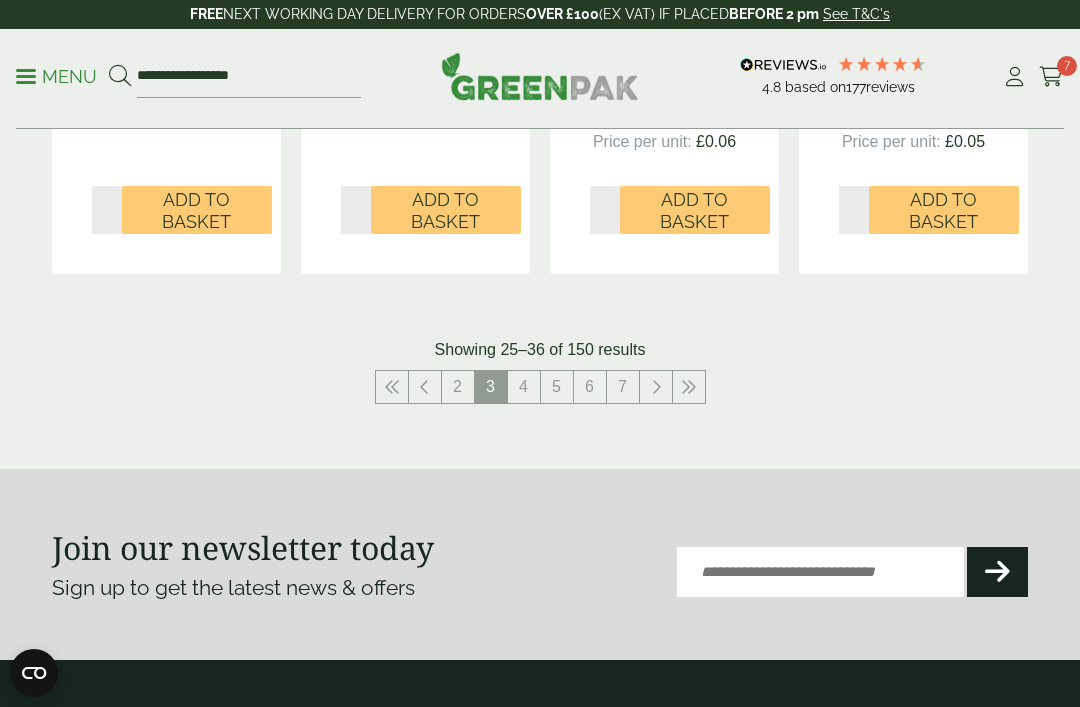 click on "4" at bounding box center [524, 387] 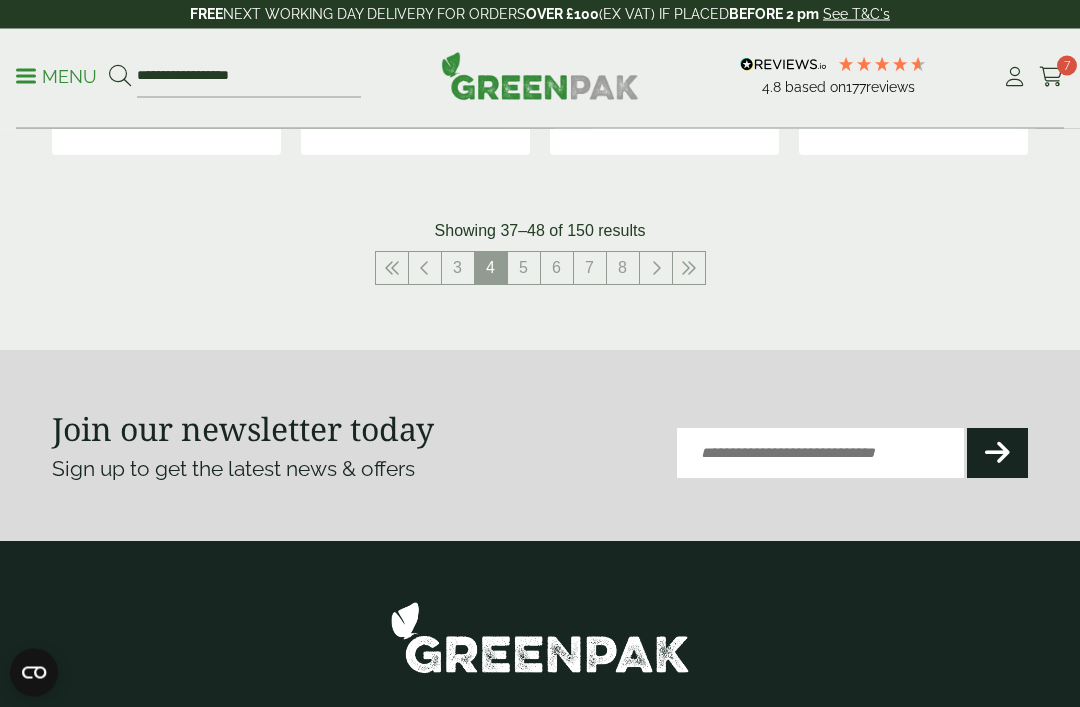 scroll, scrollTop: 2676, scrollLeft: 0, axis: vertical 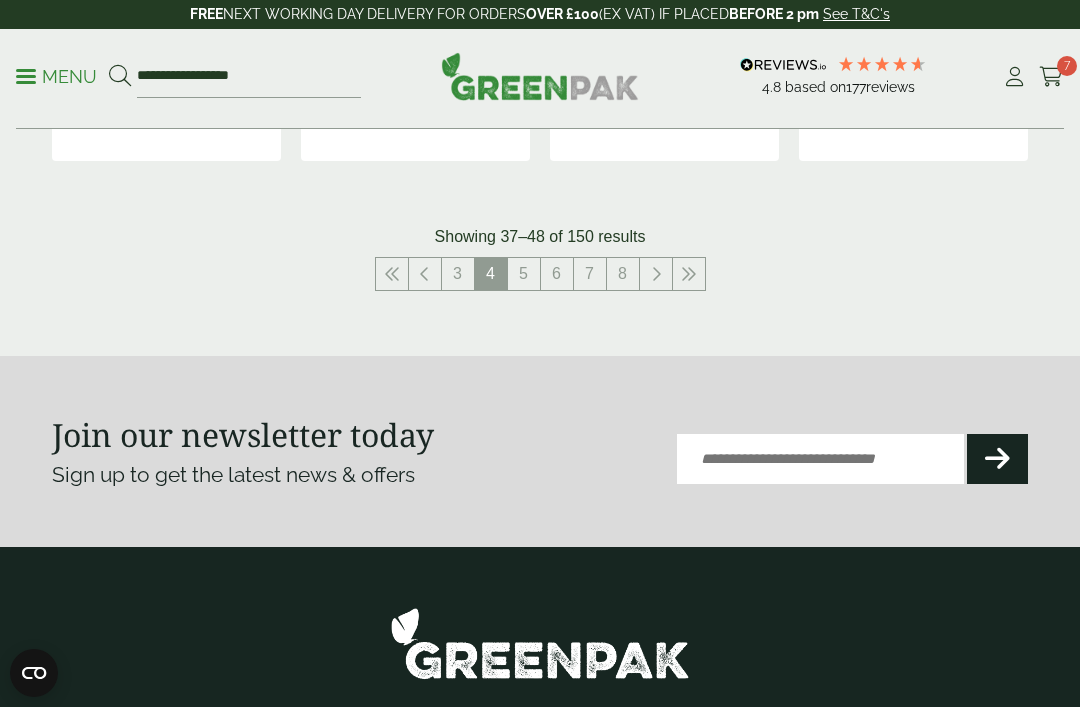 click on "5" at bounding box center [524, 274] 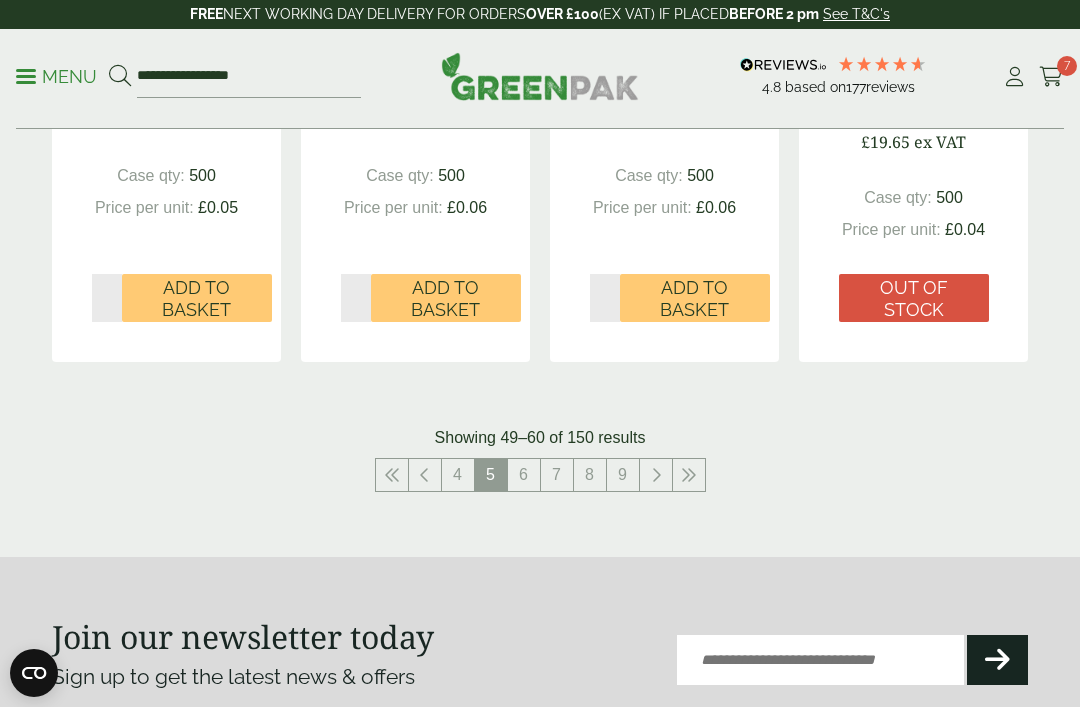 scroll, scrollTop: 2455, scrollLeft: 0, axis: vertical 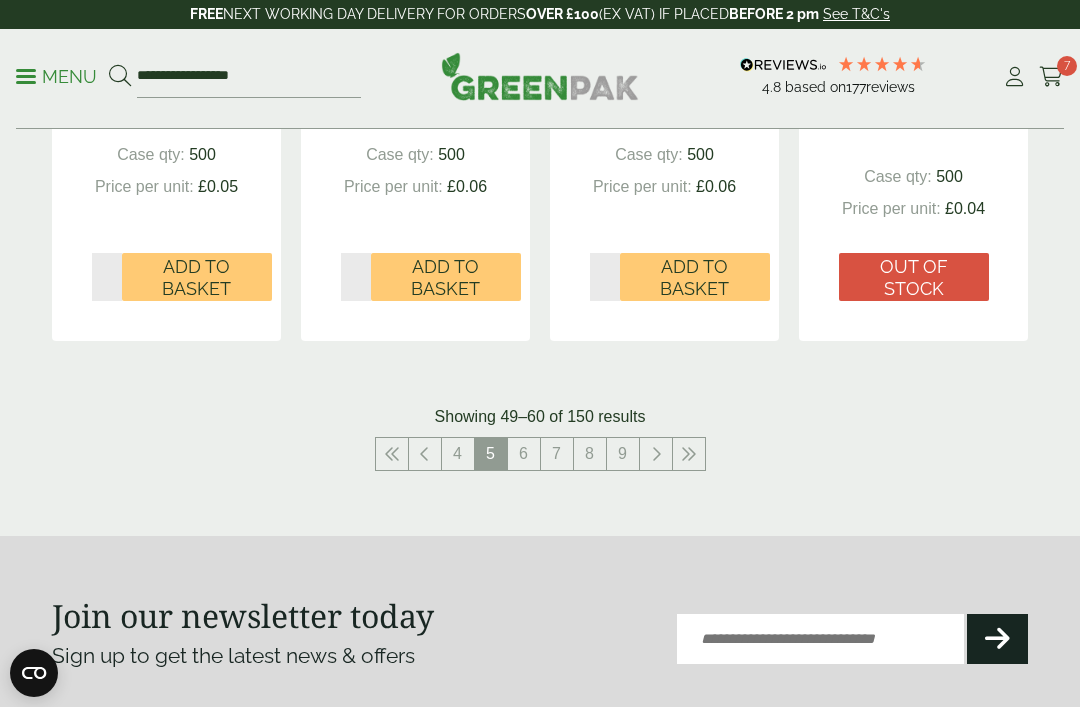 click on "6" at bounding box center [524, 454] 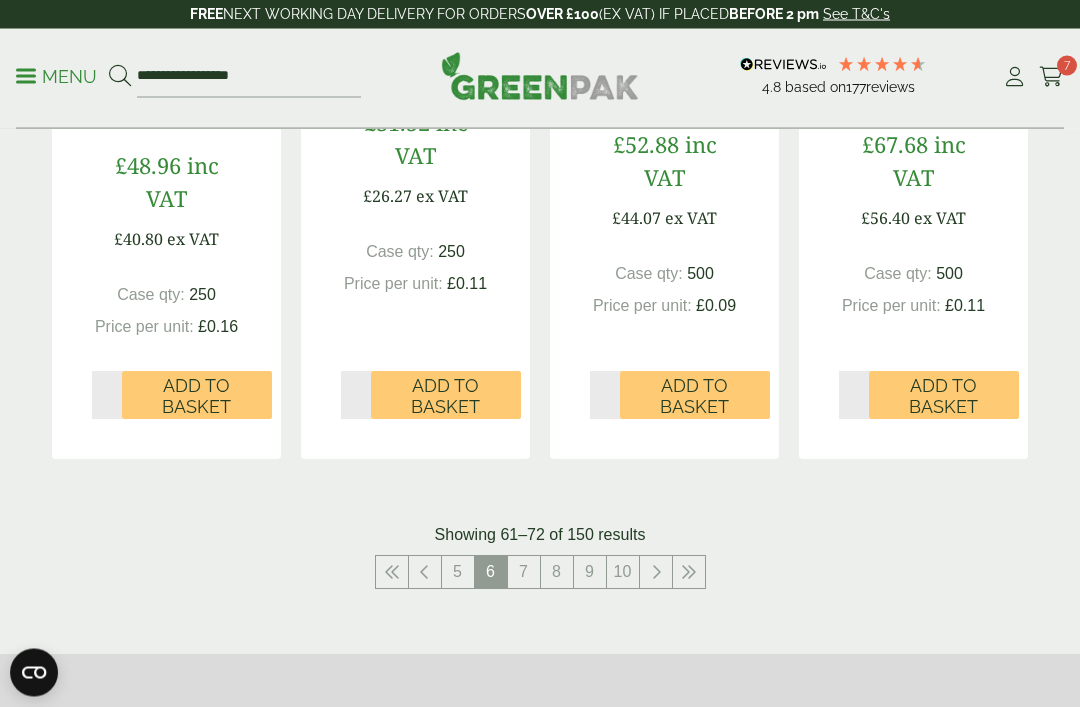 scroll, scrollTop: 2399, scrollLeft: 0, axis: vertical 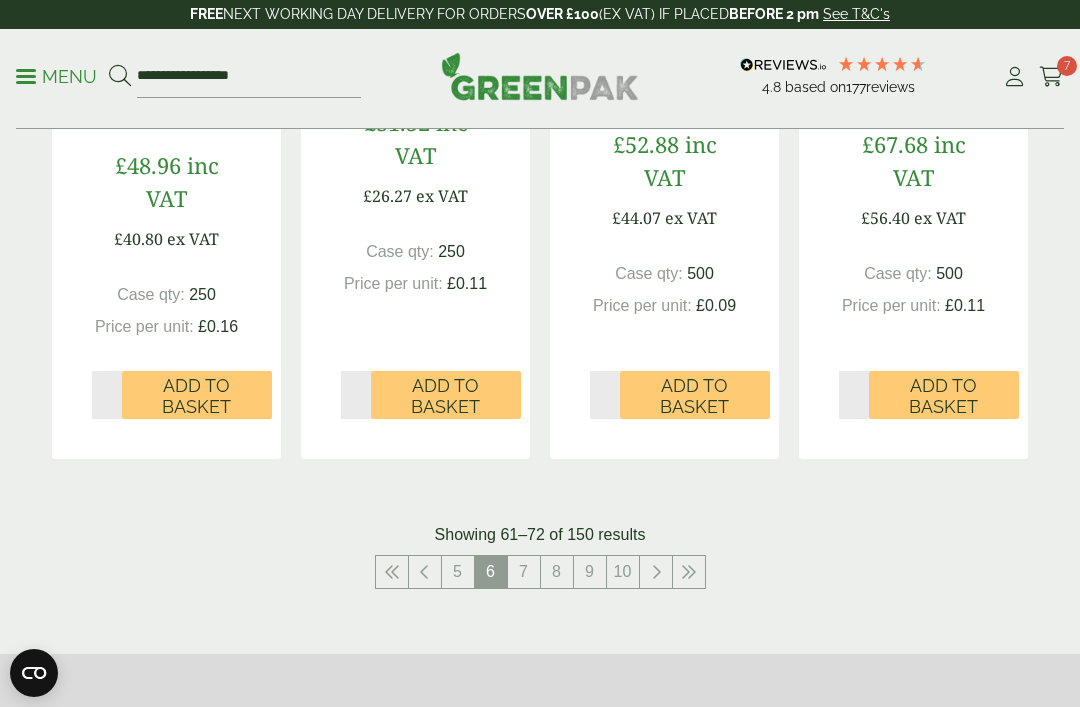 click on "7" at bounding box center [524, 572] 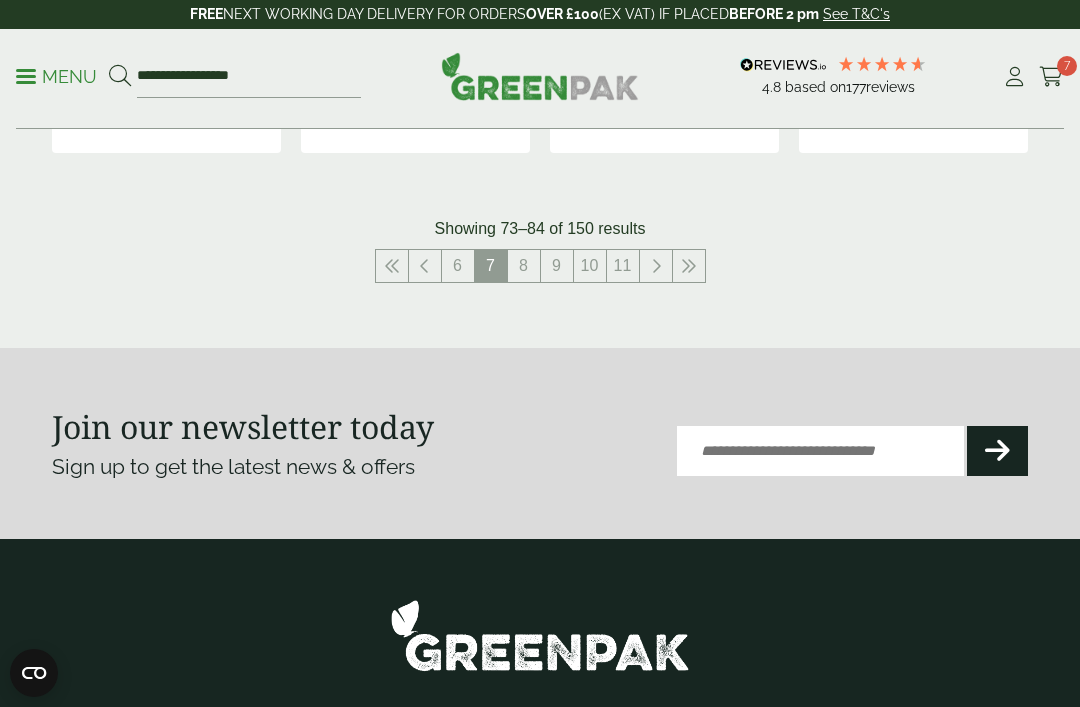 scroll, scrollTop: 2683, scrollLeft: 0, axis: vertical 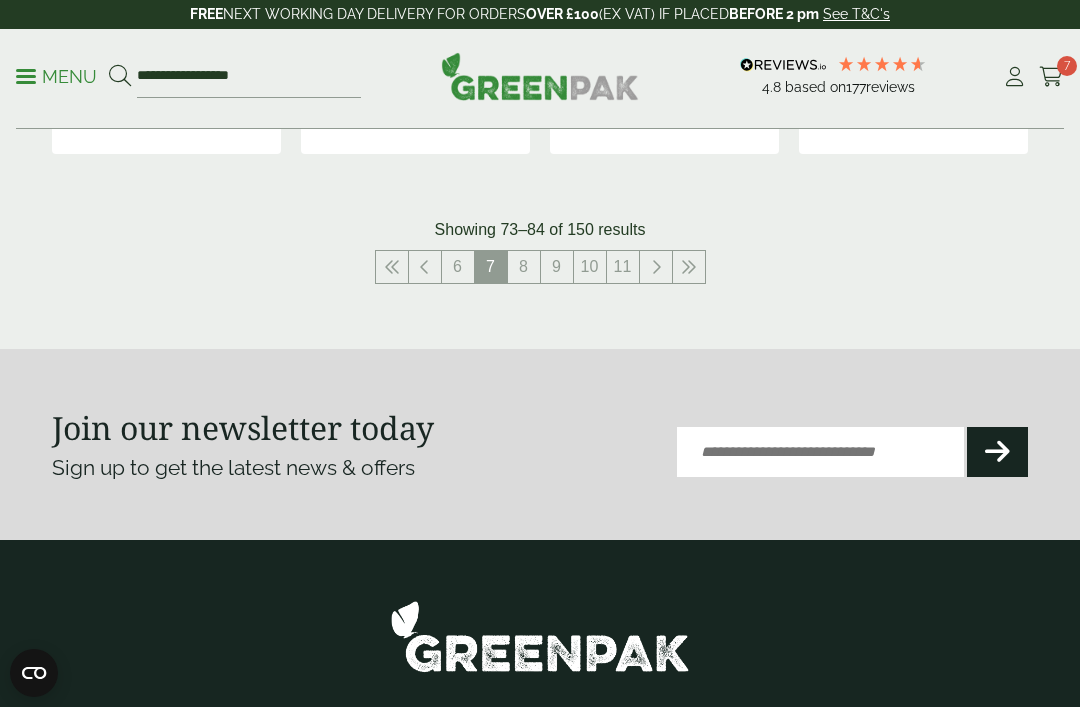 click on "8" at bounding box center [524, 267] 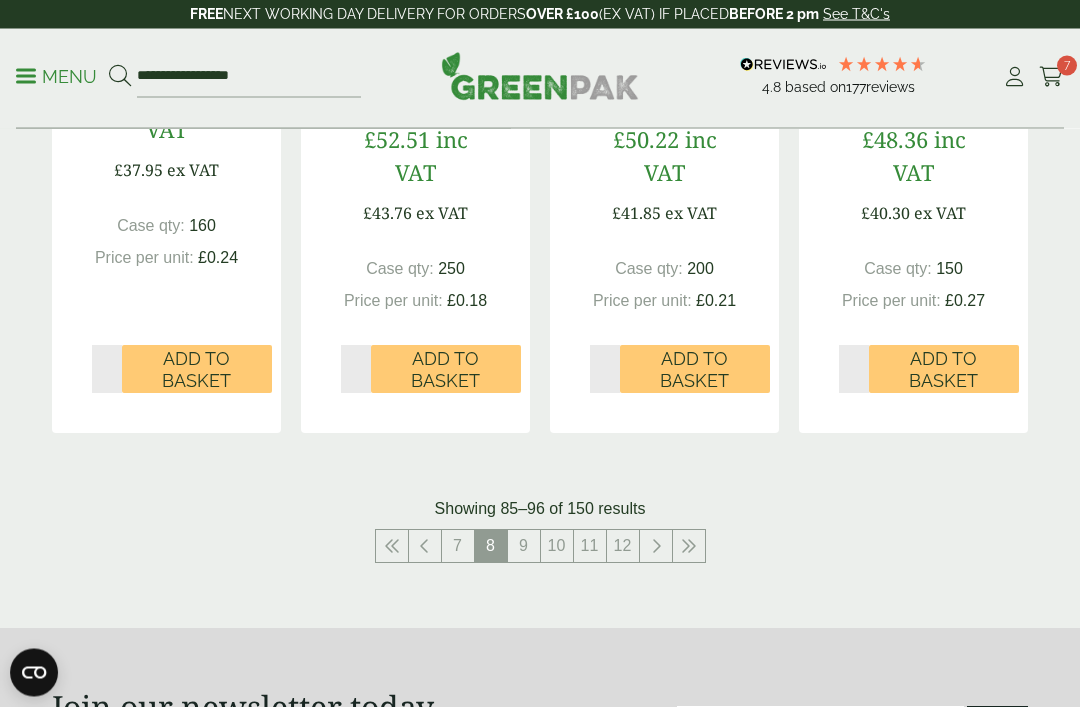 scroll, scrollTop: 2404, scrollLeft: 0, axis: vertical 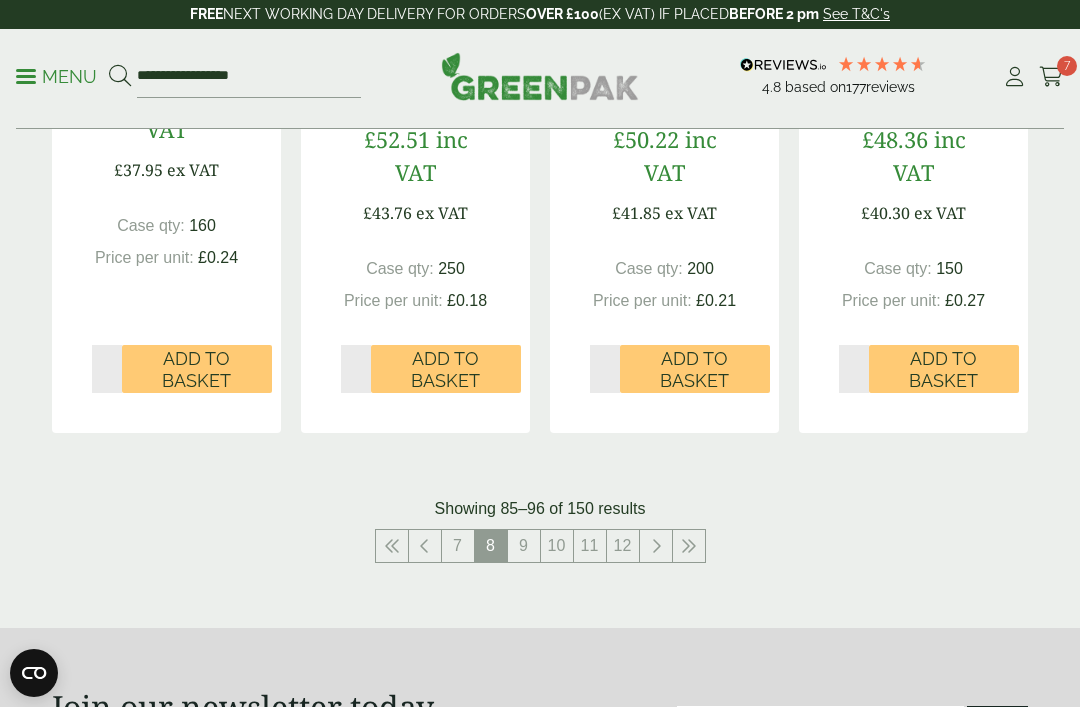 click on "9" at bounding box center [524, 546] 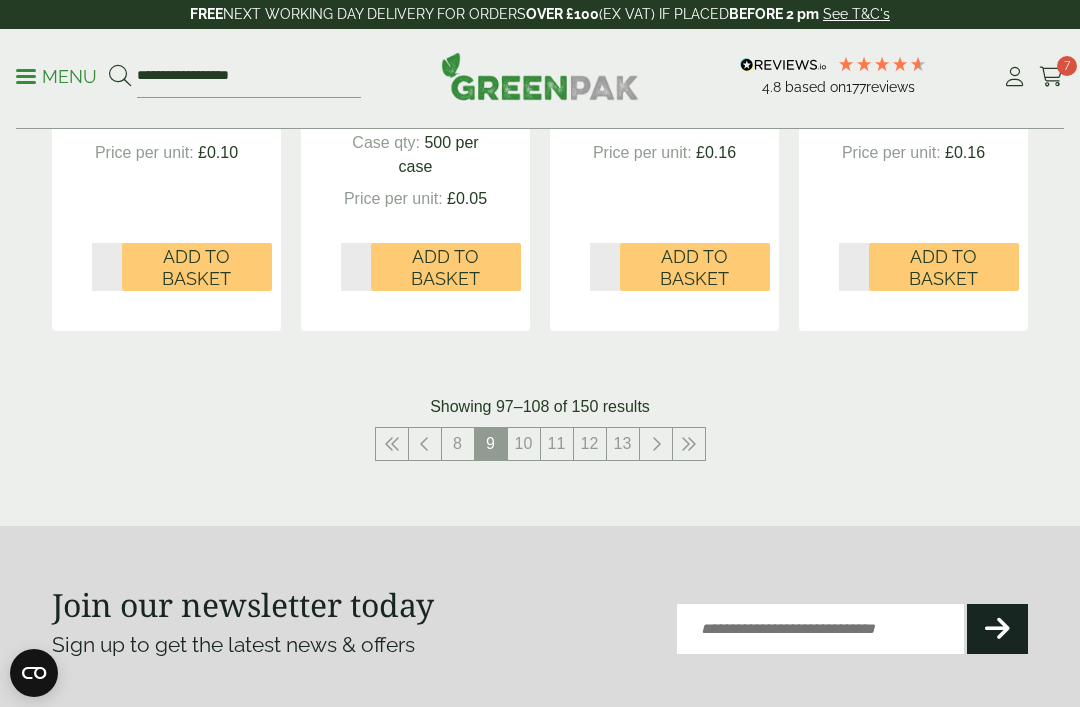 scroll, scrollTop: 2610, scrollLeft: 0, axis: vertical 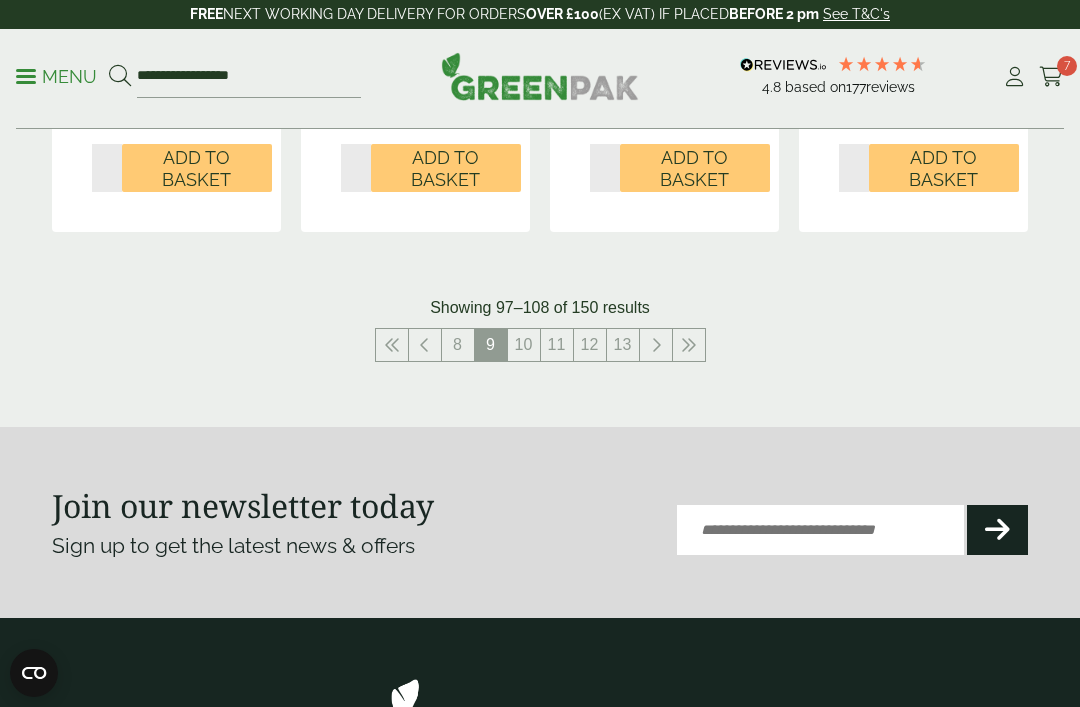 click on "10" at bounding box center (524, 345) 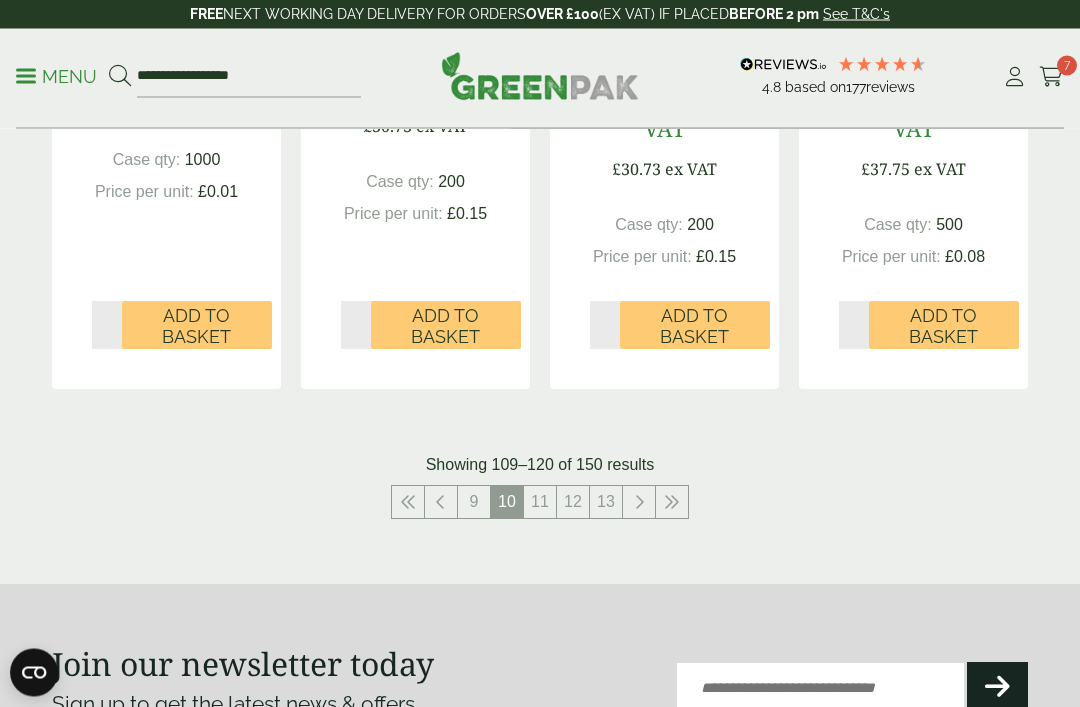 scroll, scrollTop: 2474, scrollLeft: 0, axis: vertical 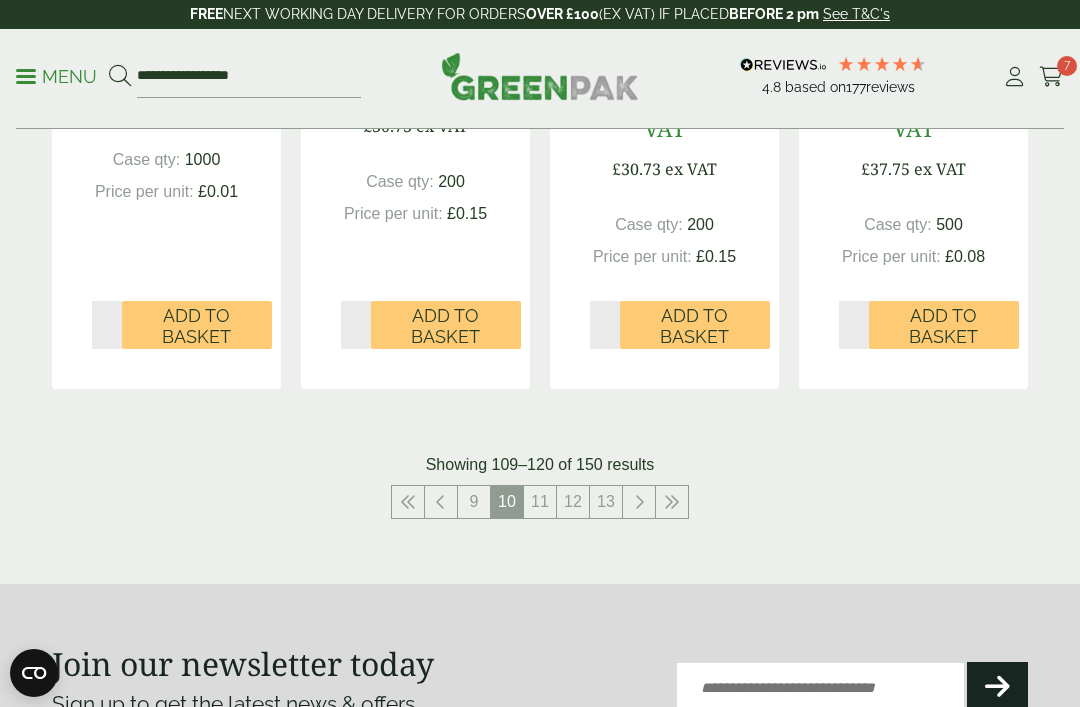 click on "11" at bounding box center [540, 502] 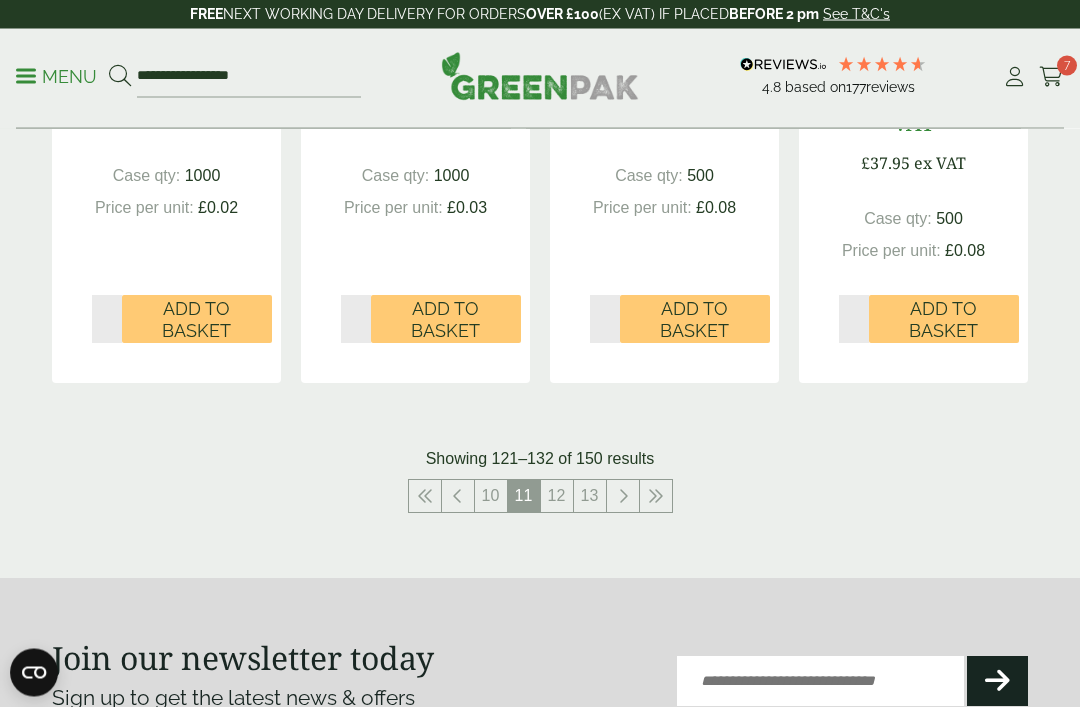 scroll, scrollTop: 2389, scrollLeft: 0, axis: vertical 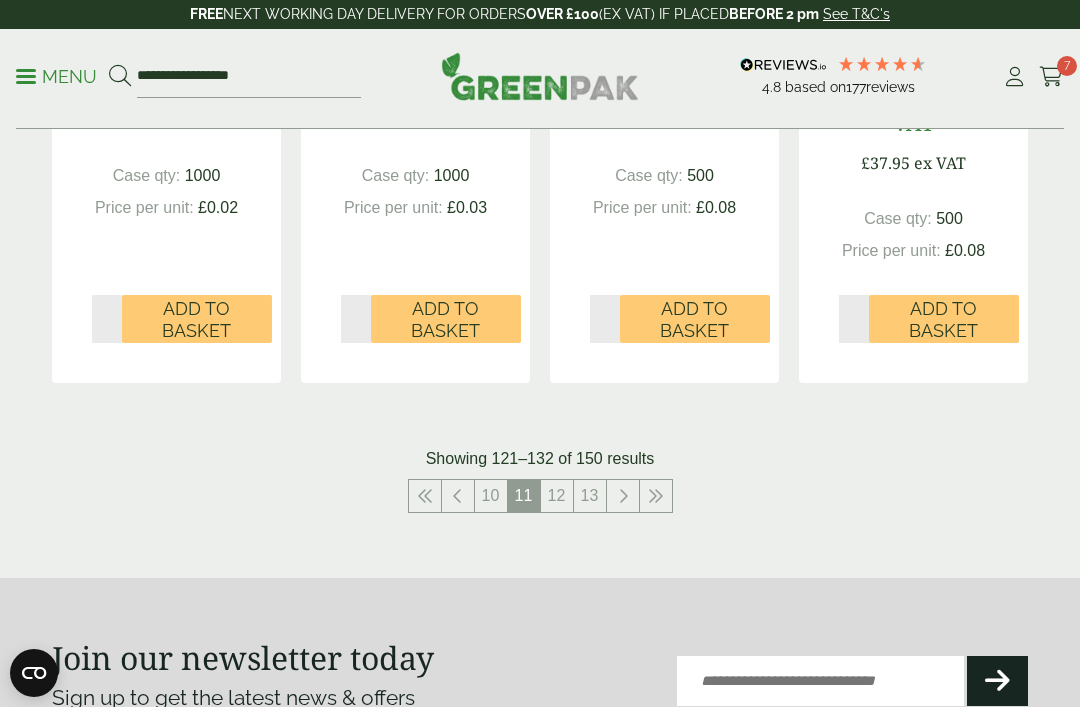 click on "12" at bounding box center (557, 496) 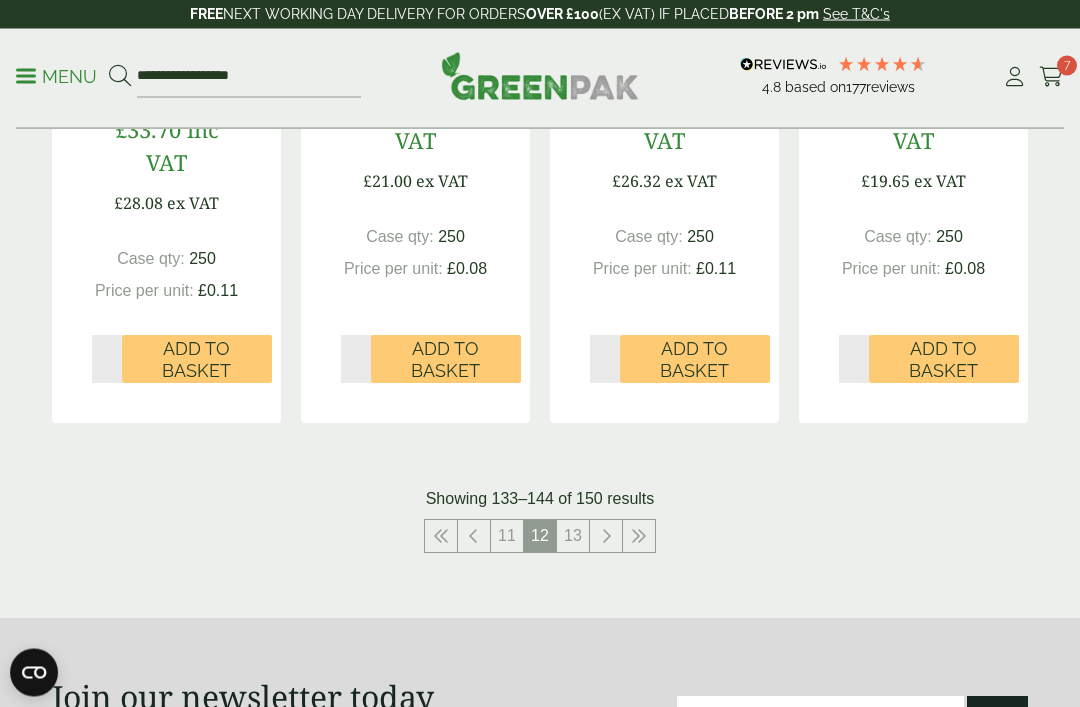 scroll, scrollTop: 2371, scrollLeft: 0, axis: vertical 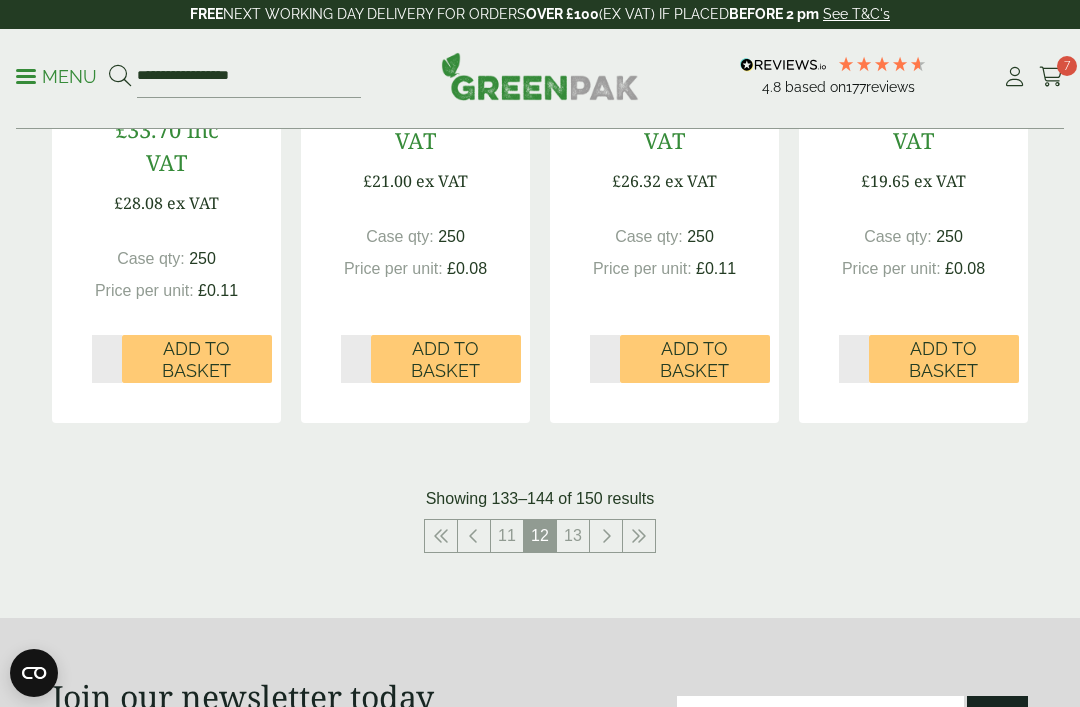 click on "13" at bounding box center [573, 536] 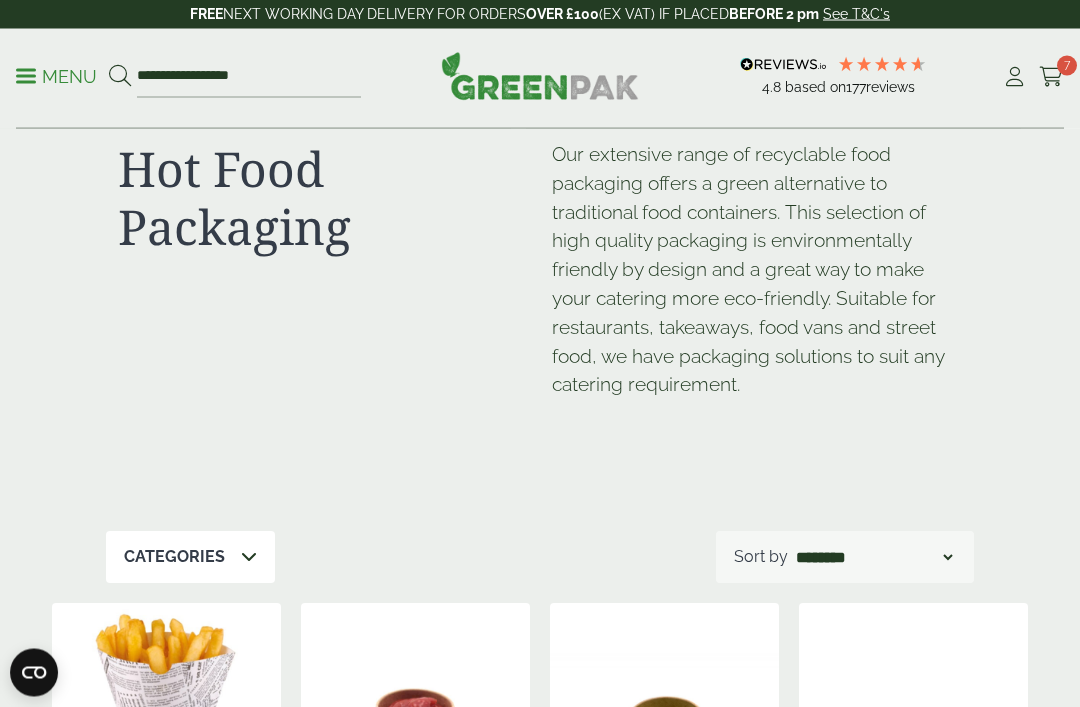 scroll, scrollTop: 0, scrollLeft: 0, axis: both 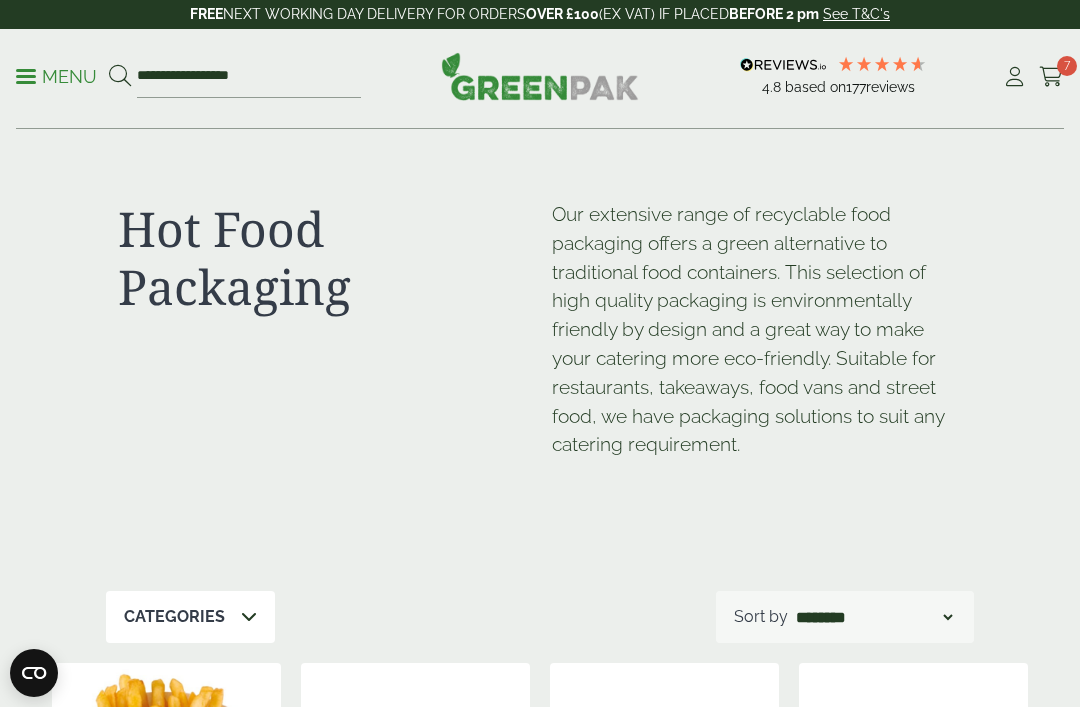 click on "Menu" at bounding box center (56, 77) 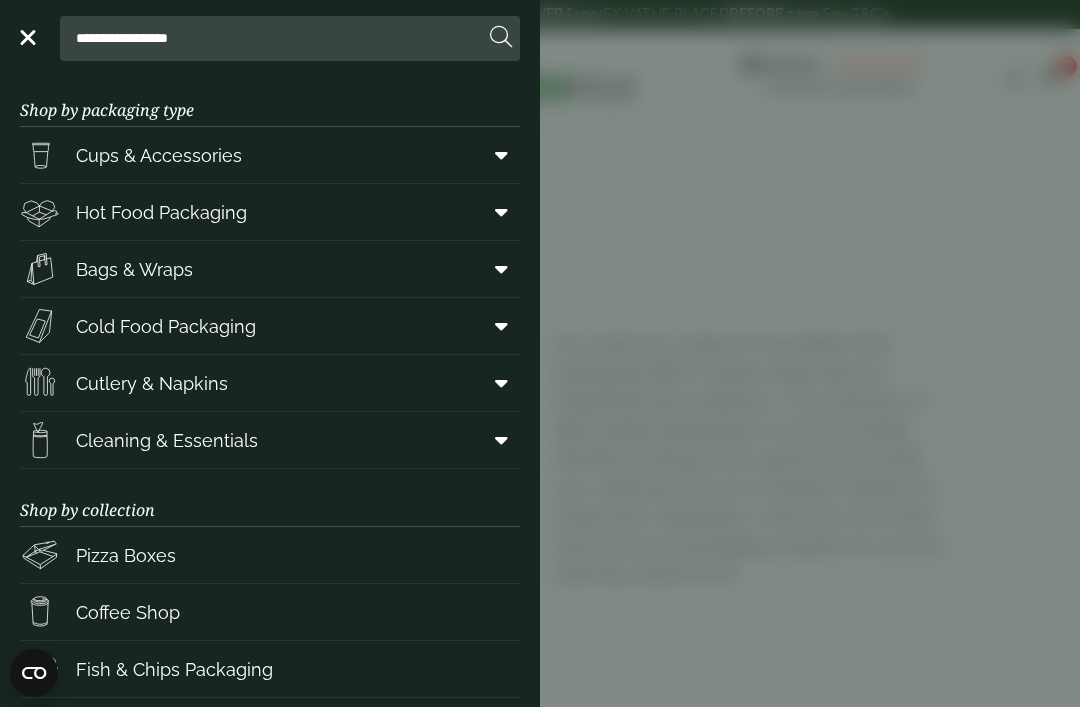 click on "Cold Food Packaging" at bounding box center (166, 326) 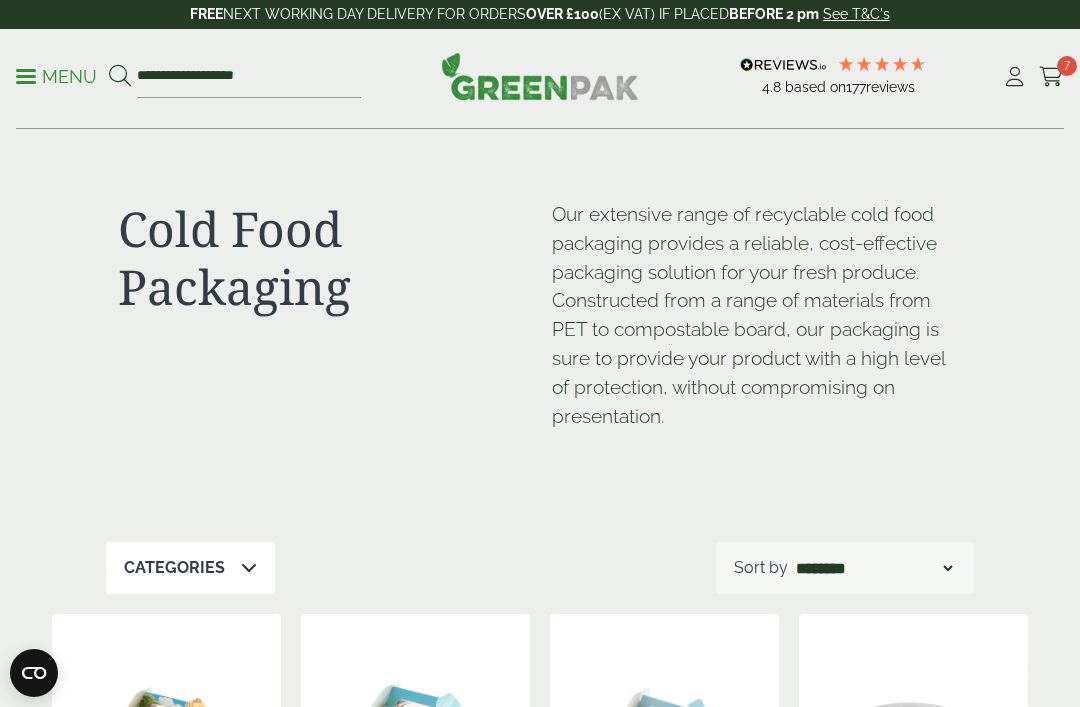 scroll, scrollTop: 0, scrollLeft: 0, axis: both 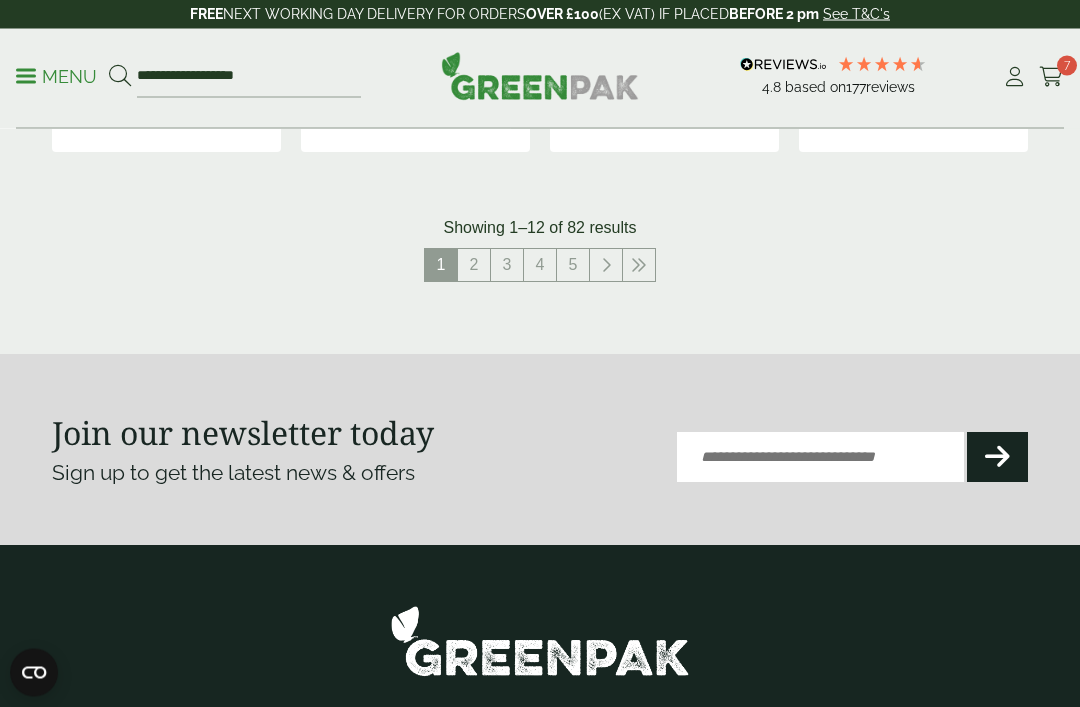 click on "2" at bounding box center [474, 266] 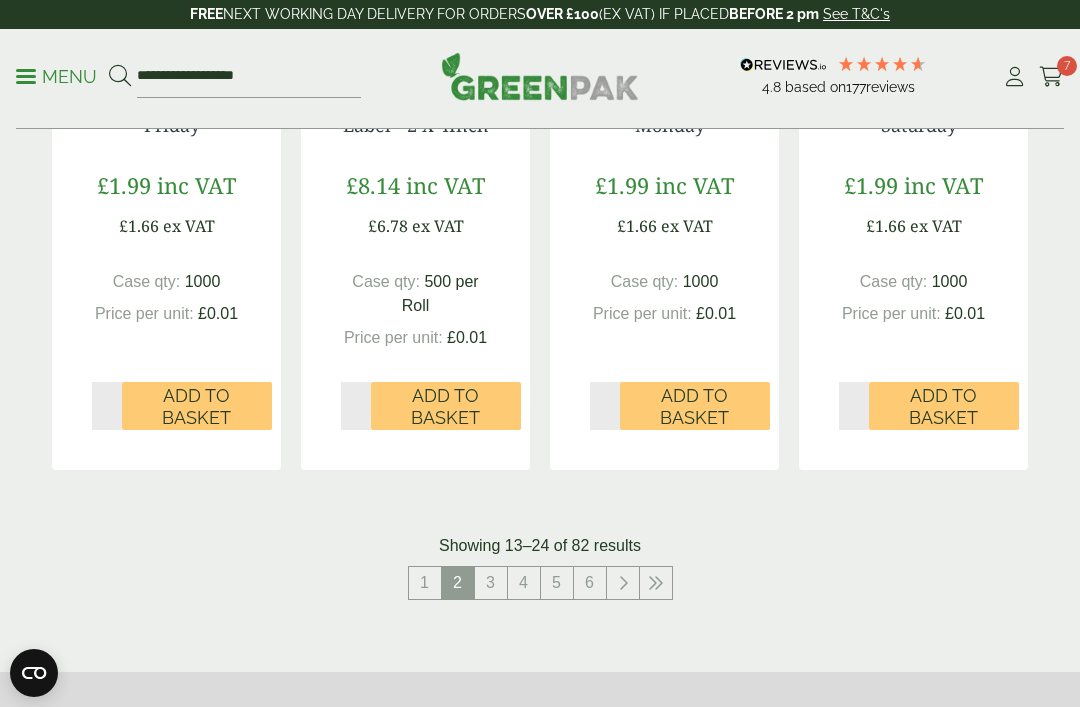 scroll, scrollTop: 2432, scrollLeft: 0, axis: vertical 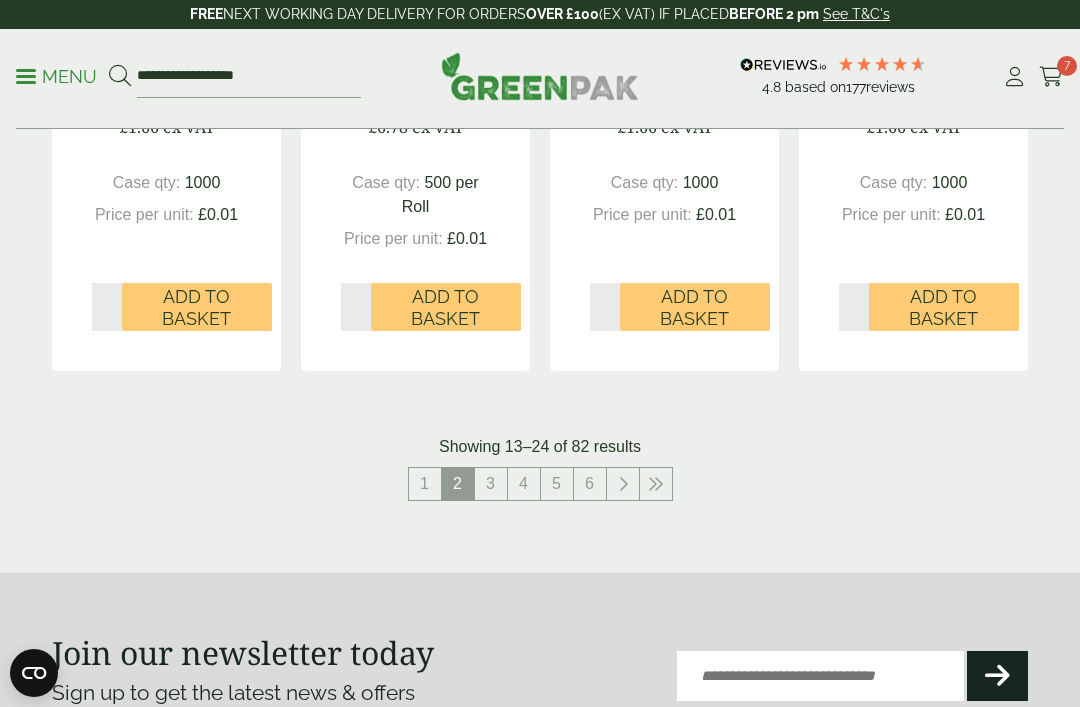 click on "3" at bounding box center (491, 484) 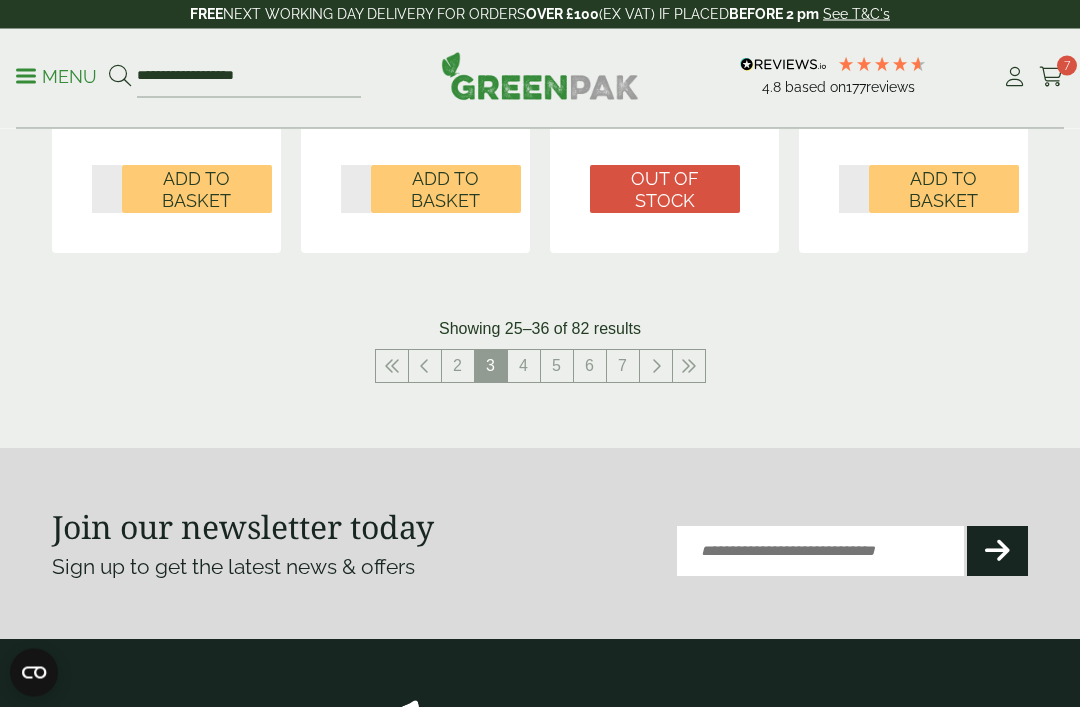 scroll, scrollTop: 2464, scrollLeft: 0, axis: vertical 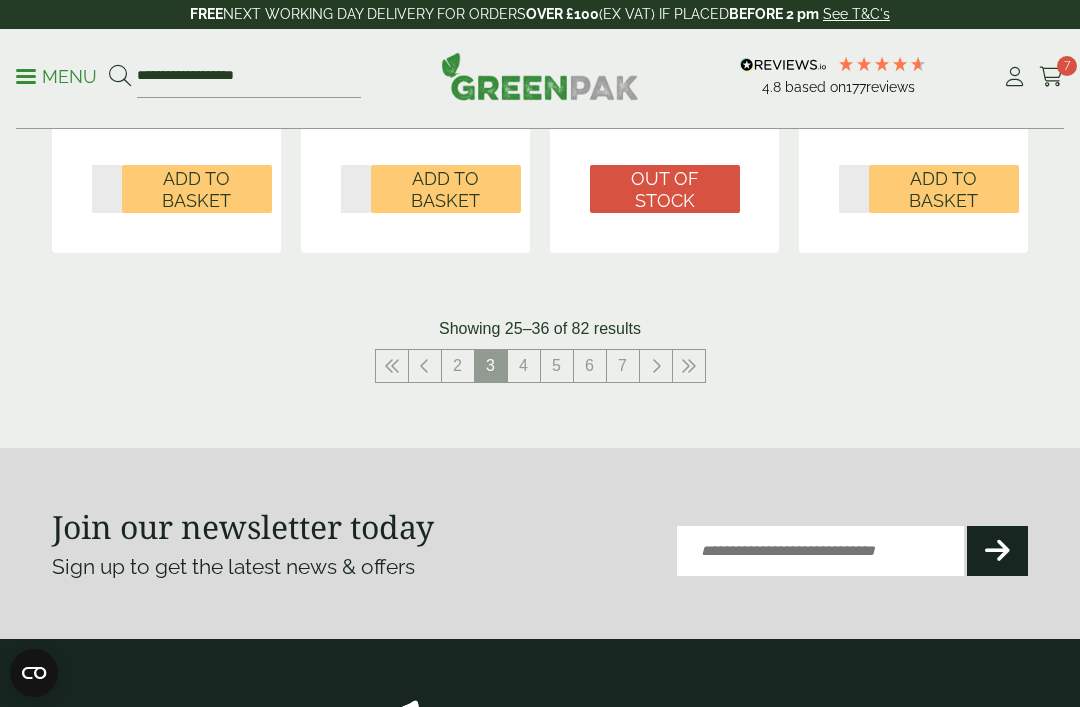 click on "4" at bounding box center [524, 366] 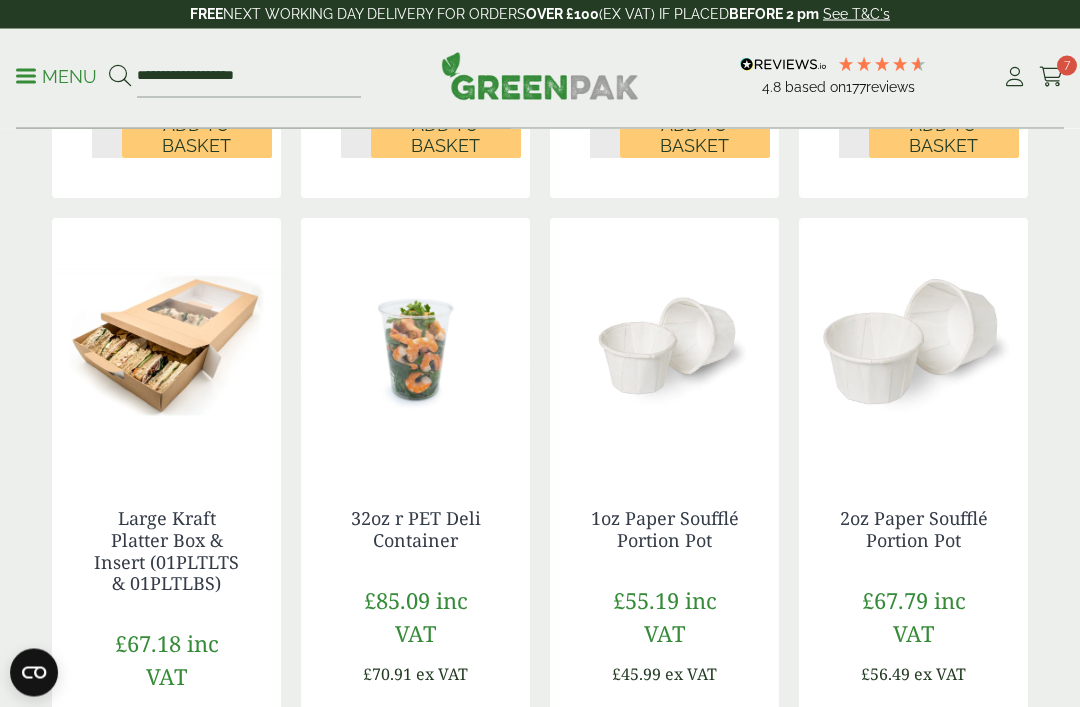 scroll, scrollTop: 1180, scrollLeft: 0, axis: vertical 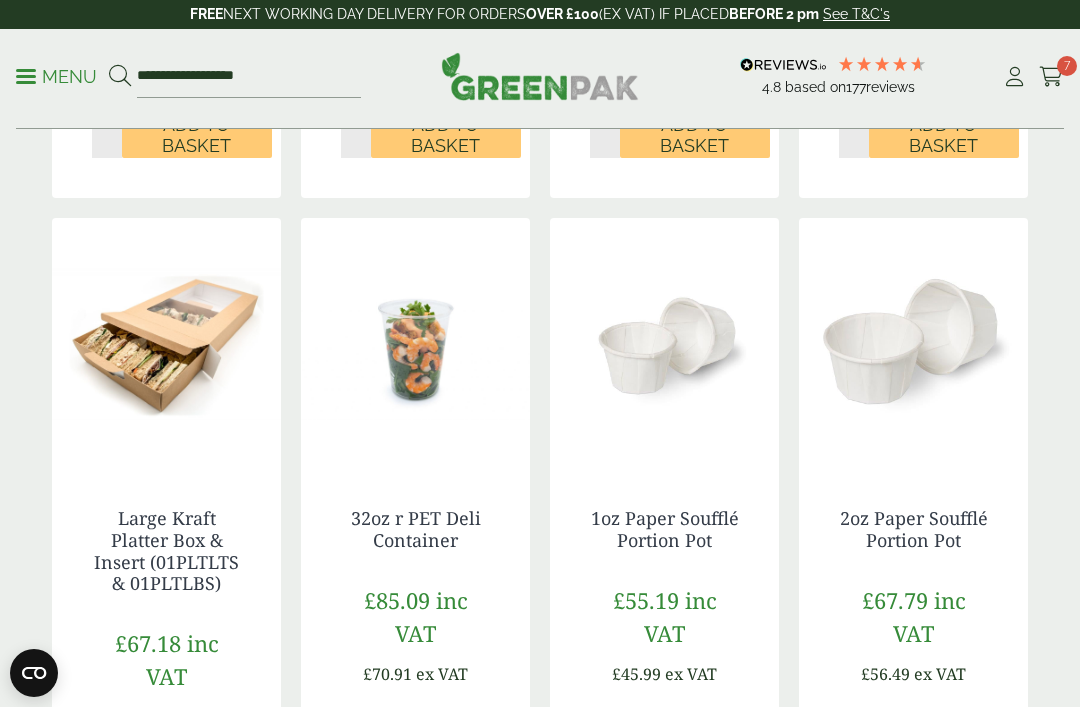 click on "Large Kraft Platter Box & Insert (01PLTLTS & 01PLTLBS)" at bounding box center (166, 550) 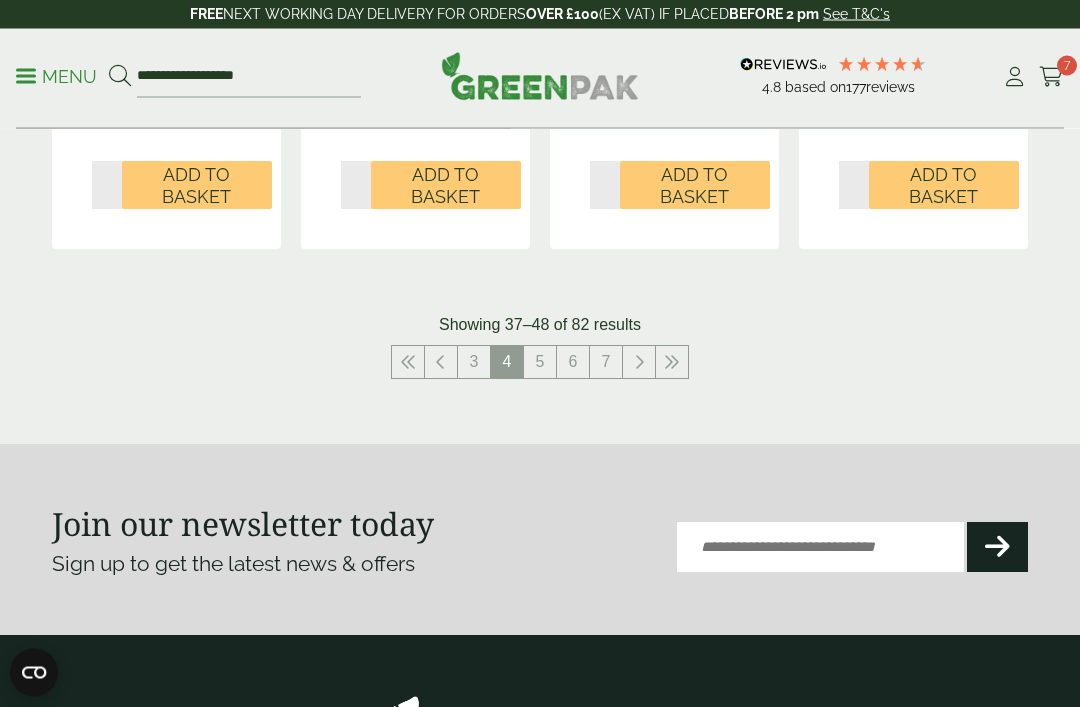 scroll, scrollTop: 2608, scrollLeft: 0, axis: vertical 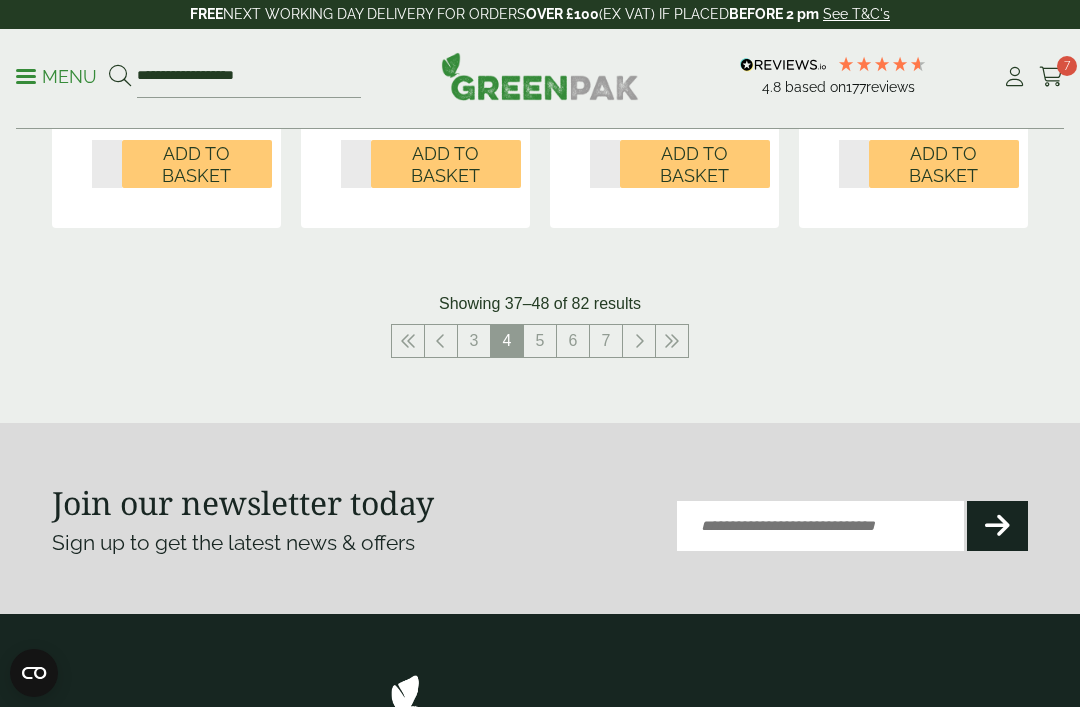 click on "5" at bounding box center [540, 341] 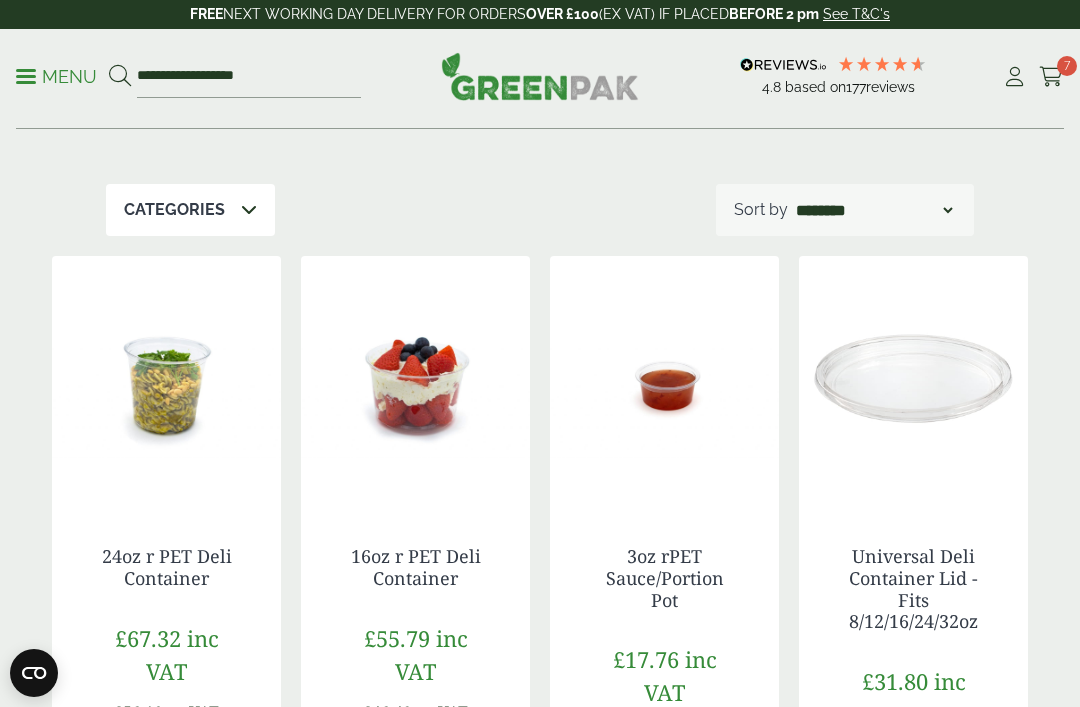 scroll, scrollTop: 356, scrollLeft: 0, axis: vertical 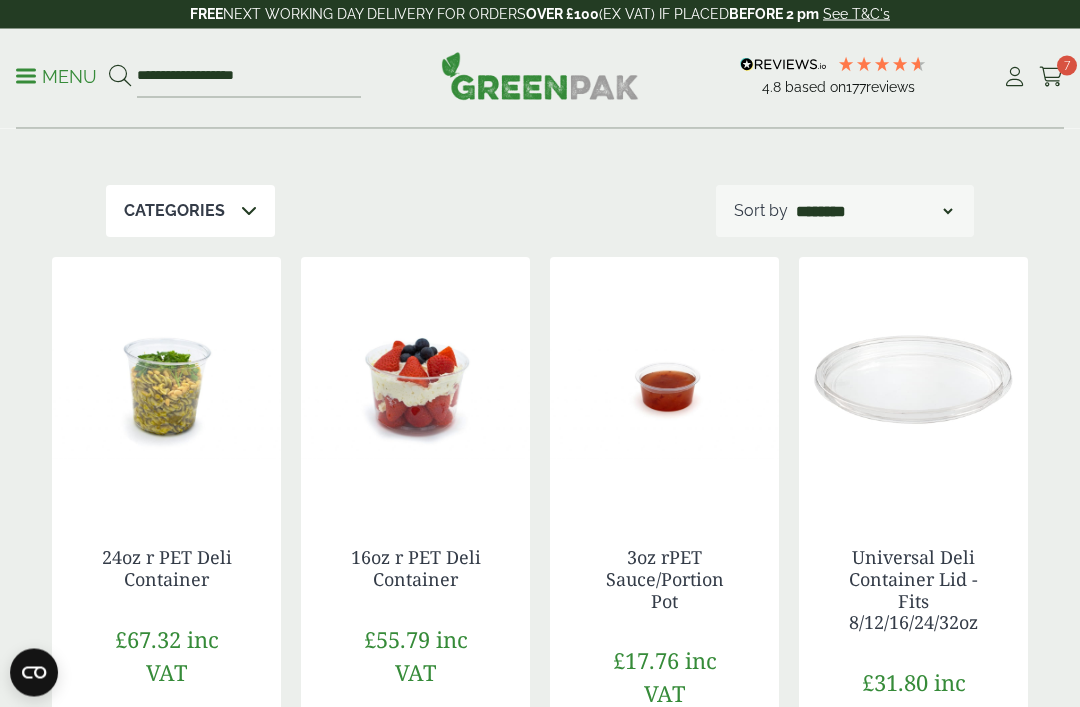 click on "7" at bounding box center [1067, 66] 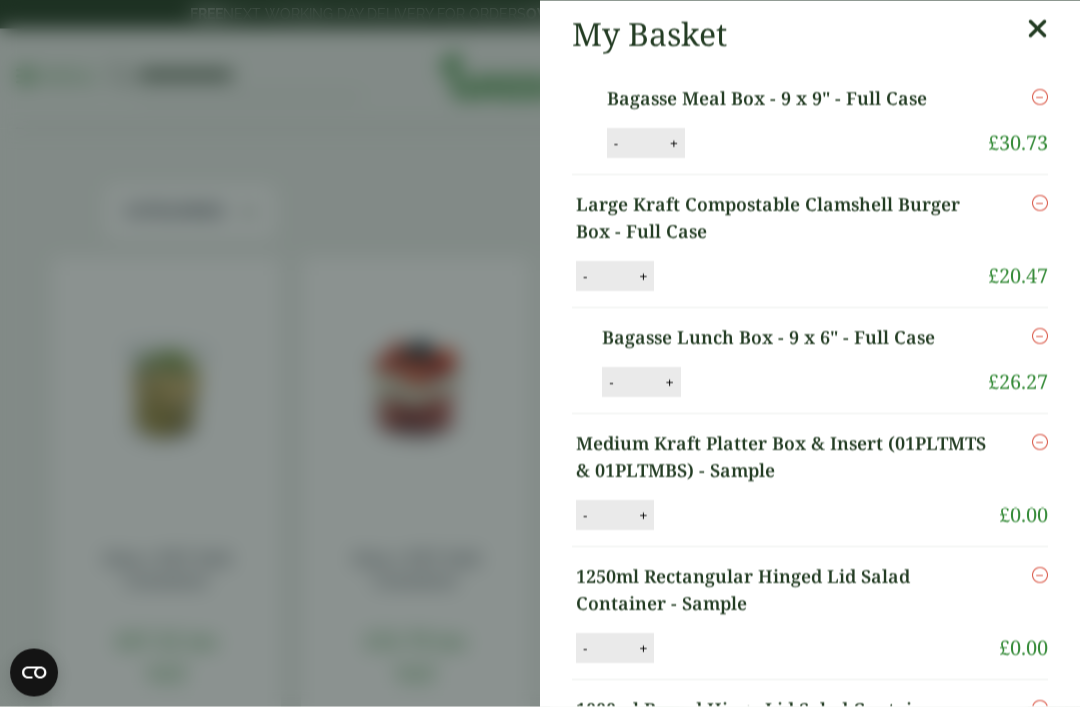 scroll, scrollTop: 357, scrollLeft: 0, axis: vertical 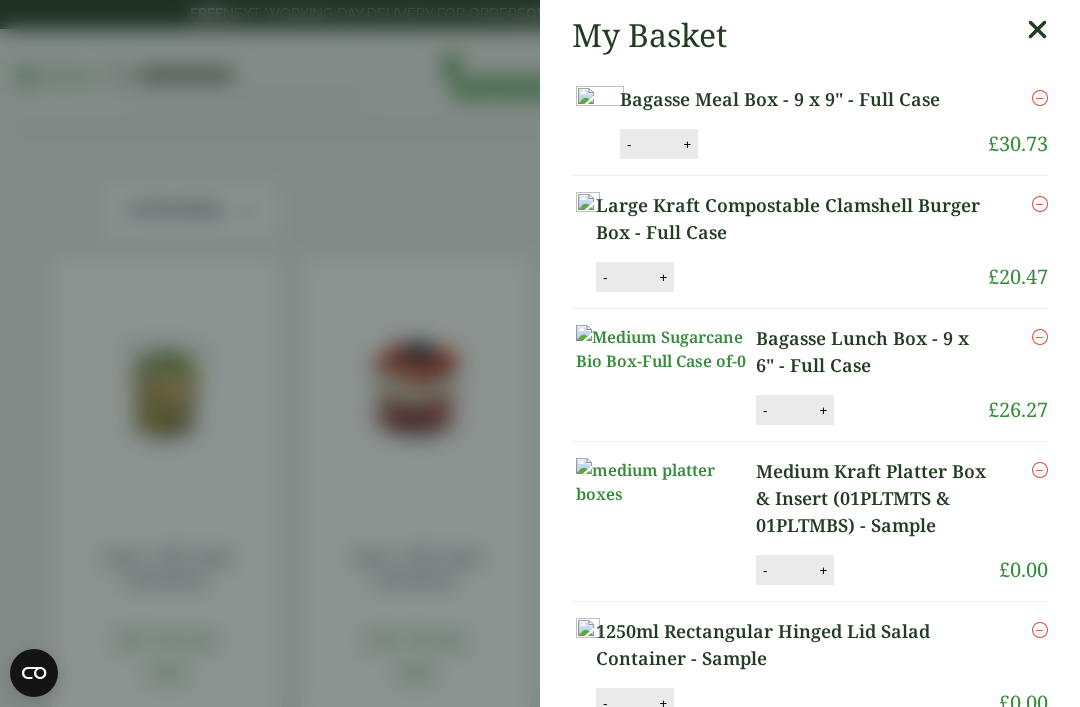 click on "+" at bounding box center (687, 144) 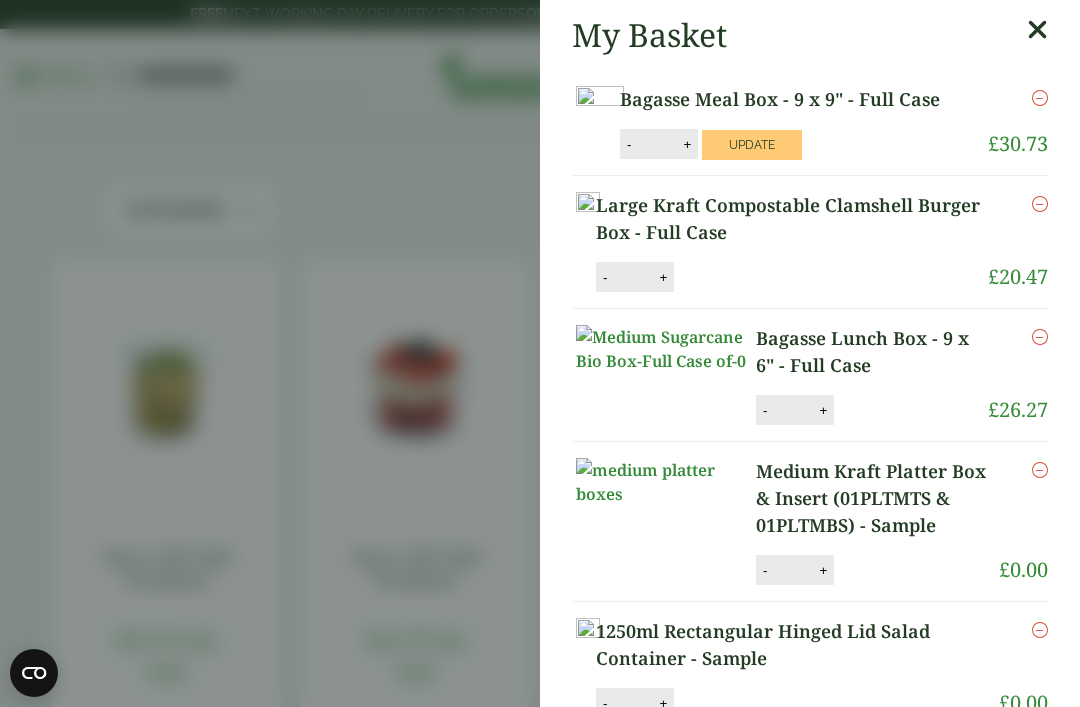 click at bounding box center (1037, 30) 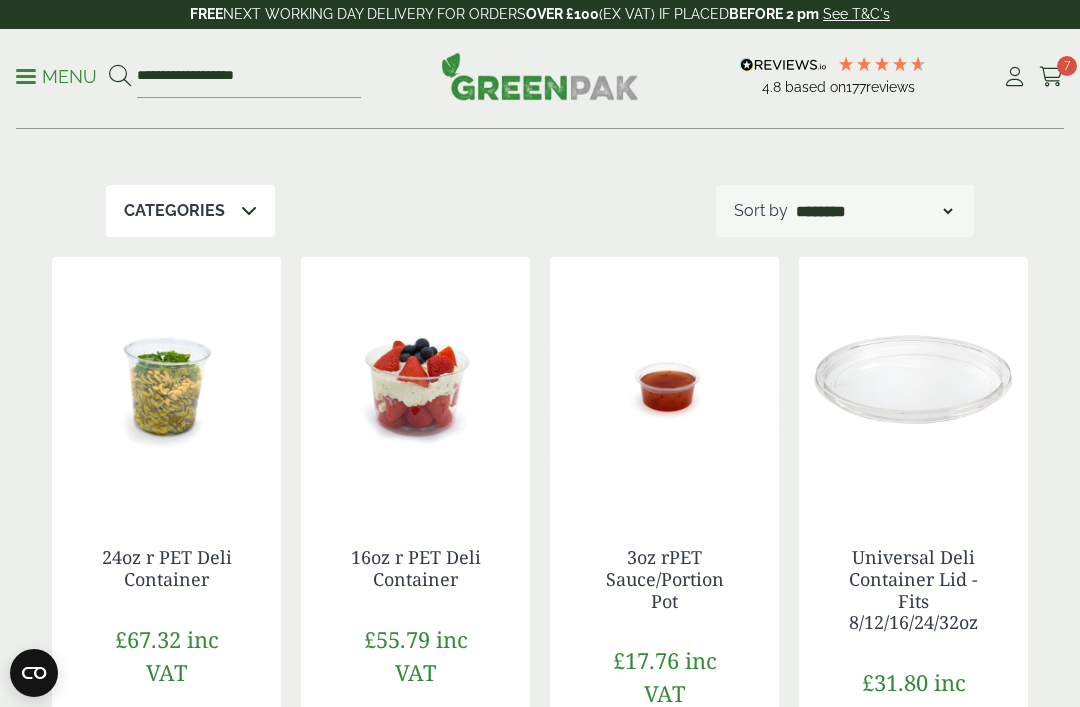 click on "7" at bounding box center (1067, 66) 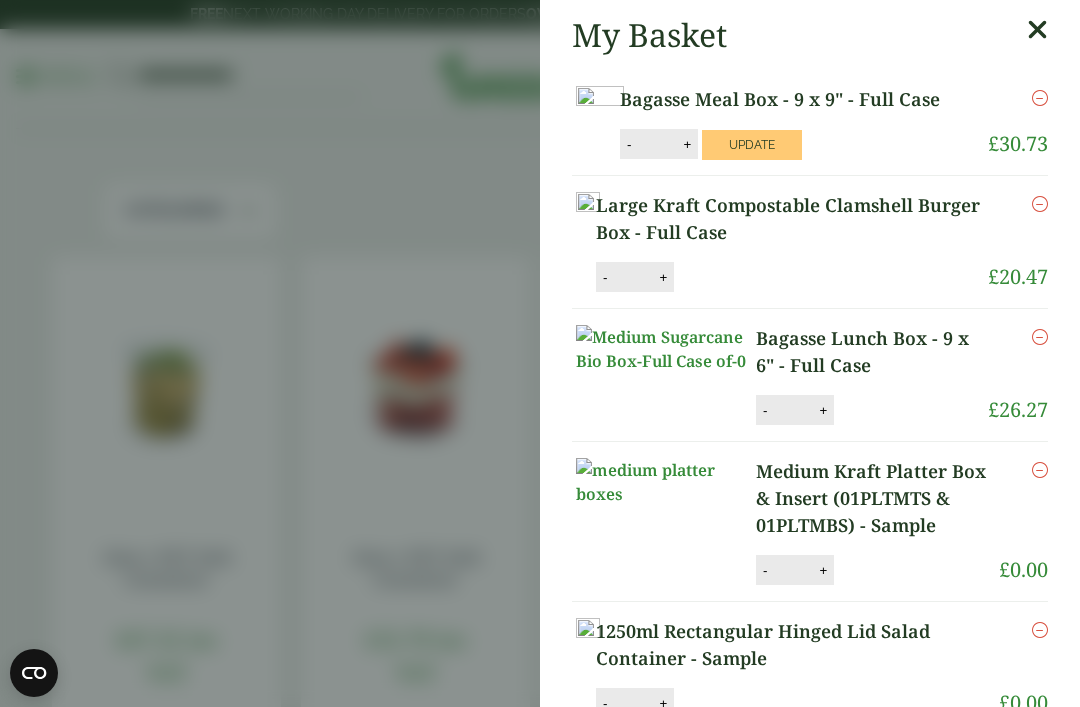 scroll, scrollTop: 0, scrollLeft: 0, axis: both 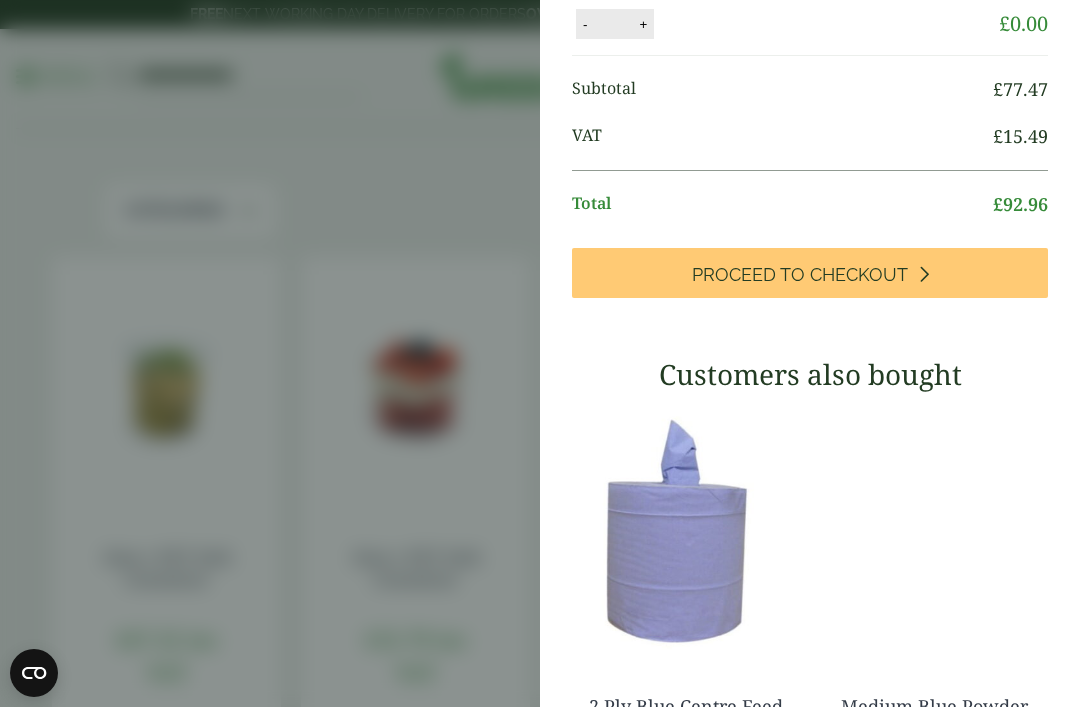 click on "Proceed to Checkout" at bounding box center (800, 275) 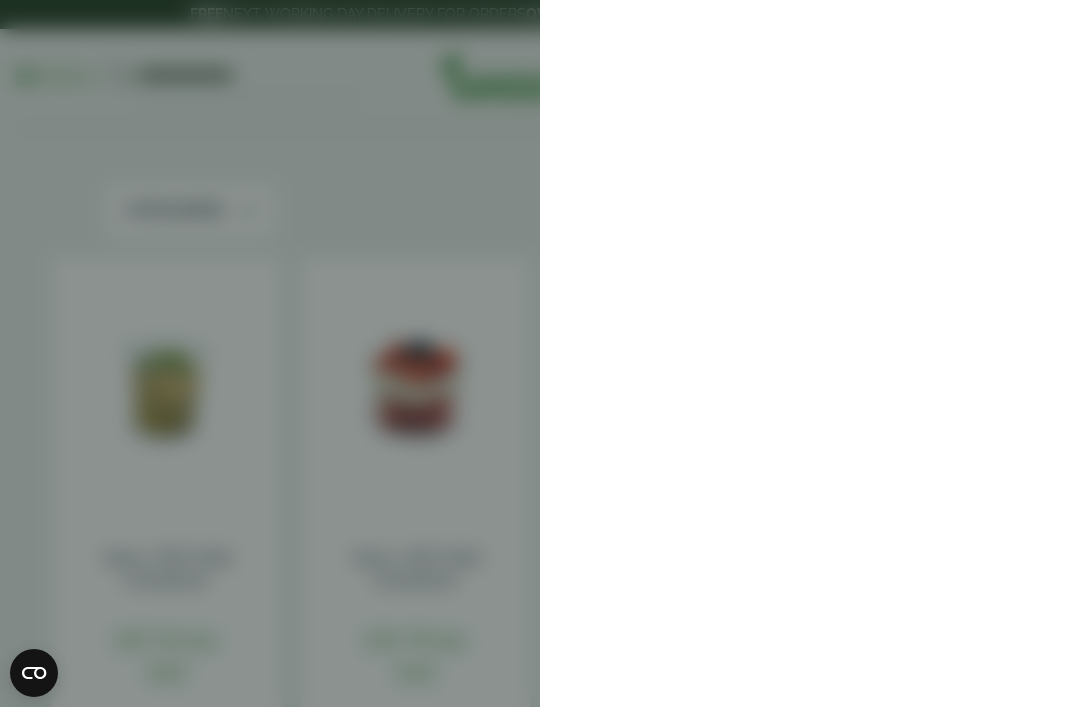 scroll, scrollTop: 357, scrollLeft: 0, axis: vertical 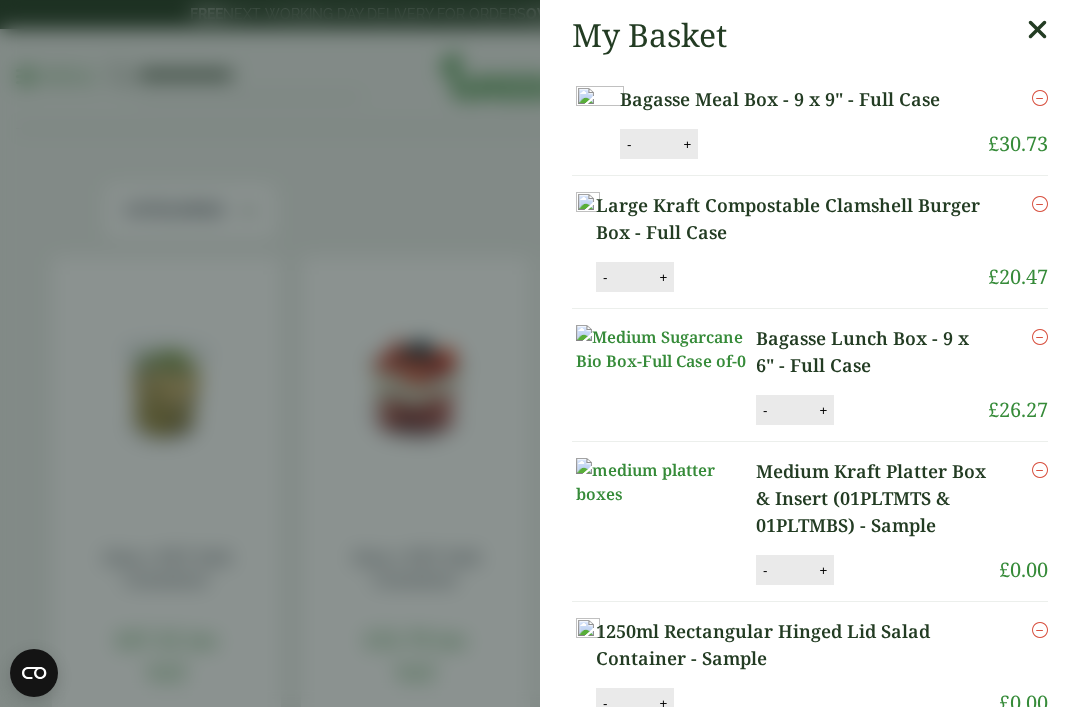 click on "+" at bounding box center (687, 144) 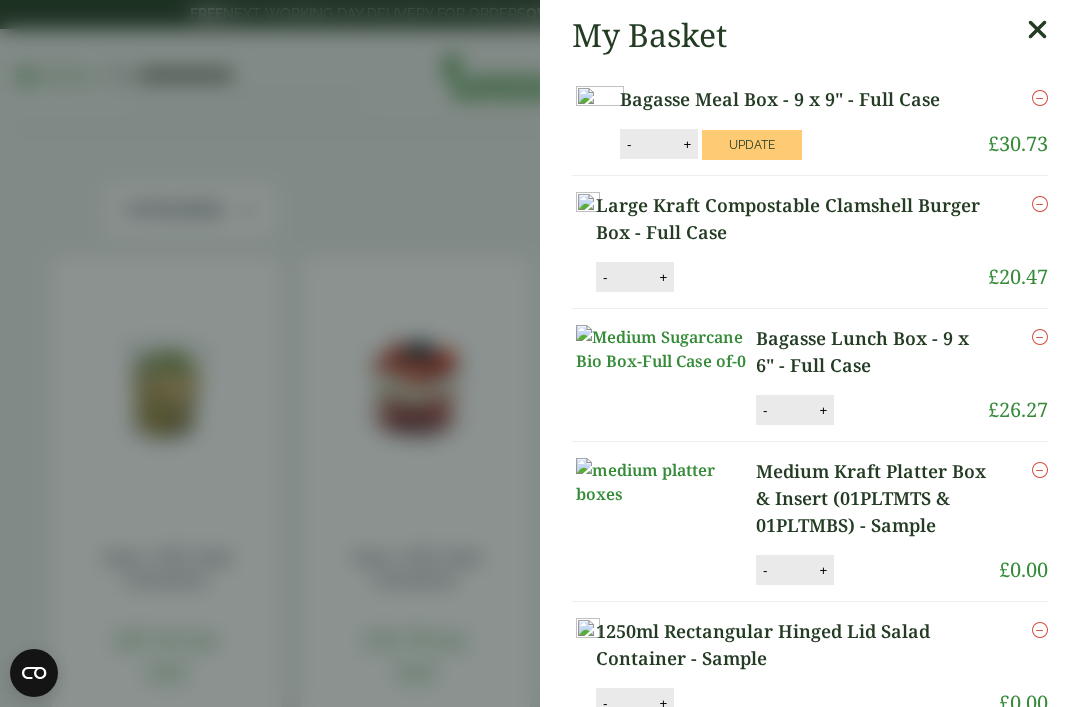 click on "+" at bounding box center (663, 277) 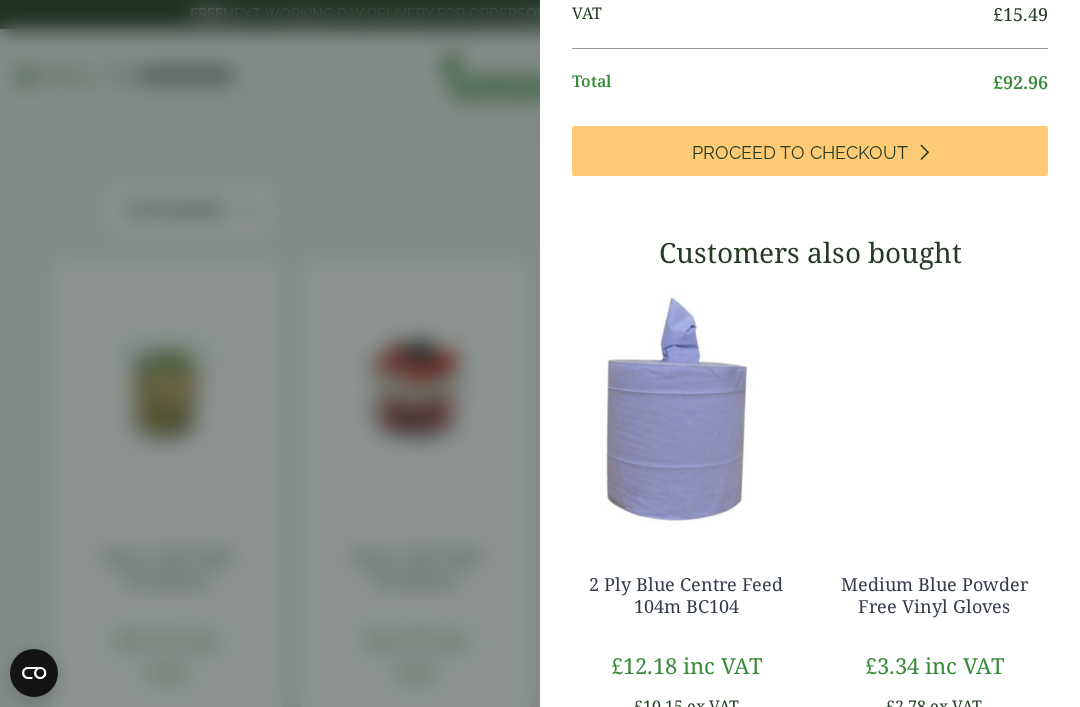 scroll, scrollTop: 1156, scrollLeft: 0, axis: vertical 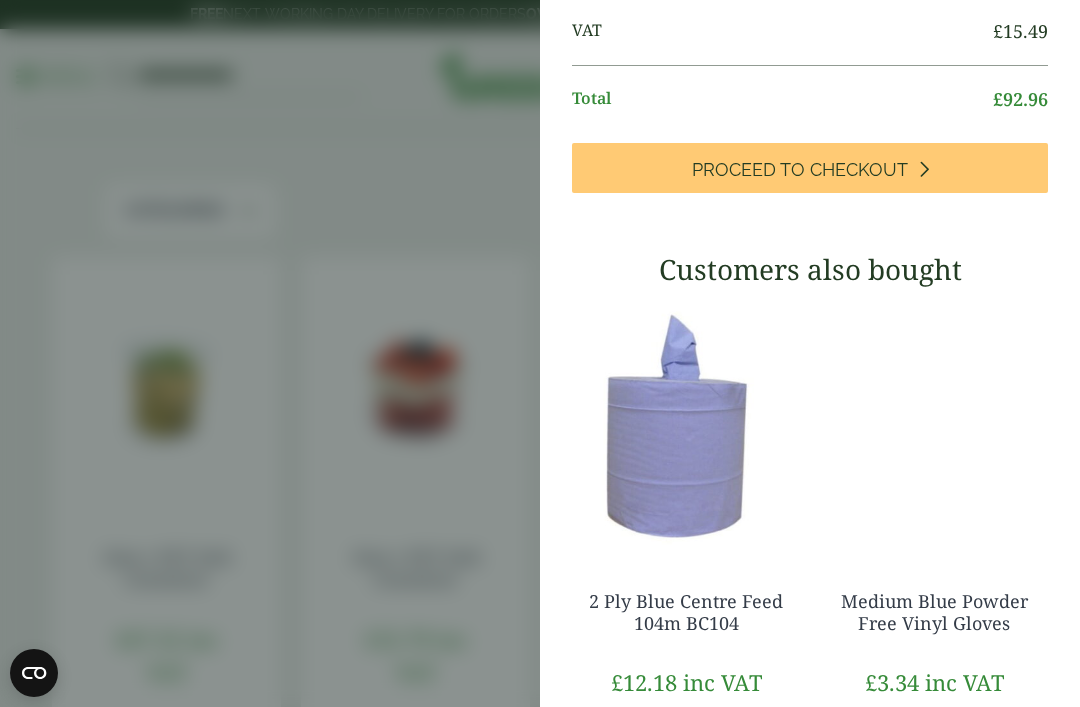 click on "Proceed to Checkout" at bounding box center [800, 170] 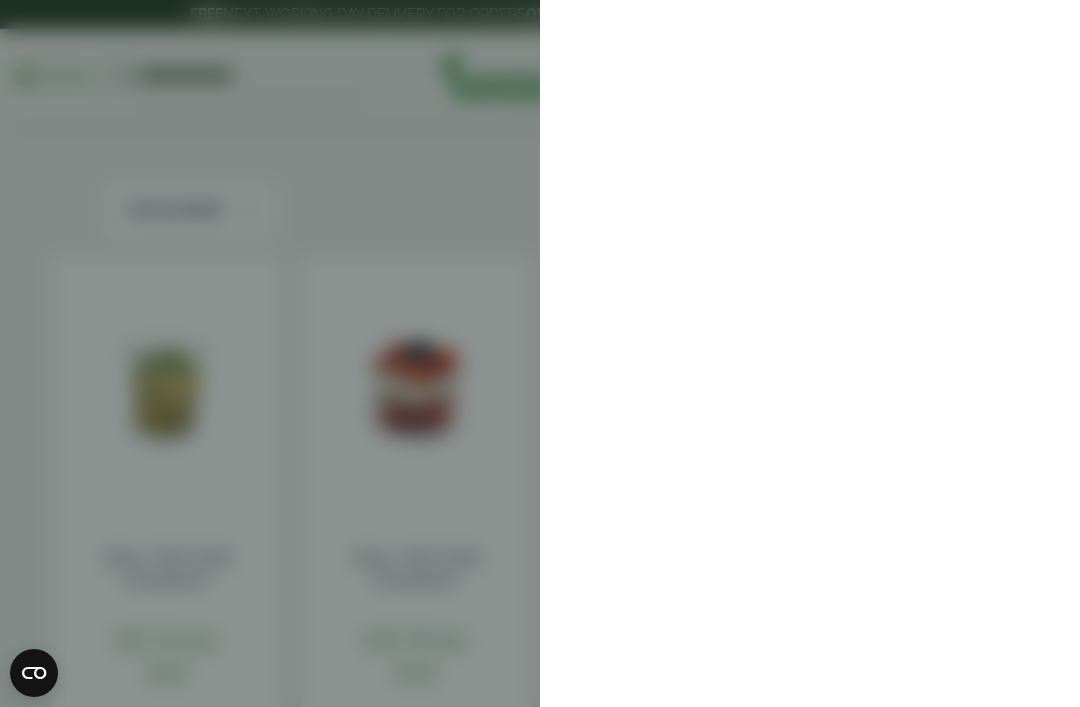 scroll, scrollTop: 0, scrollLeft: 0, axis: both 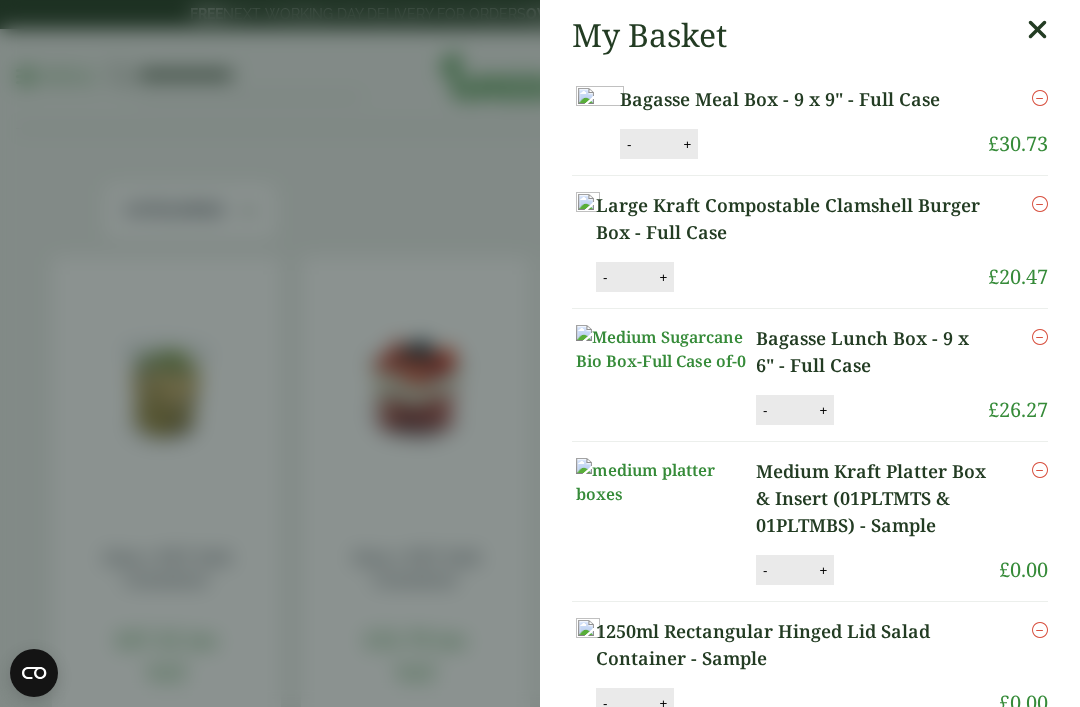 click at bounding box center (1037, 30) 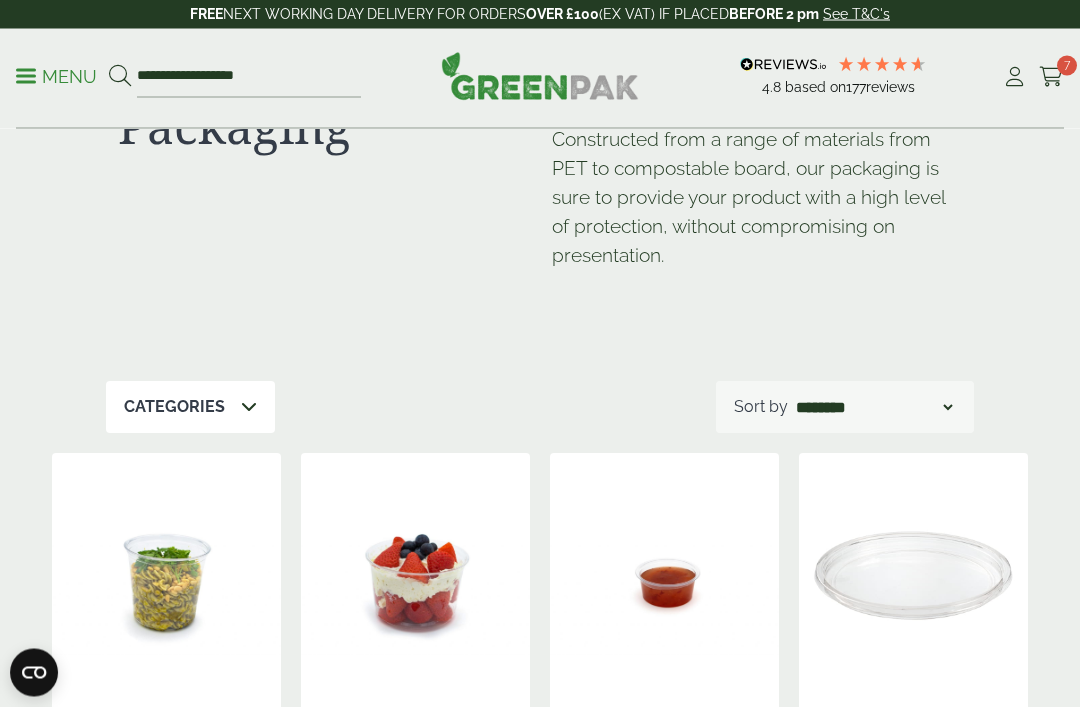 scroll, scrollTop: 158, scrollLeft: 0, axis: vertical 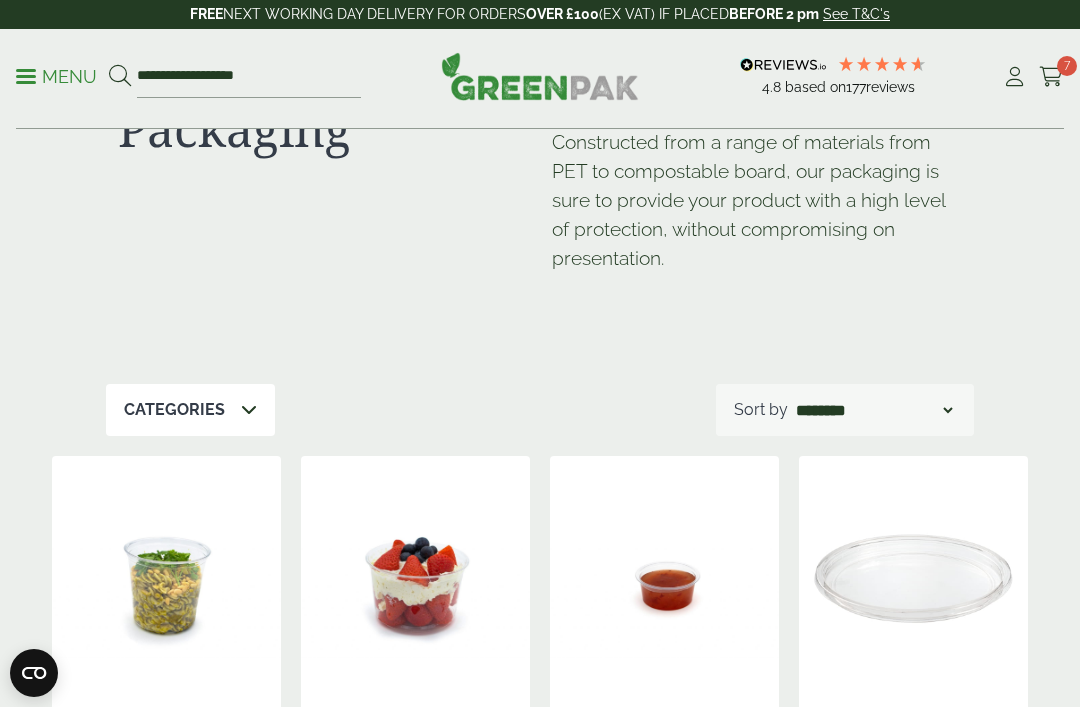 click at bounding box center (1014, 77) 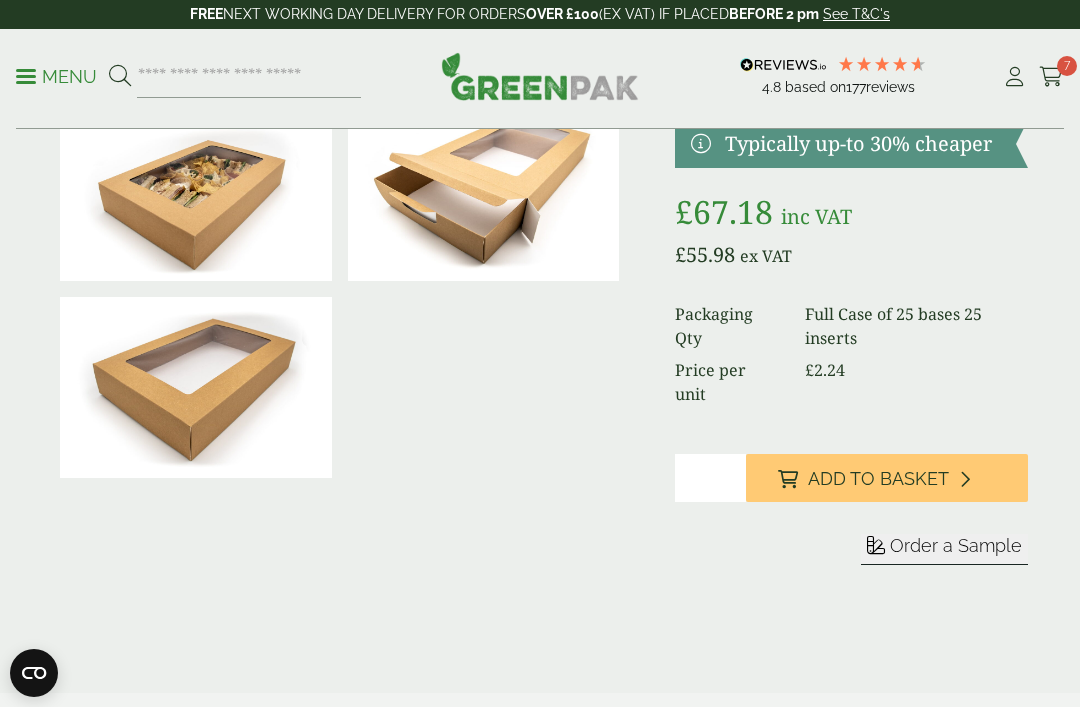 scroll, scrollTop: 0, scrollLeft: 0, axis: both 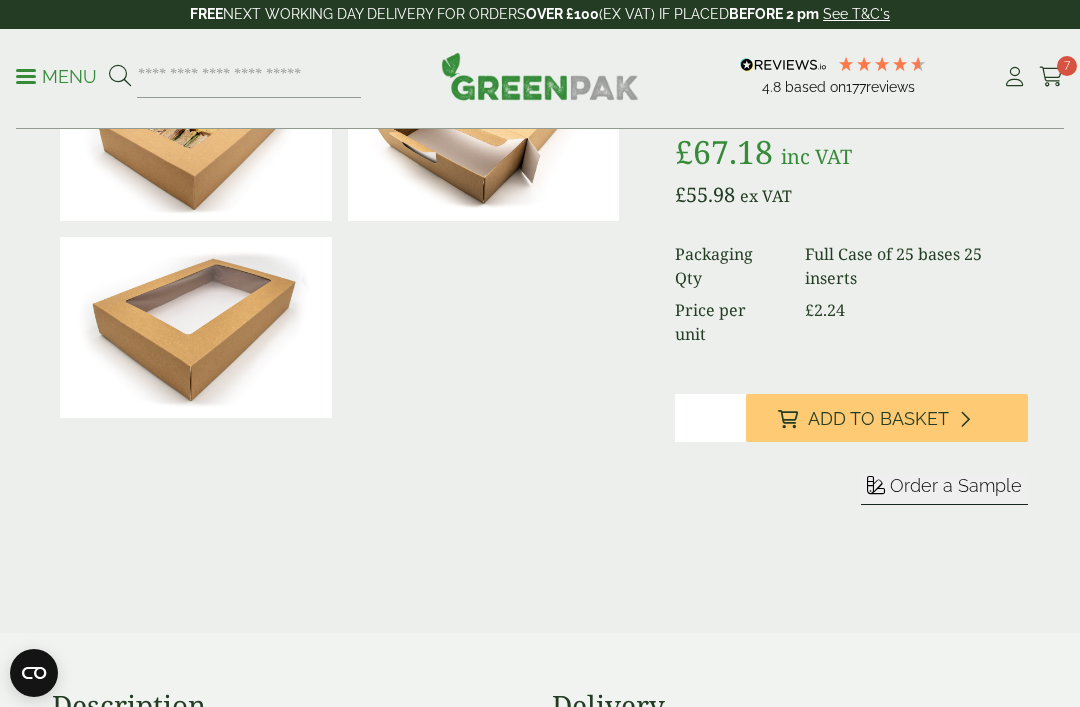 click on "Order a Sample" at bounding box center (956, 485) 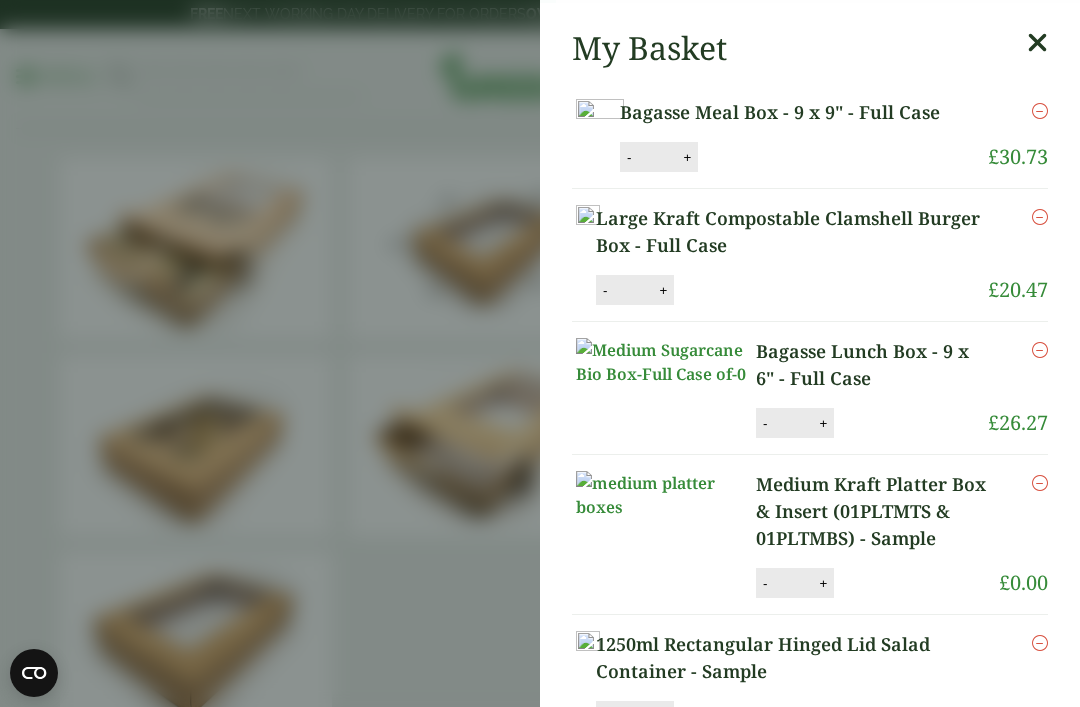 scroll, scrollTop: 0, scrollLeft: 0, axis: both 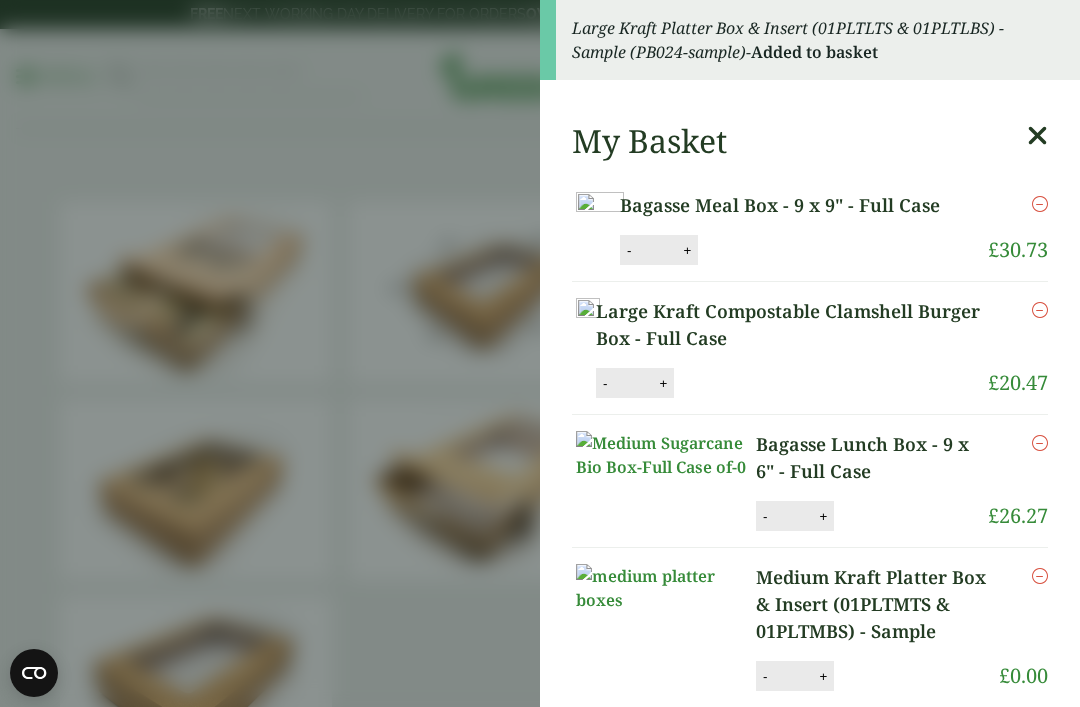 click at bounding box center [1037, 136] 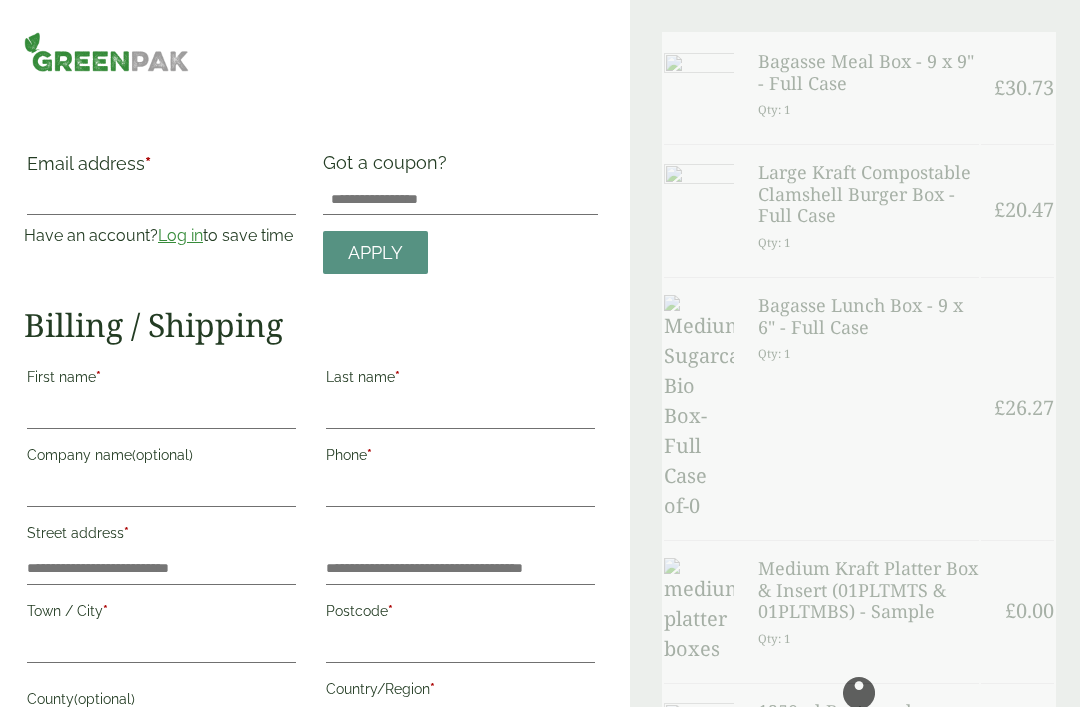 scroll, scrollTop: 0, scrollLeft: 0, axis: both 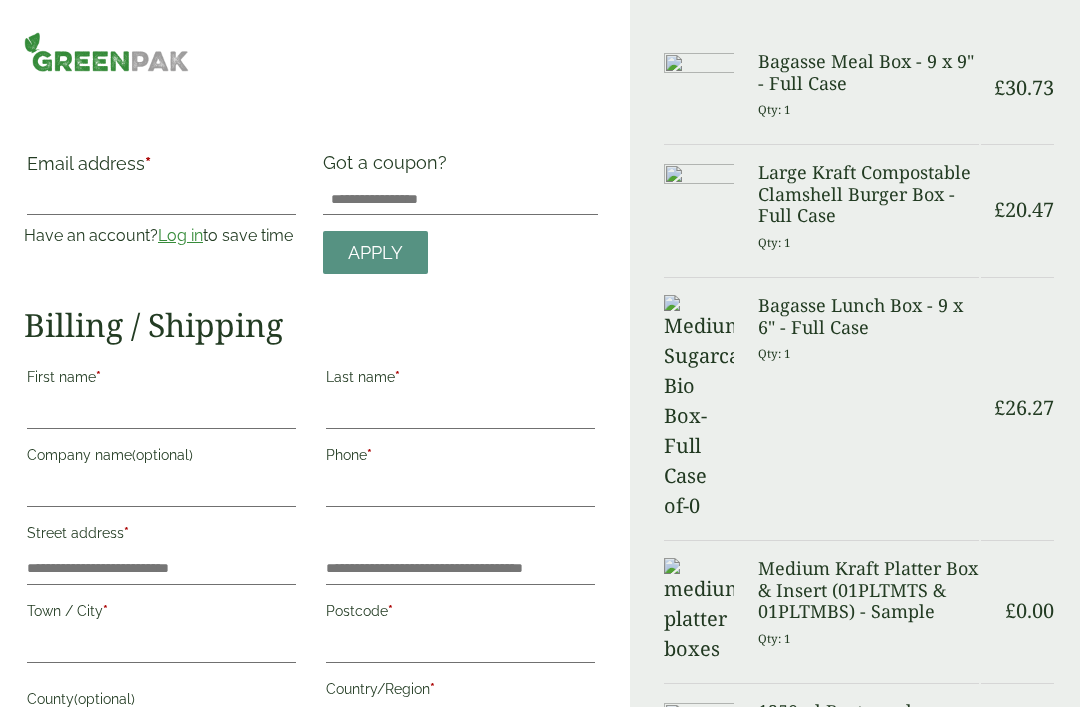 click on "Bagasse Meal Box - 9 x 9" - Full Case" at bounding box center [868, 72] 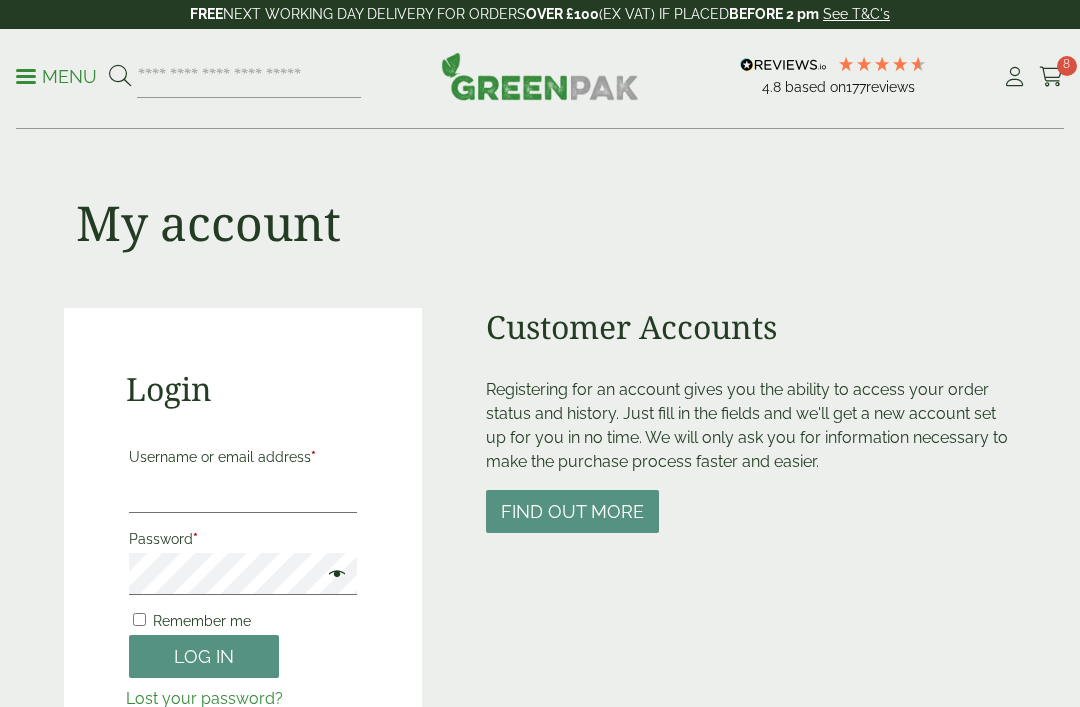 scroll, scrollTop: 25, scrollLeft: 0, axis: vertical 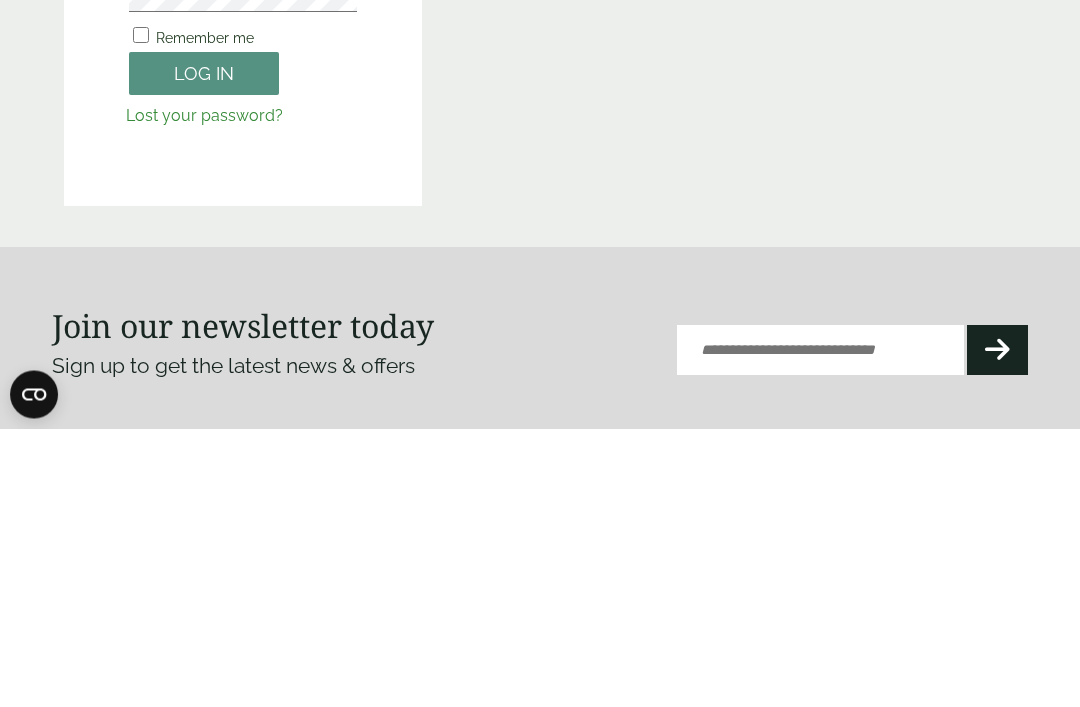 type on "*" 